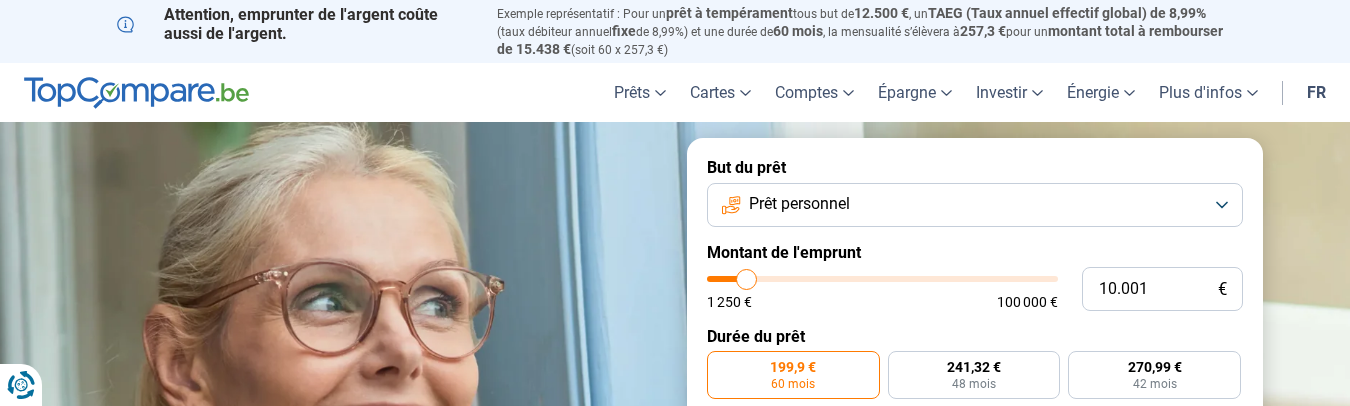 scroll, scrollTop: 0, scrollLeft: 0, axis: both 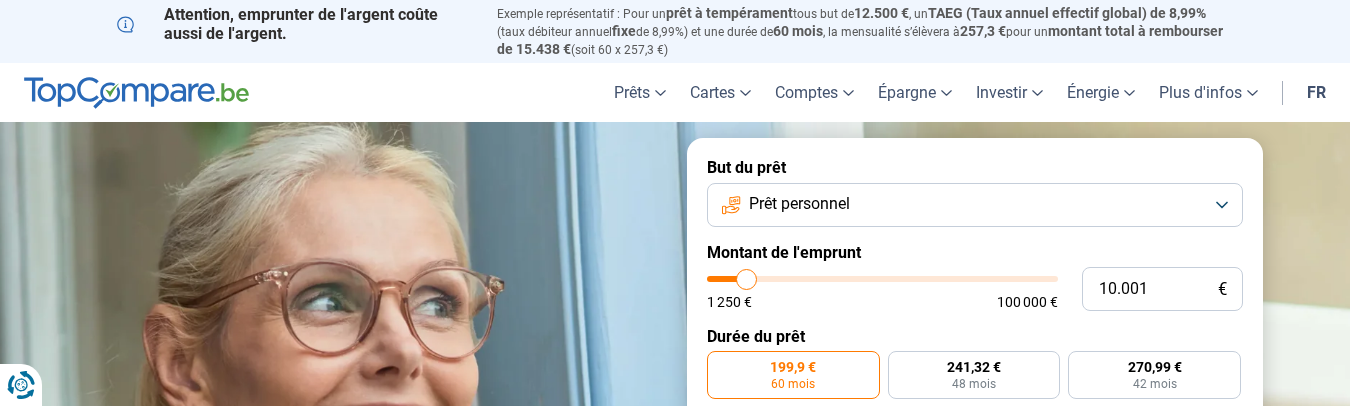 type on "11.250" 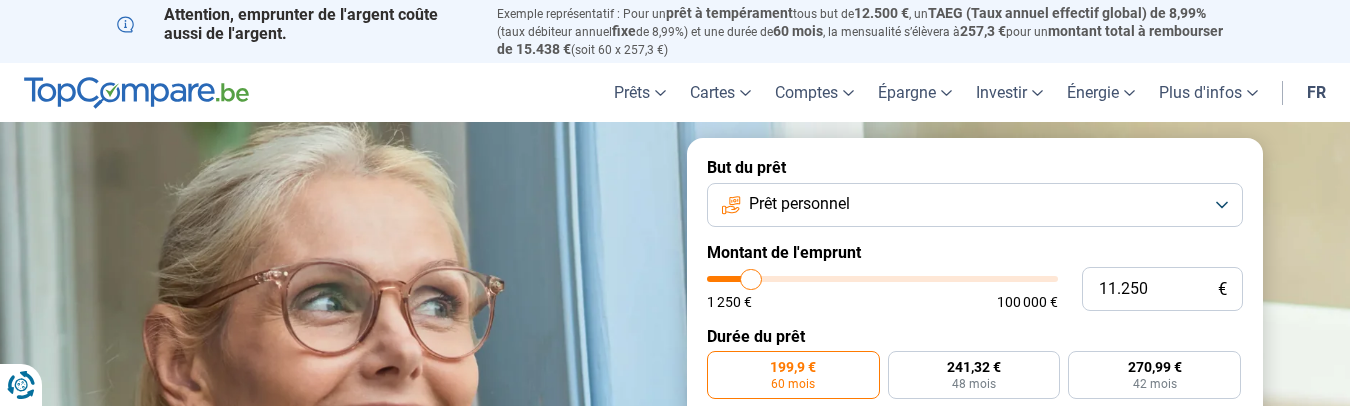 type on "11.750" 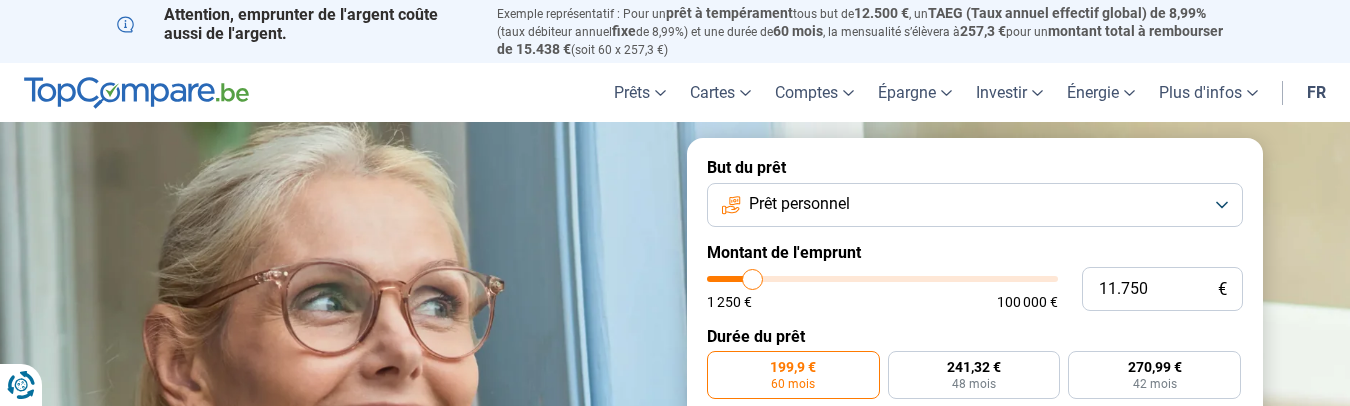 type on "12.000" 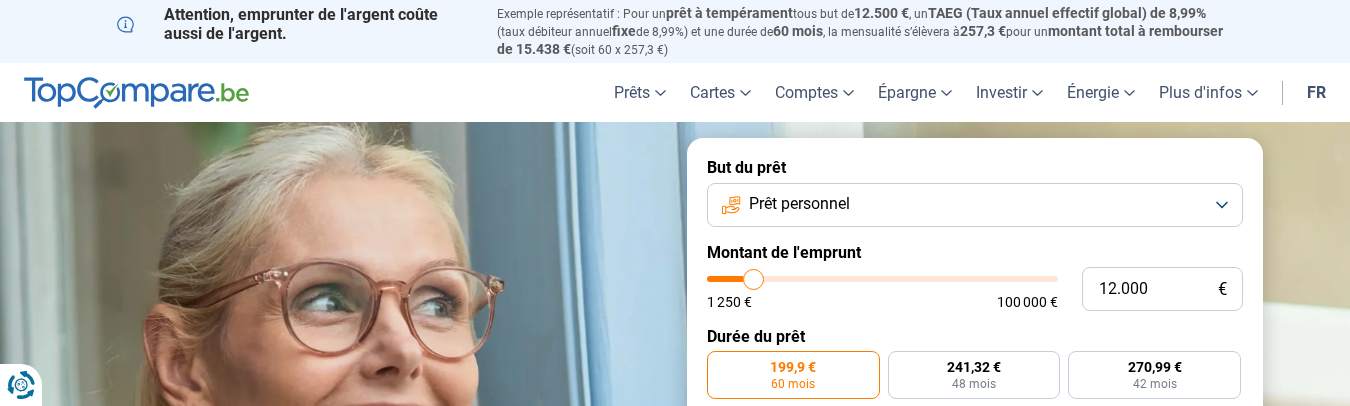 type on "12.500" 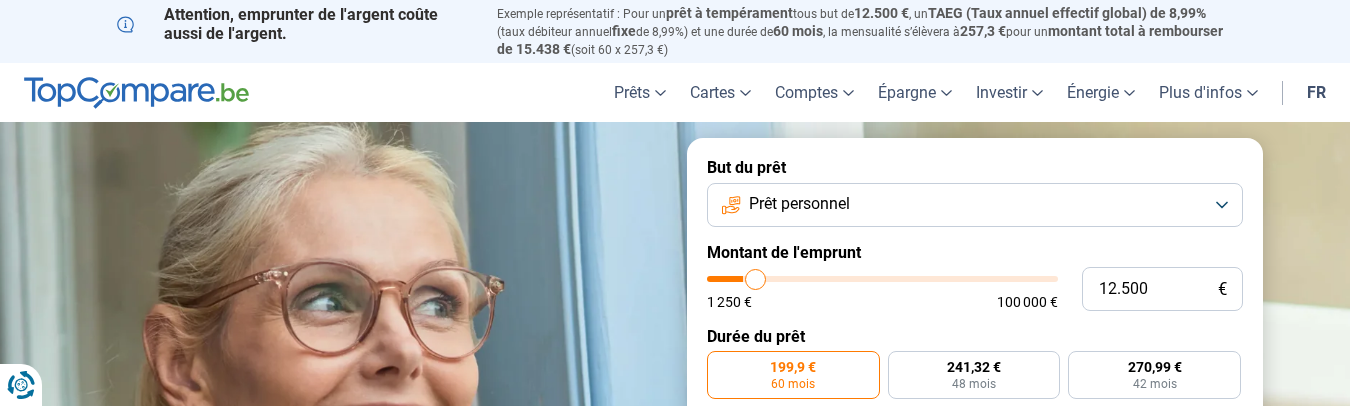 type on "13.750" 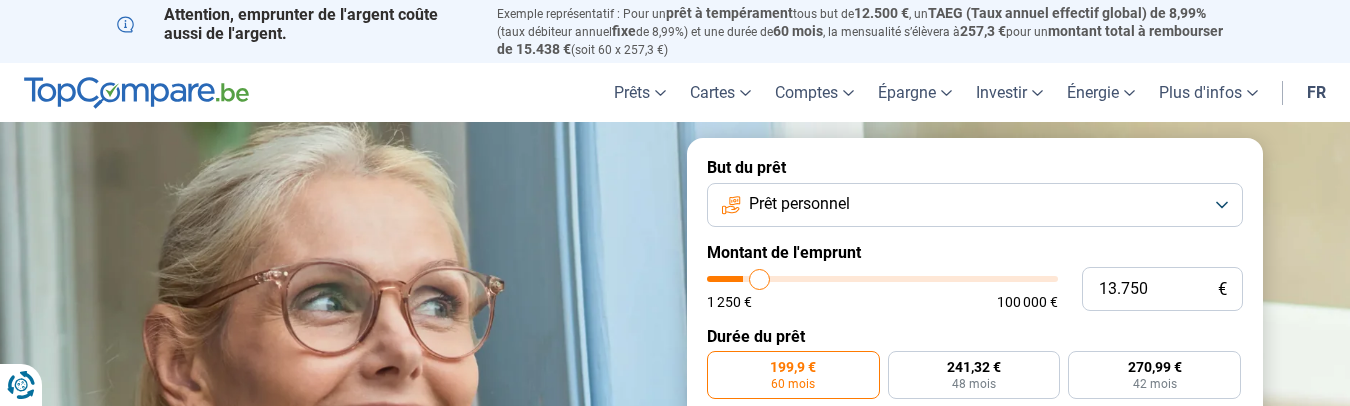 type on "15.000" 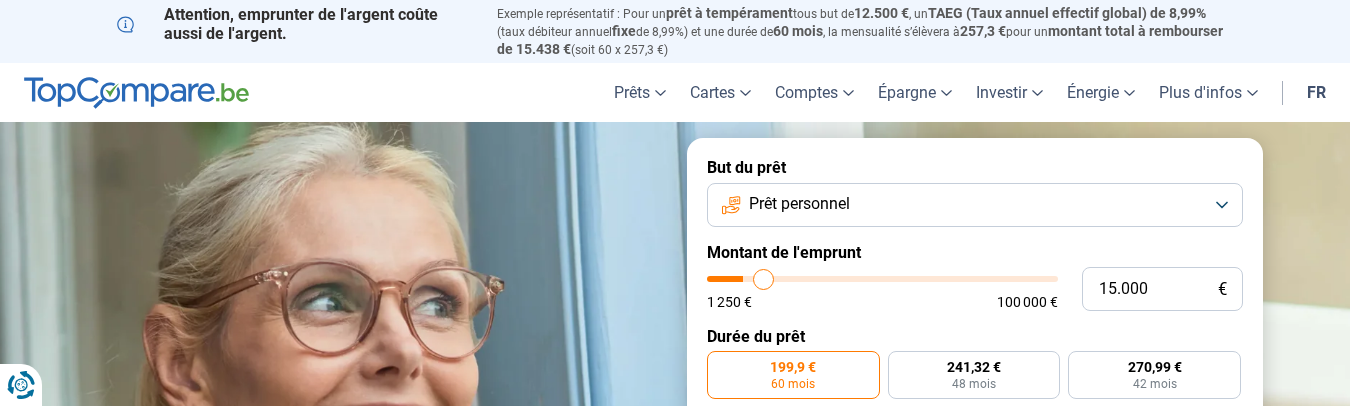 type on "15.500" 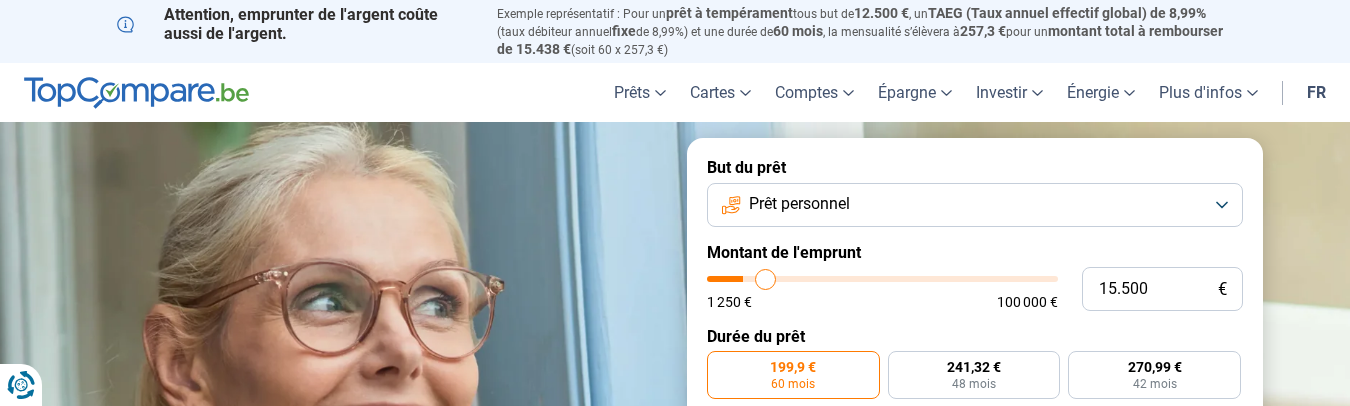 type on "18.250" 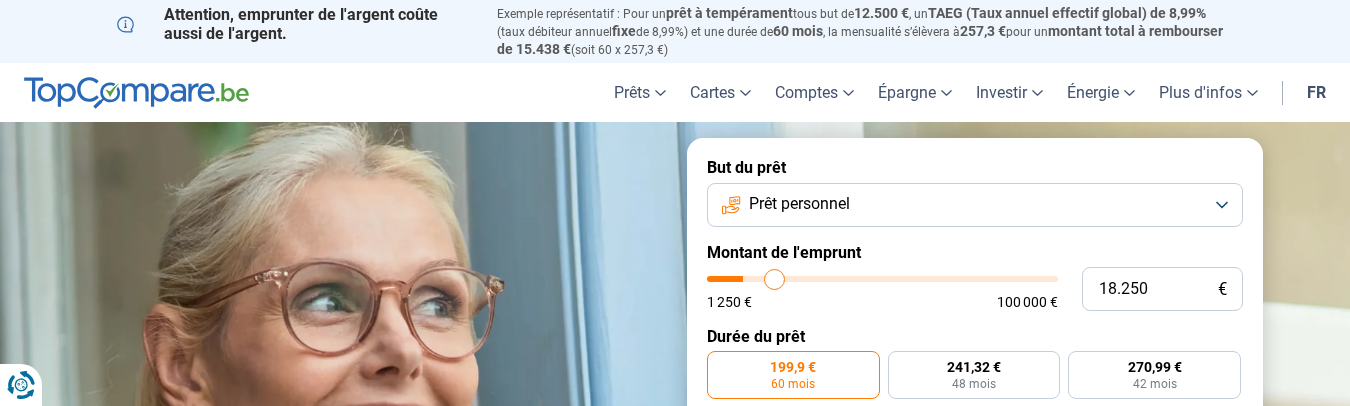 type on "20.500" 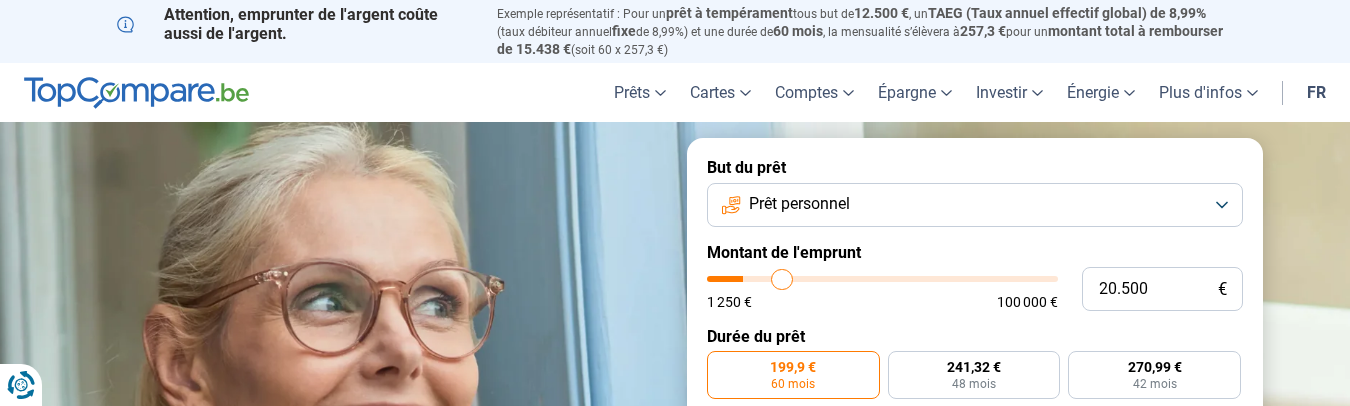type on "22.250" 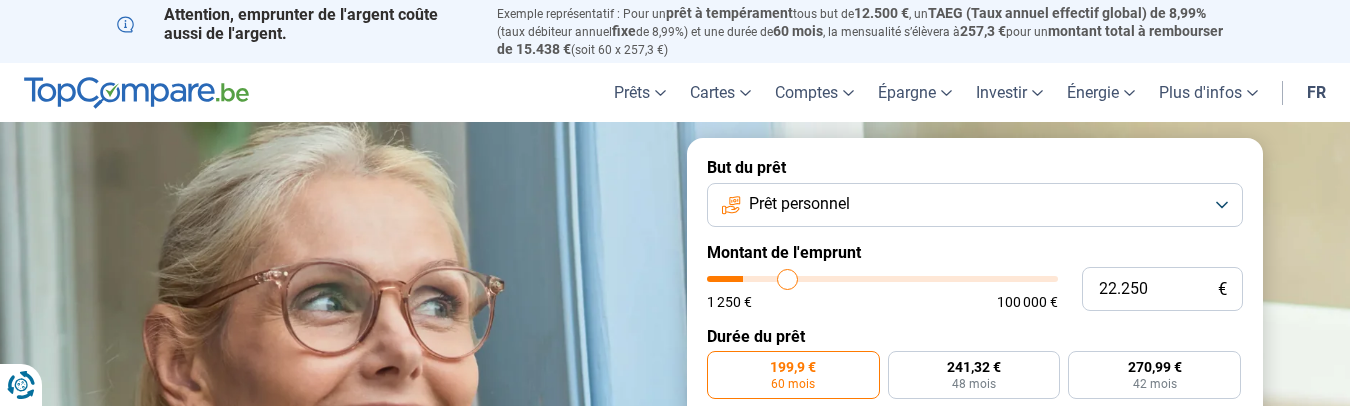 type on "23.500" 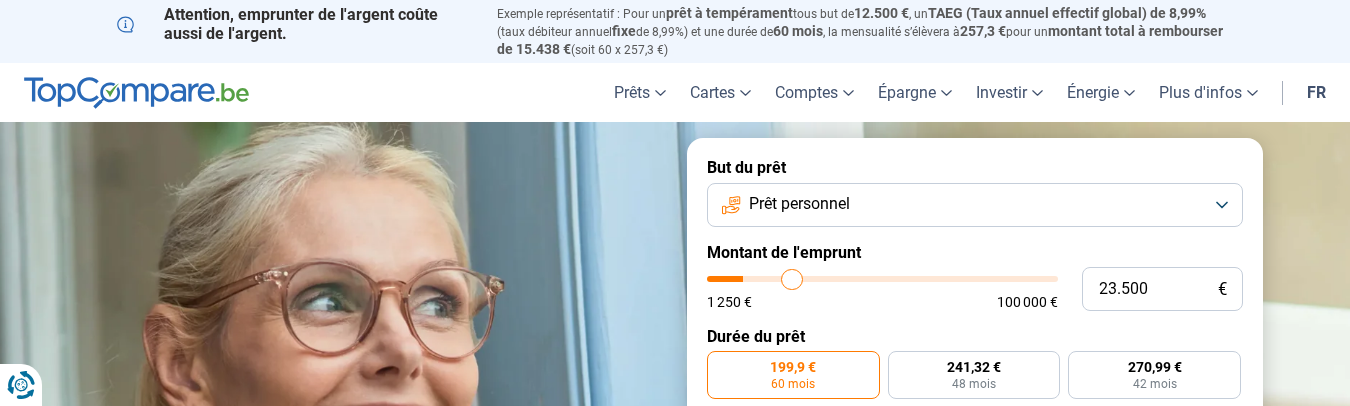 type on "24.250" 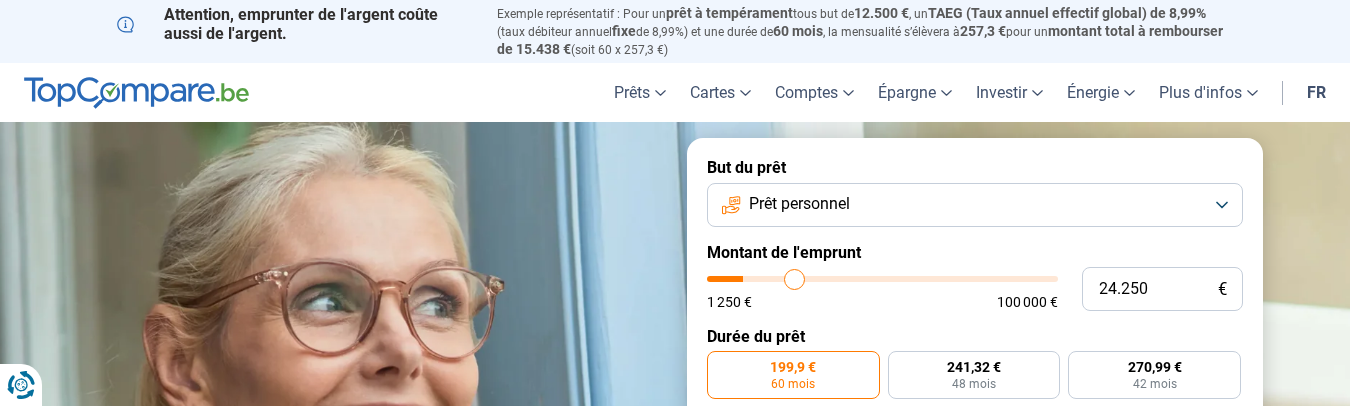 type on "25.250" 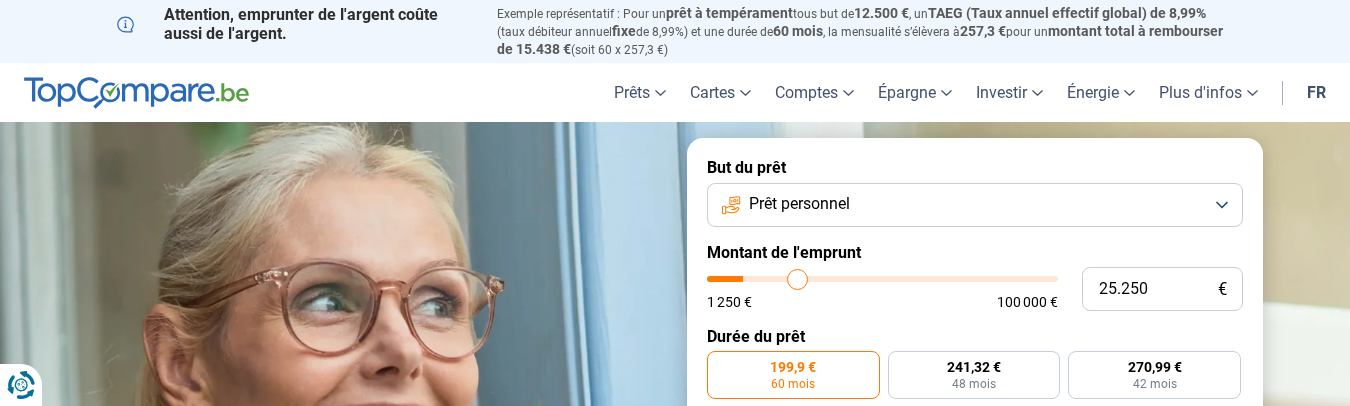 type on "26.500" 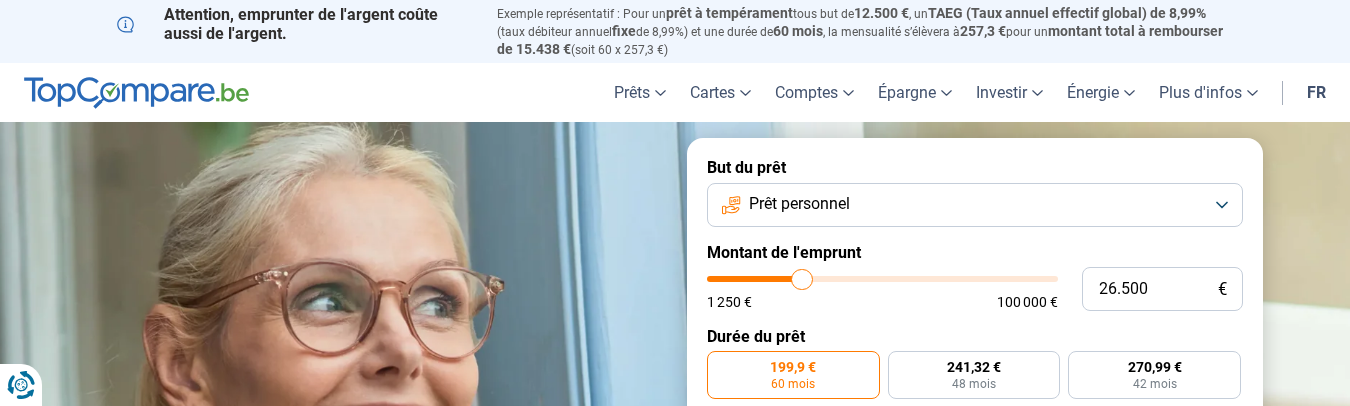 type on "28.250" 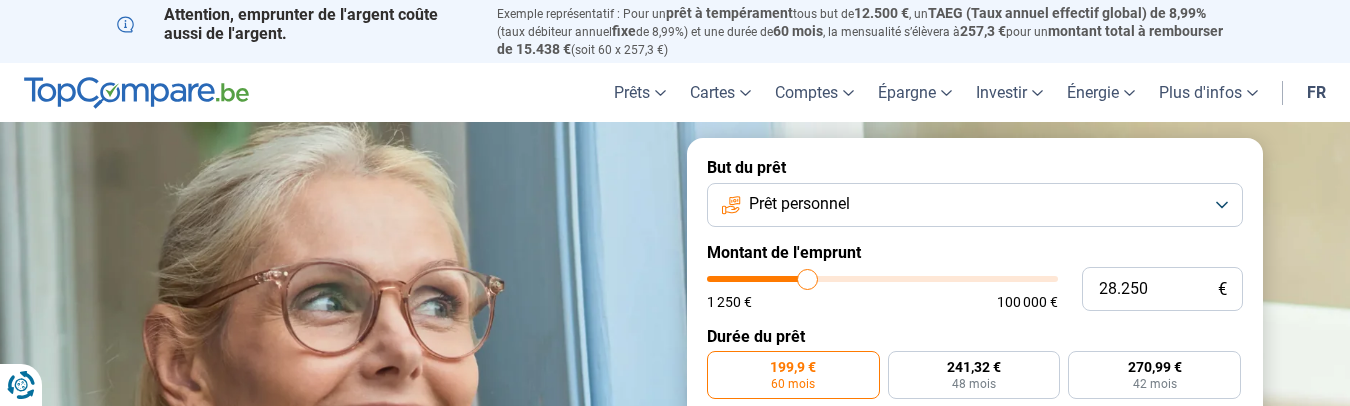 type on "29.750" 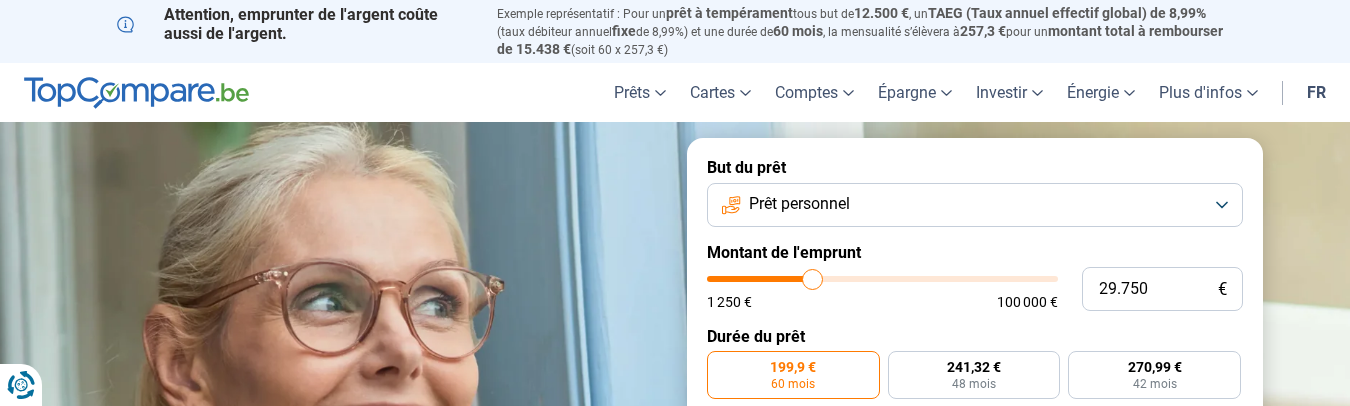 type on "31.000" 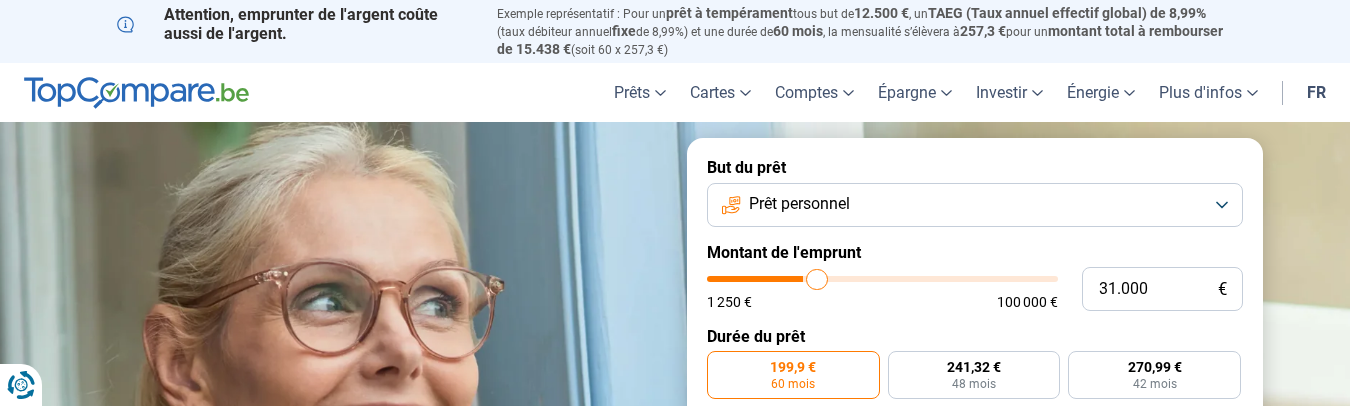 type on "31.750" 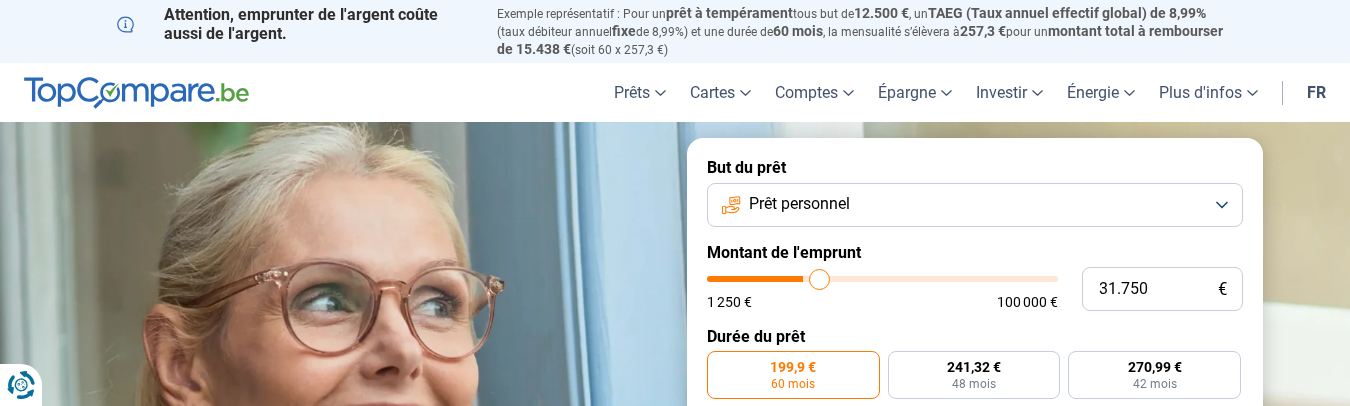 type on "32.000" 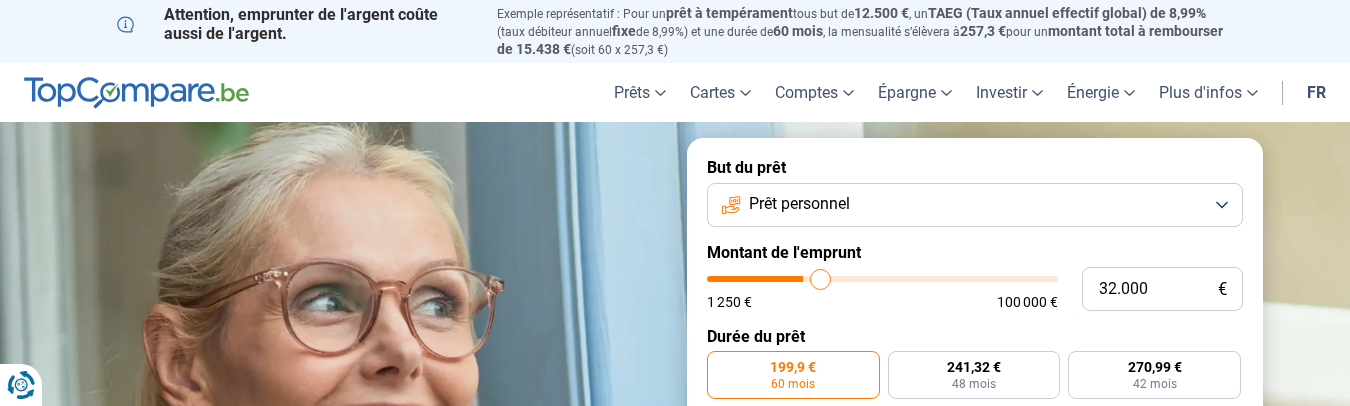 type on "32.500" 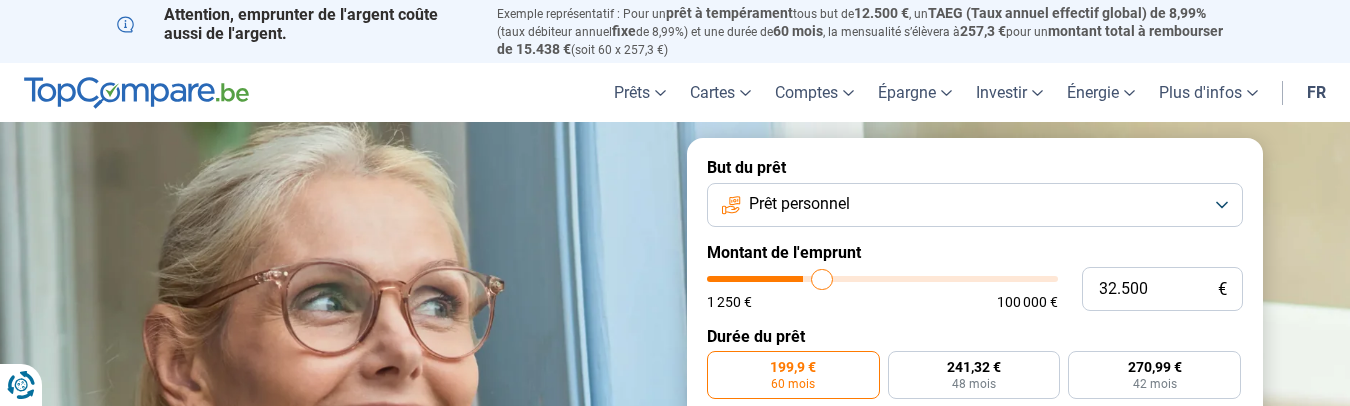 type on "32.750" 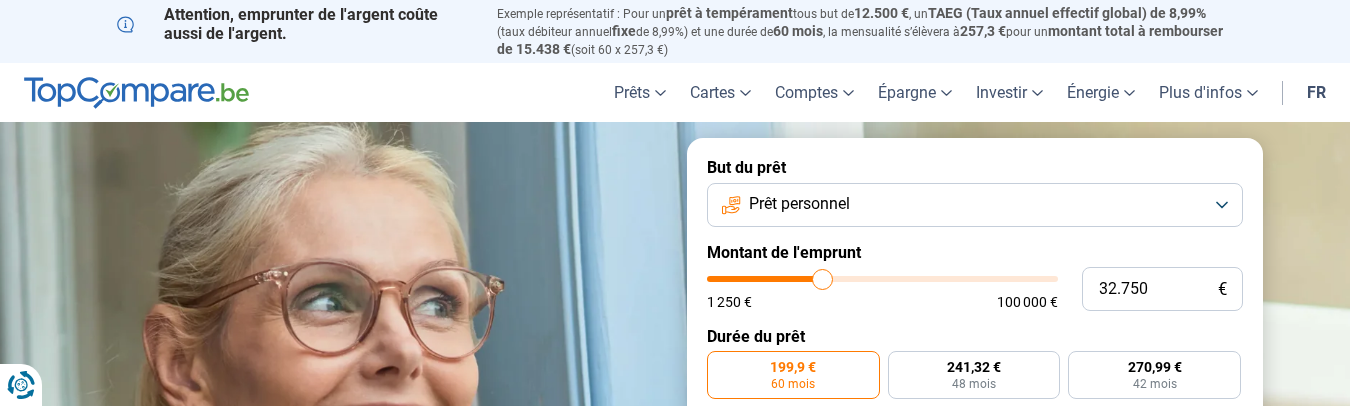 type on "32.000" 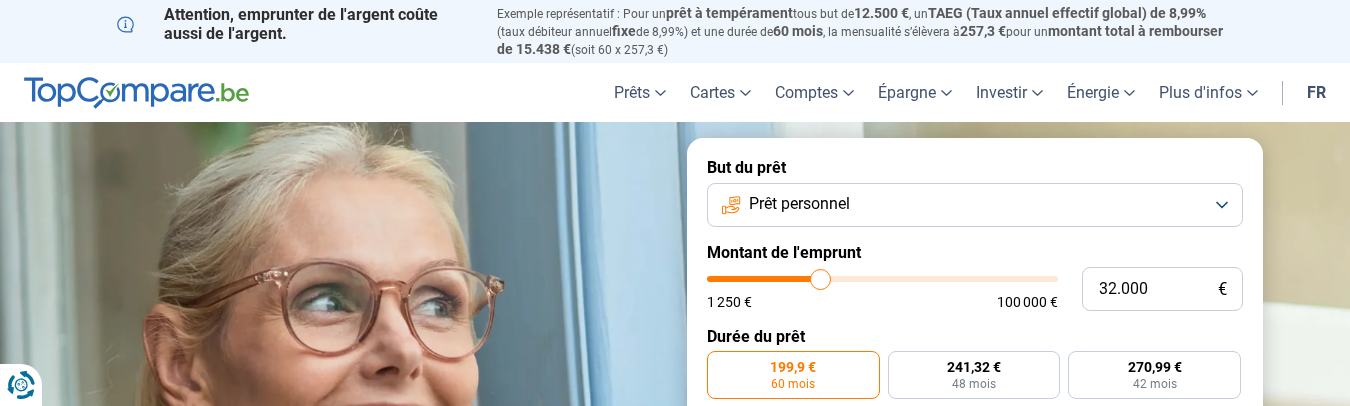 type on "31.500" 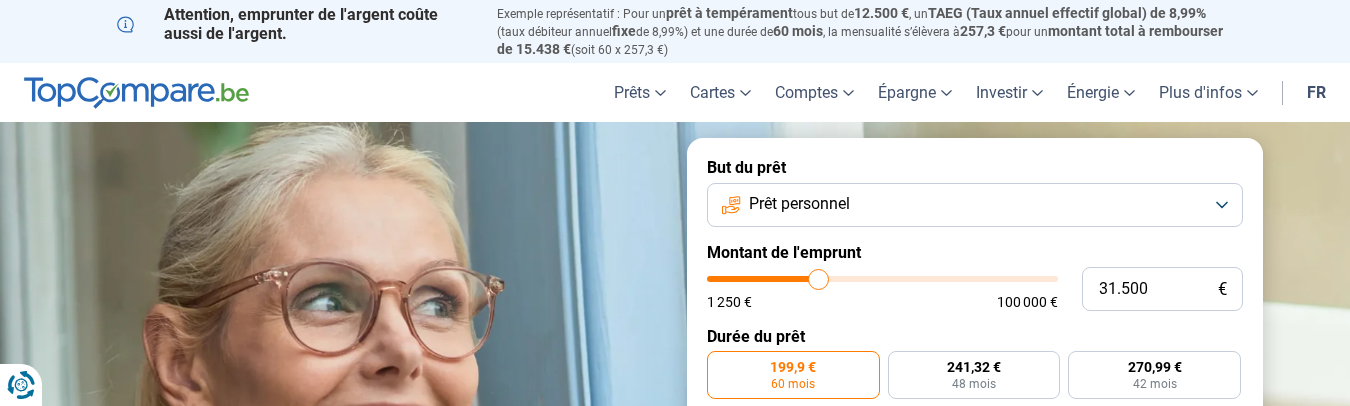 type on "31.250" 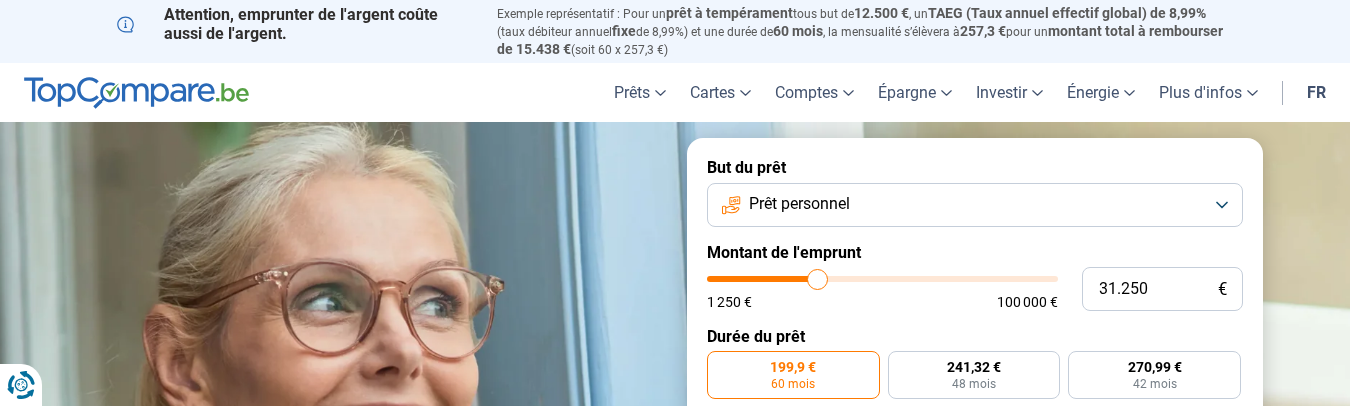 type on "31.000" 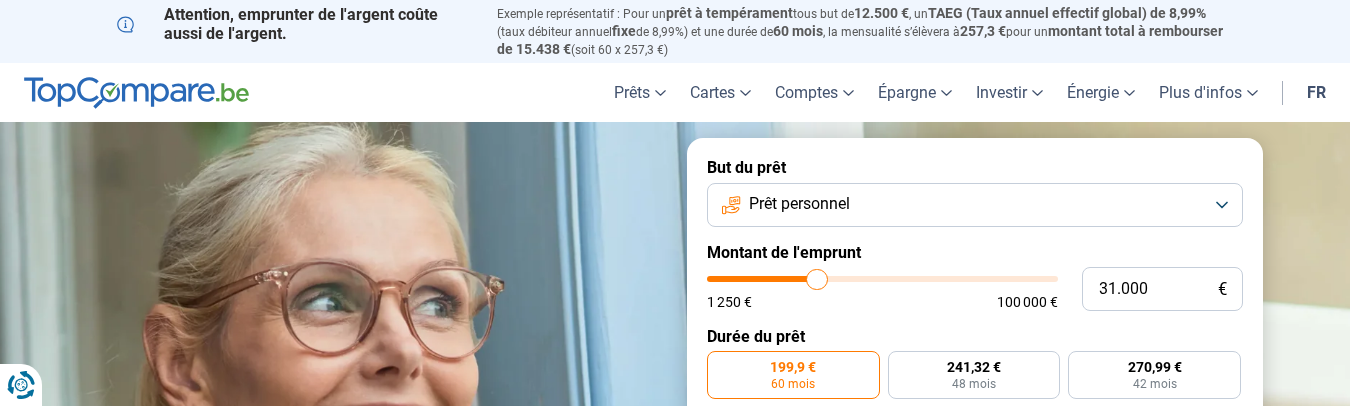 type on "30.500" 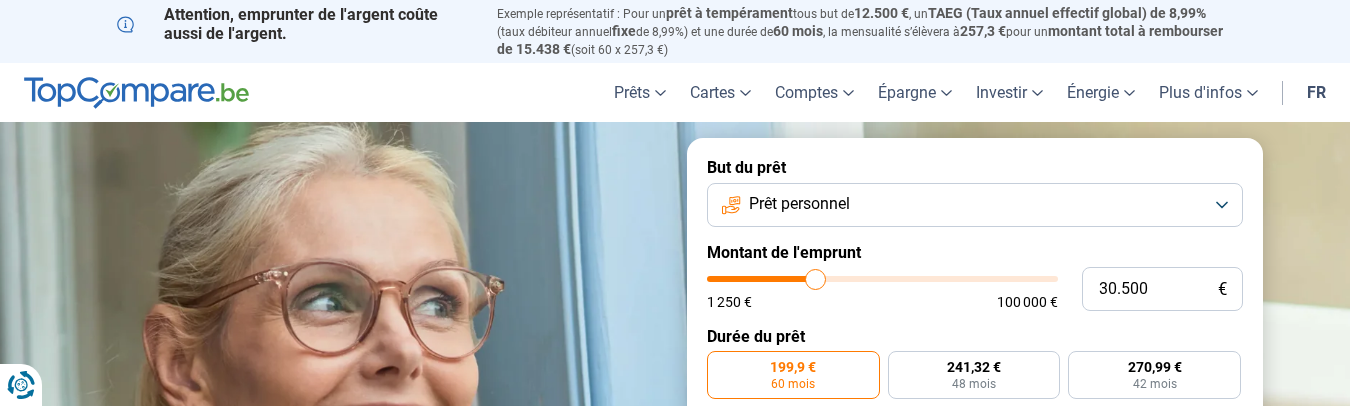 type on "30.250" 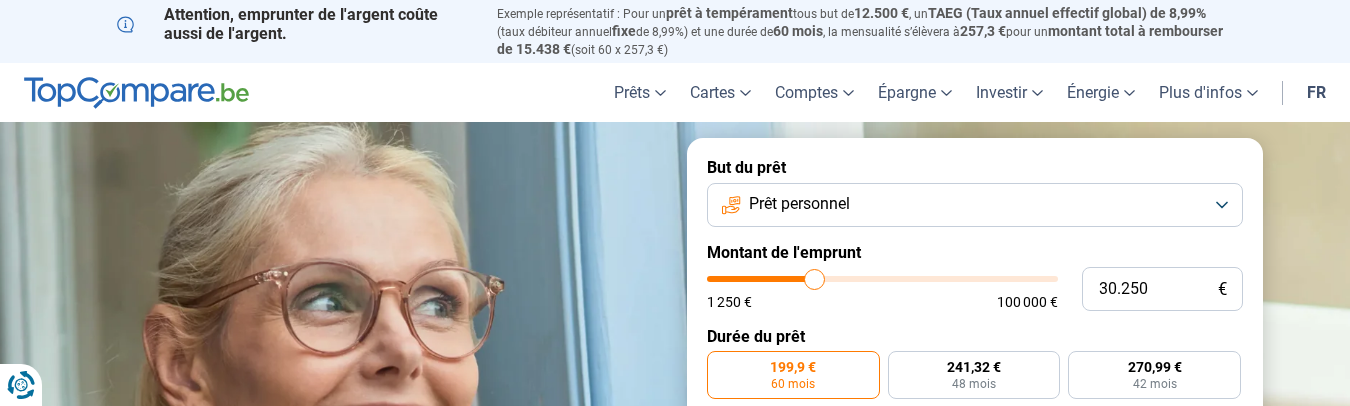 type on "29.750" 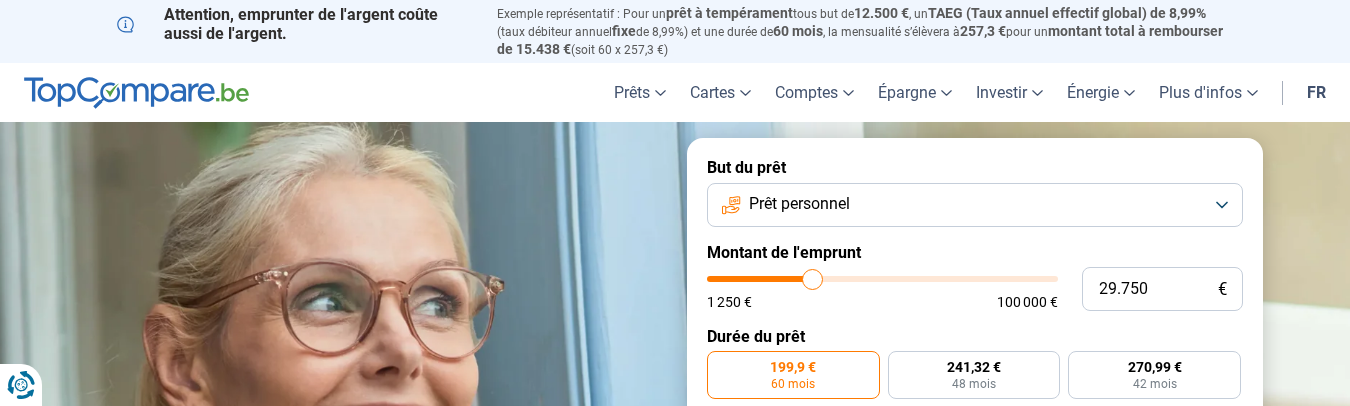 type on "29.500" 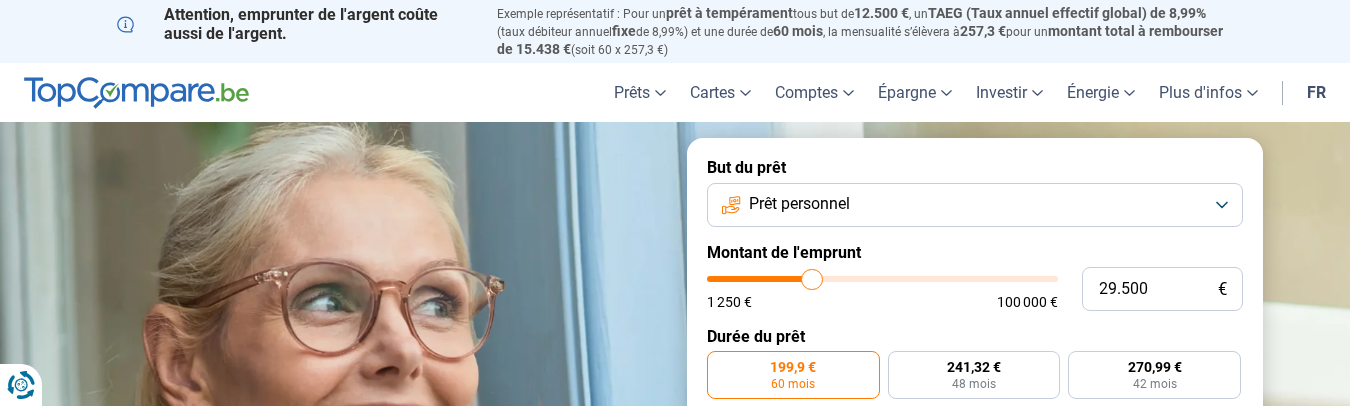 type on "29.750" 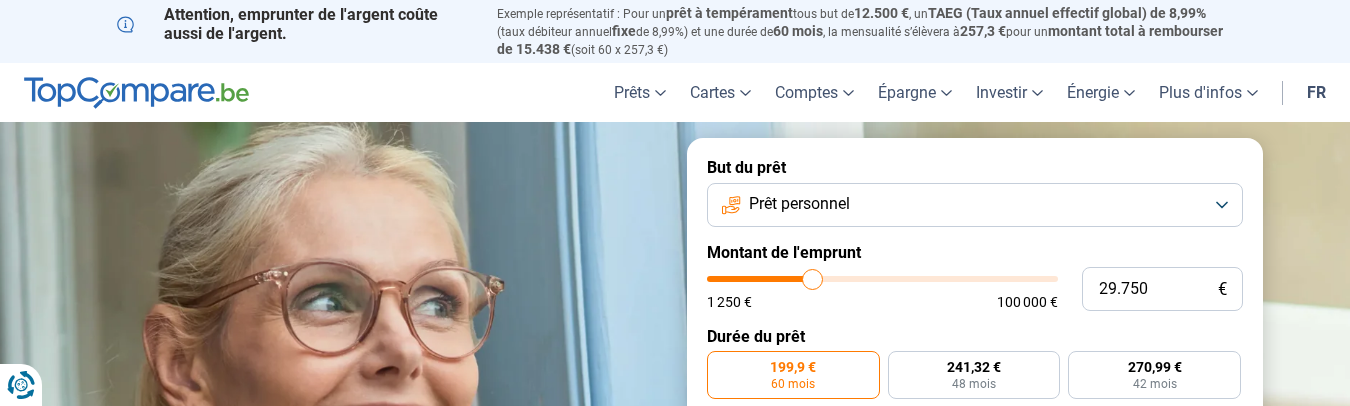 type on "30.000" 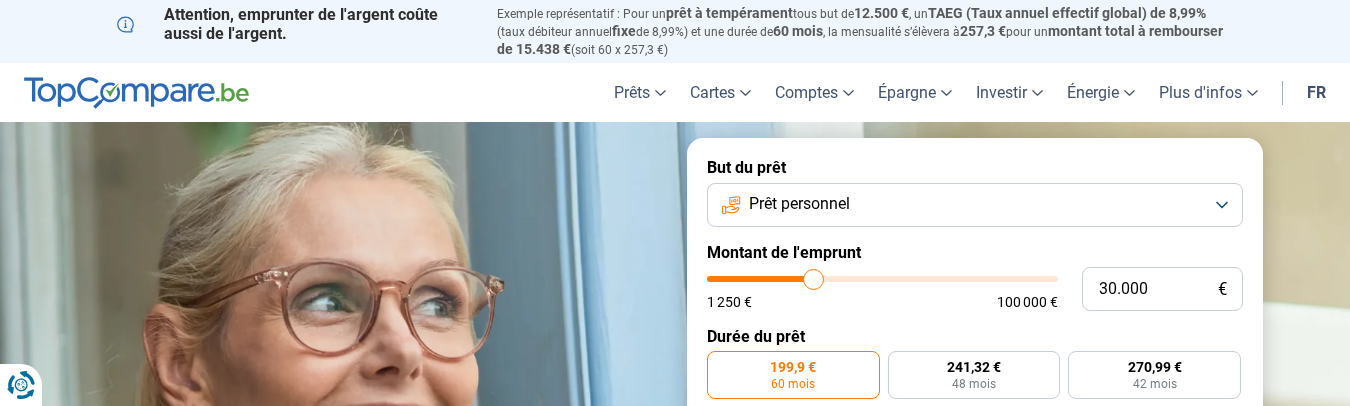 type on "30.250" 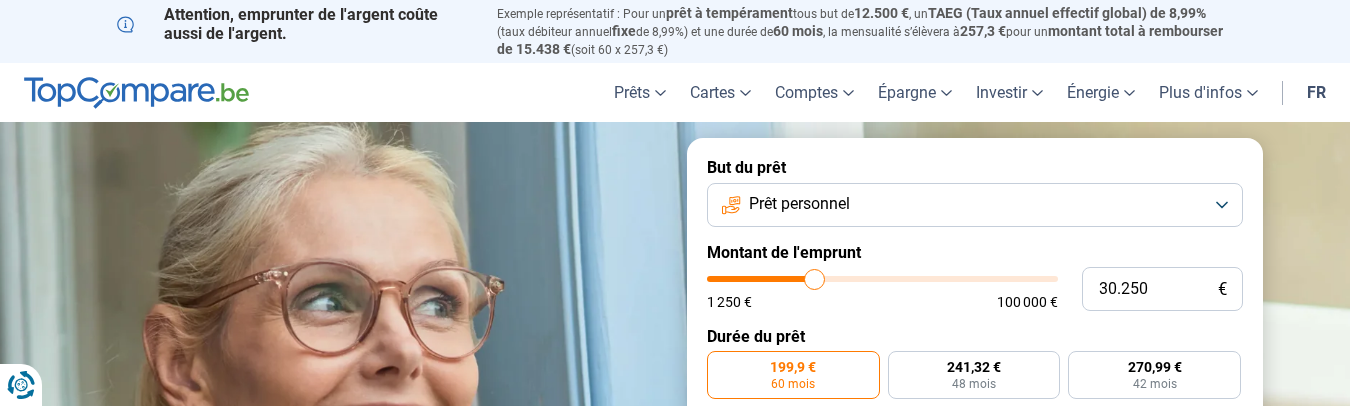 drag, startPoint x: 751, startPoint y: 280, endPoint x: 815, endPoint y: 281, distance: 64.00781 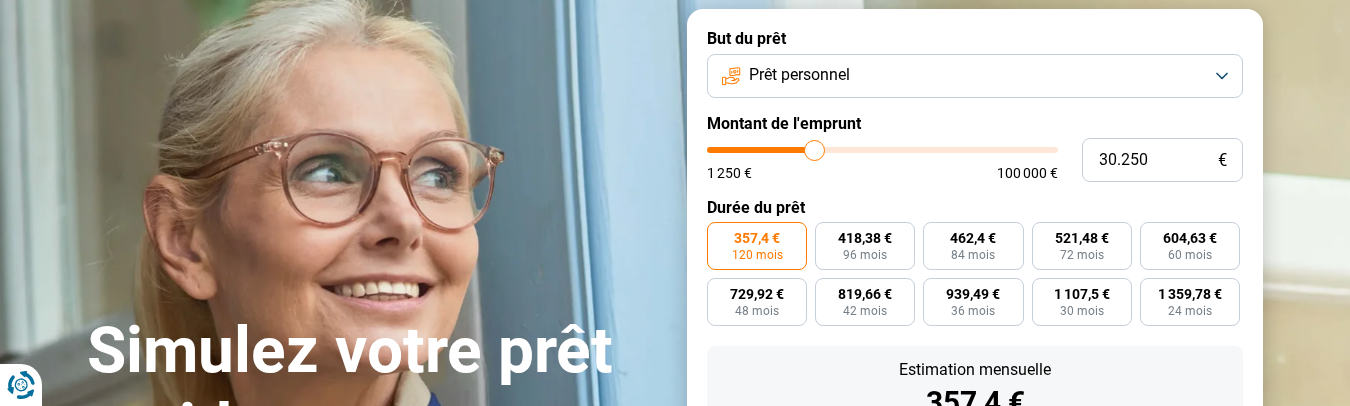 scroll, scrollTop: 128, scrollLeft: 0, axis: vertical 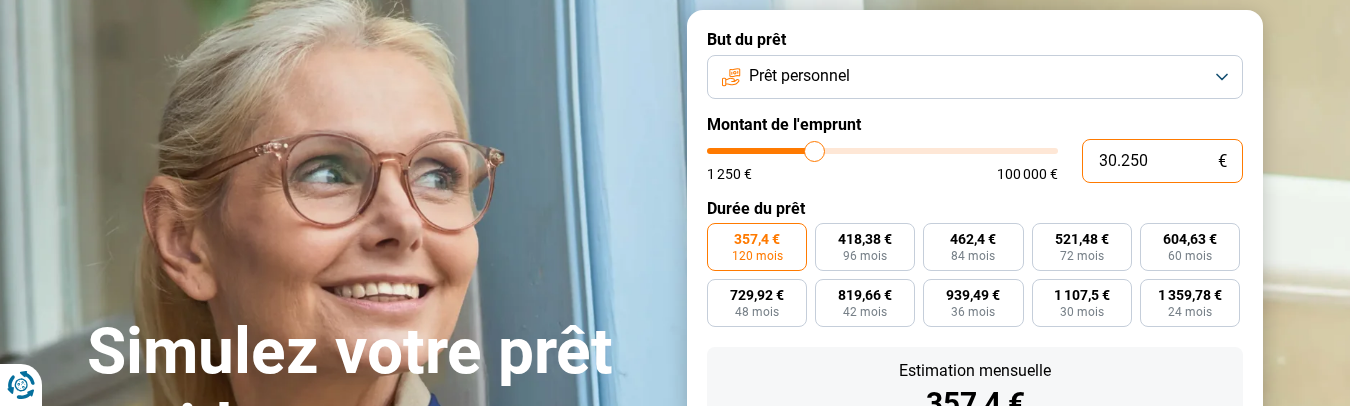 drag, startPoint x: 1152, startPoint y: 158, endPoint x: 1026, endPoint y: 168, distance: 126.3962 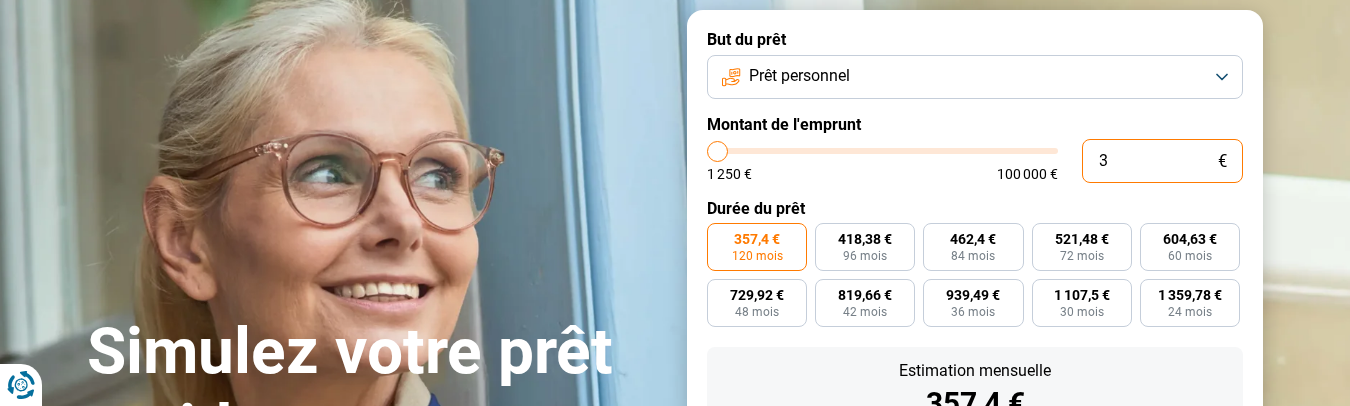 type on "30" 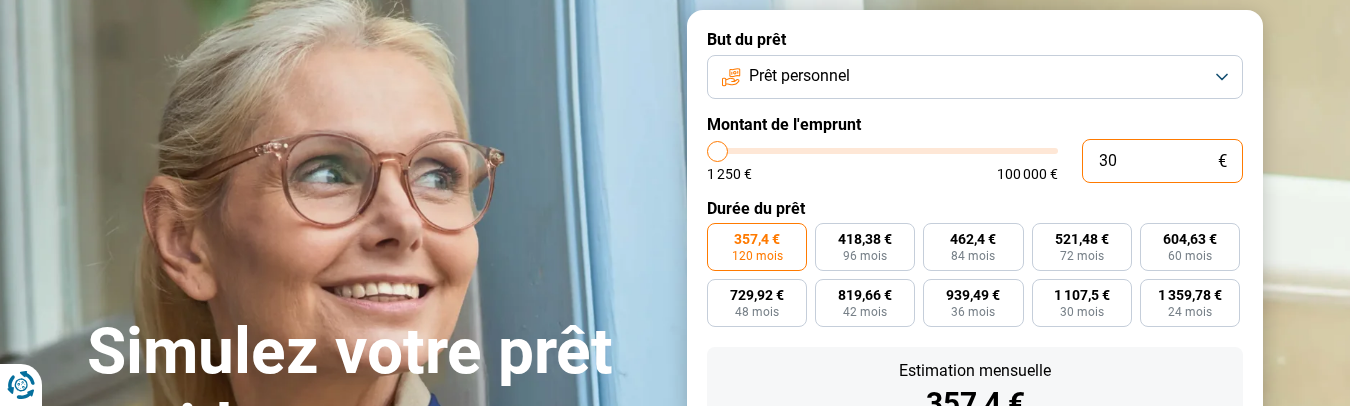 type on "300" 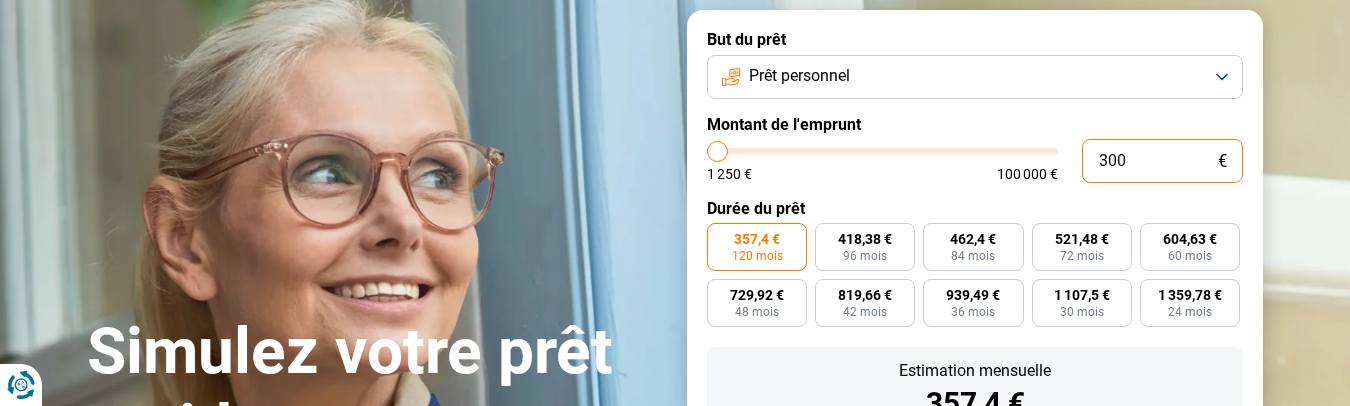 type on "3.000" 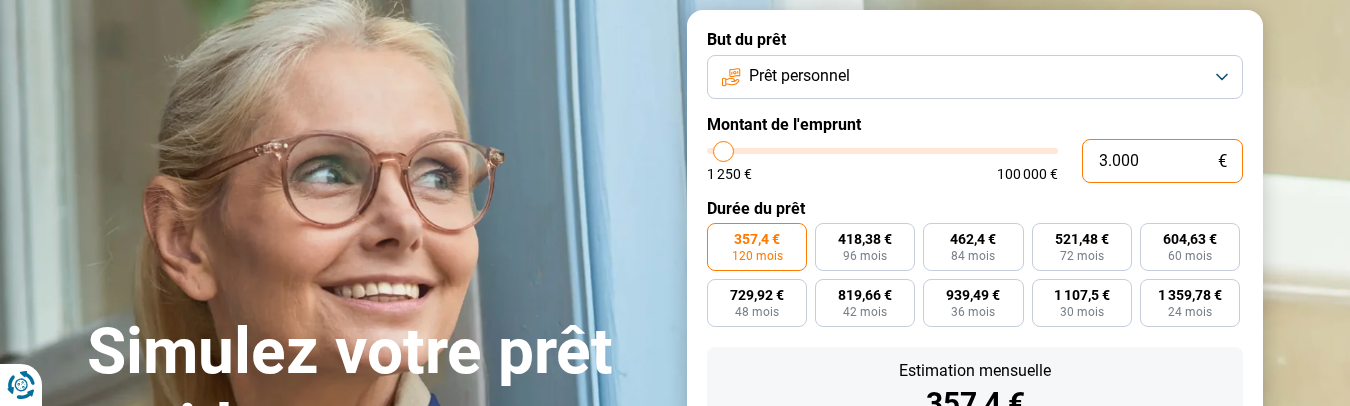 type on "30.000" 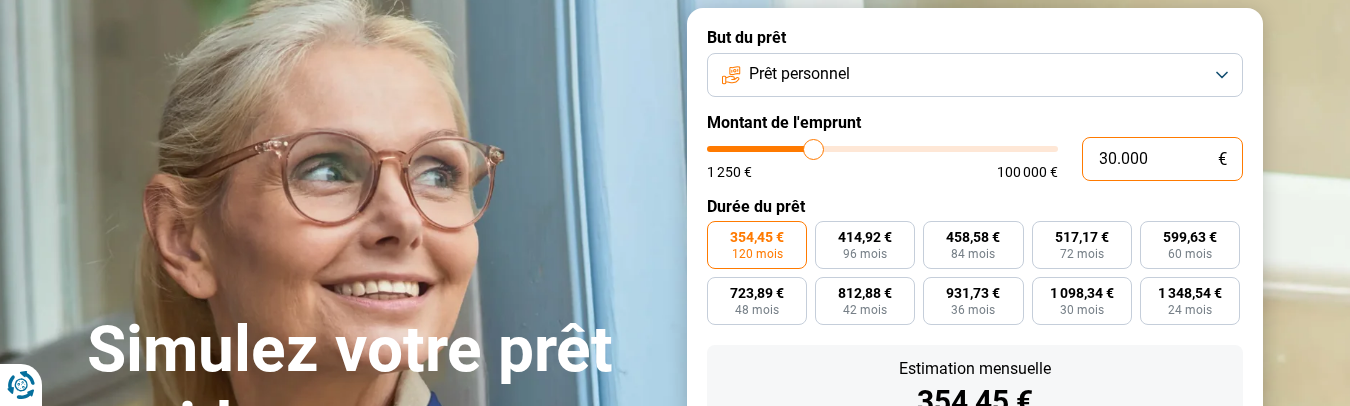 scroll, scrollTop: 128, scrollLeft: 0, axis: vertical 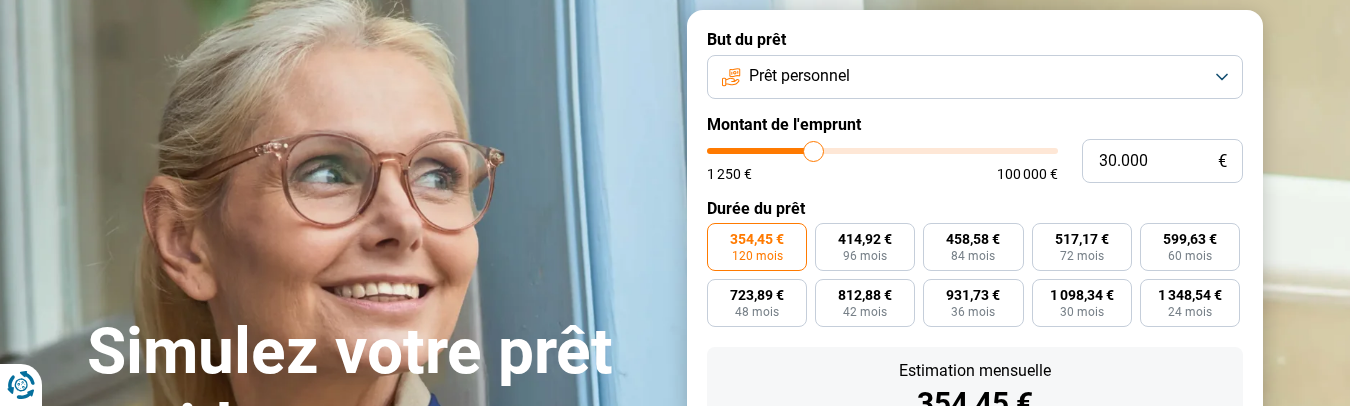 click on "But du prêt Prêt personnel Montant de l'emprunt 30.000 € 1 250 € 100 000 € Durée du prêt 354,45 € 120 mois 414,92 € 96 mois 458,58 € 84 mois 517,17 € 72 mois 599,63 € 60 mois 723,89 € 48 mois 812,88 € 42 mois 931,73 € 36 mois 1 098,34 € 30 mois 1 348,54 € 24 mois Estimation mensuelle 354,45 € Total à rembourser: 42 534 € Sur base d'un TAEG de 7.65 %* *Sous réserve d'acceptation par les organismes prêteurs Continuer Maximisez vos chances de financement  grâce à nos experts et trouvez la meilleure offre personnalisée pour vous. 100.000+ simulations mensuelles réussies Maximisez vos chances de financement grâce à nos experts  Trouvez la meilleure offre personnalisée" at bounding box center [975, 318] 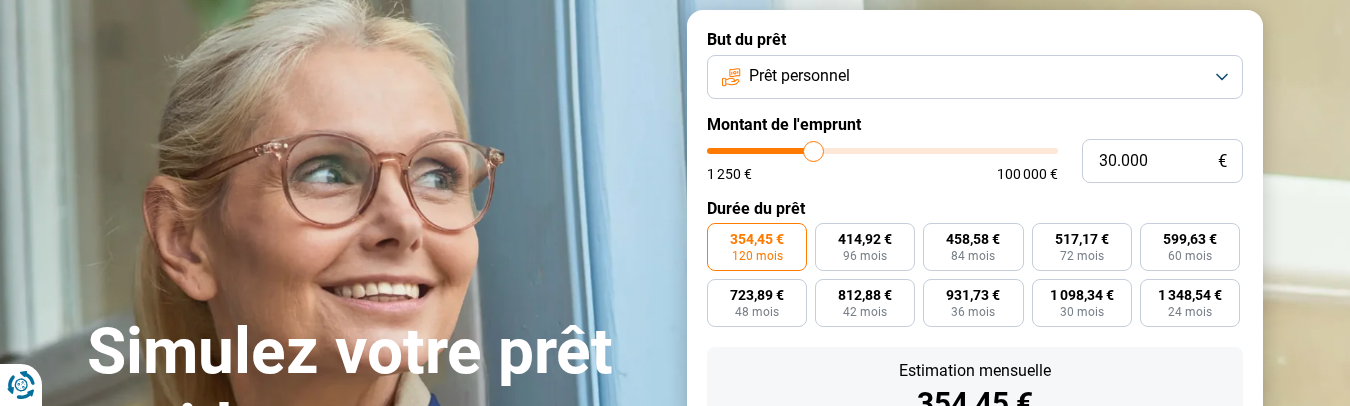 type on "38.250" 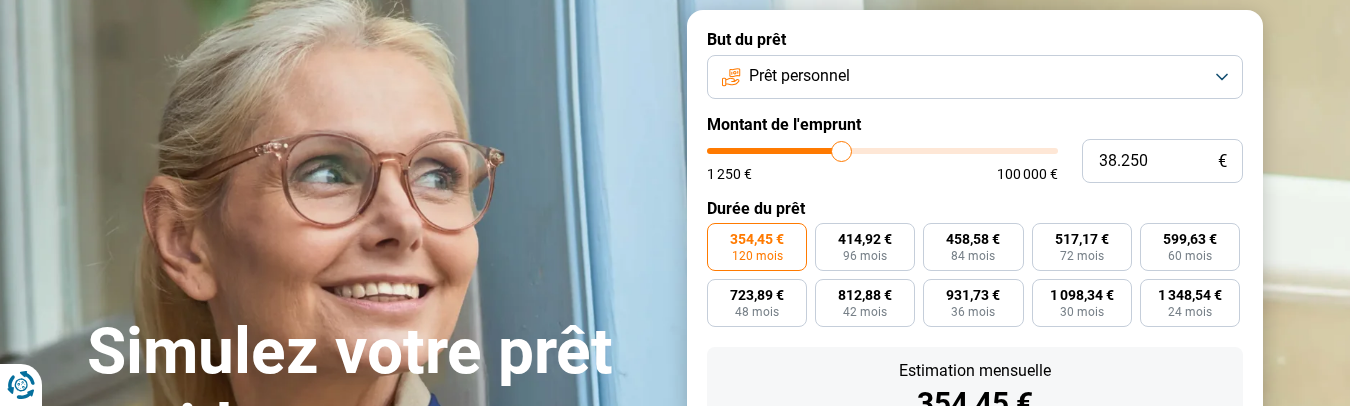 type on "38250" 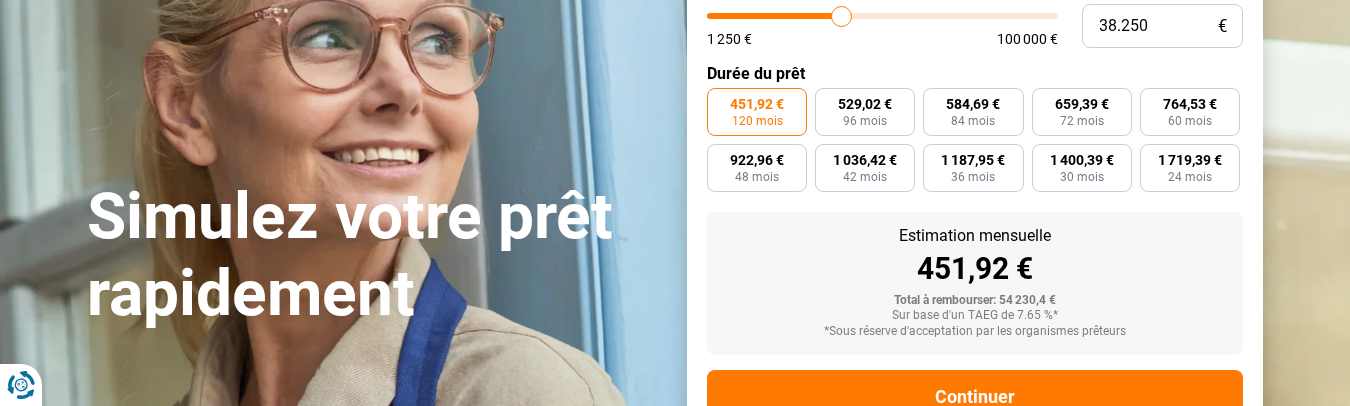 scroll, scrollTop: 228, scrollLeft: 0, axis: vertical 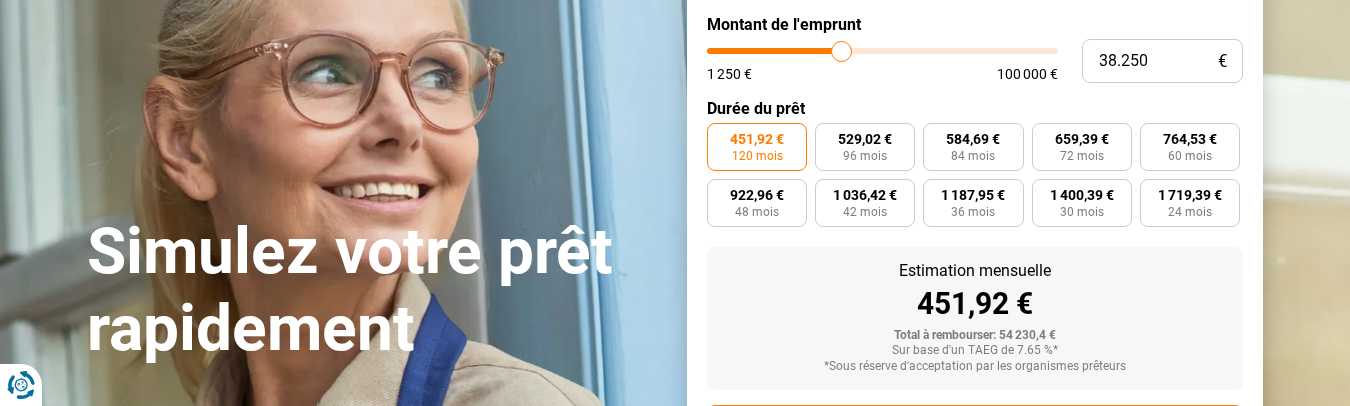 type on "34.500" 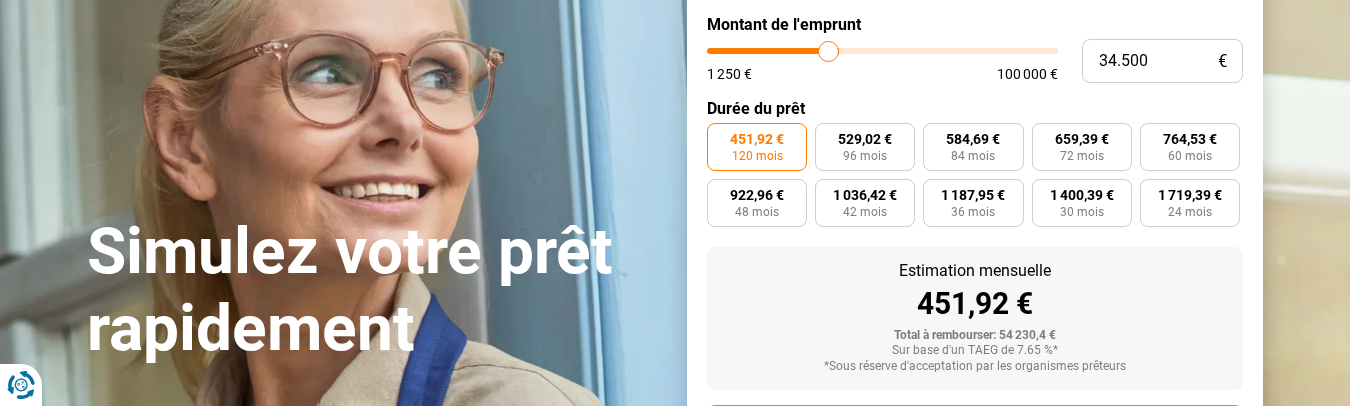 type on "34500" 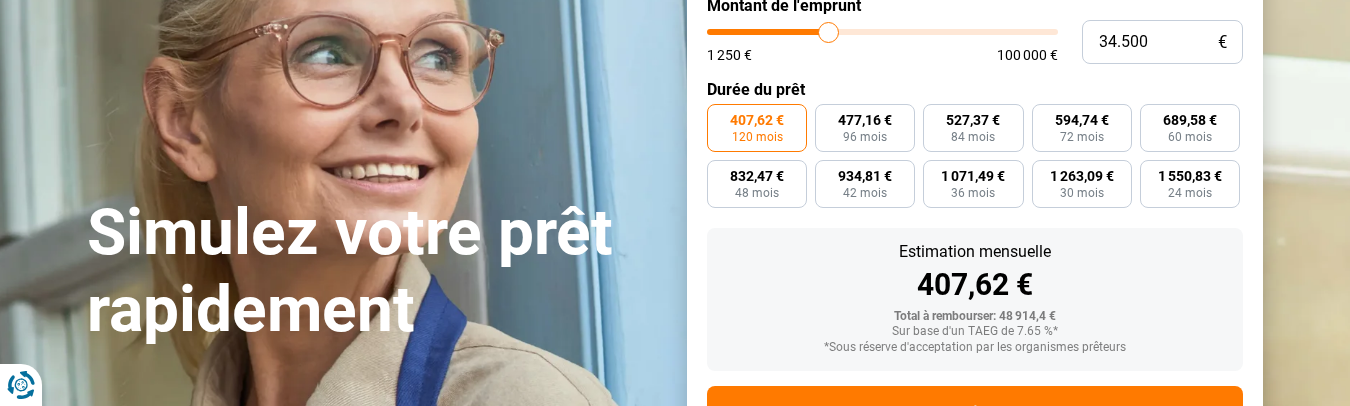 scroll, scrollTop: 128, scrollLeft: 0, axis: vertical 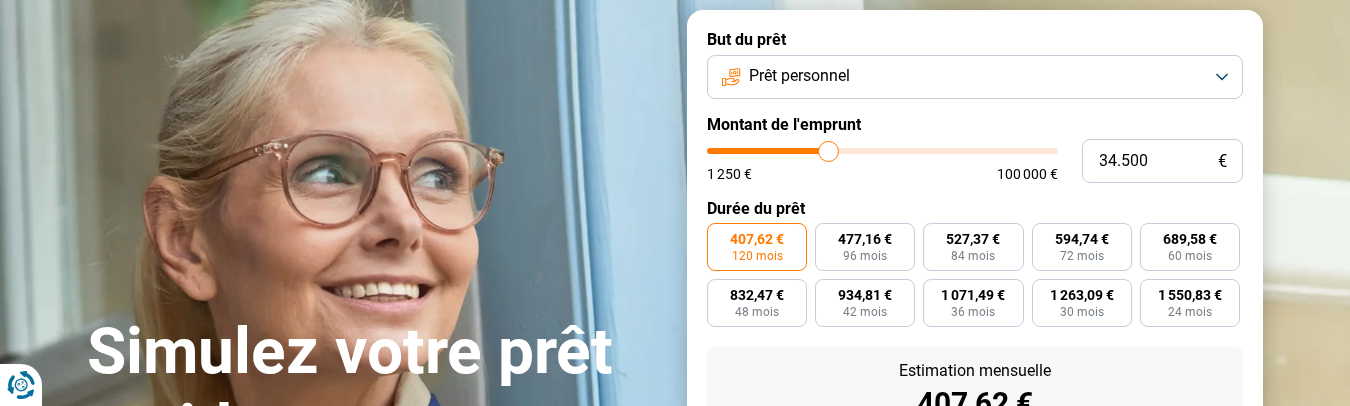 type on "29.500" 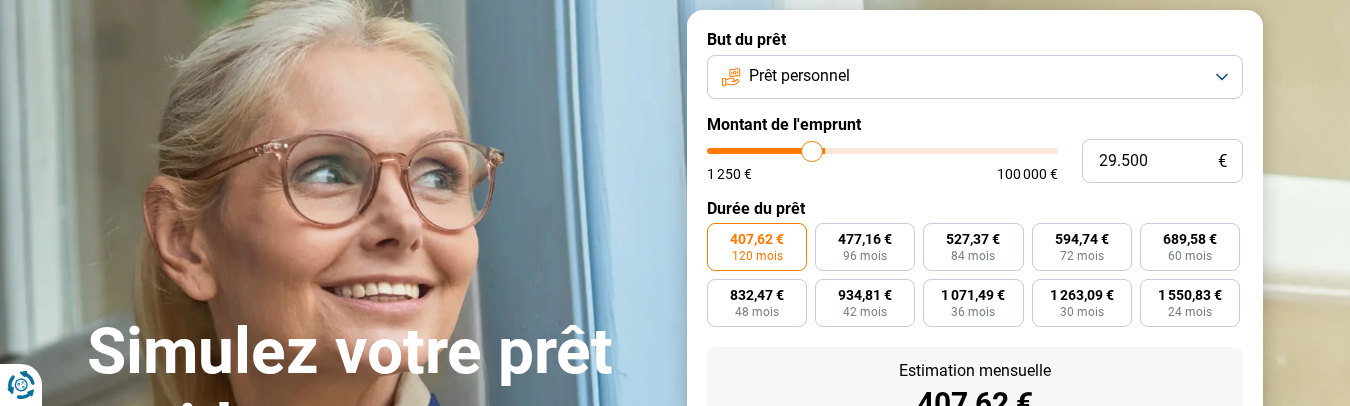 type on "29.750" 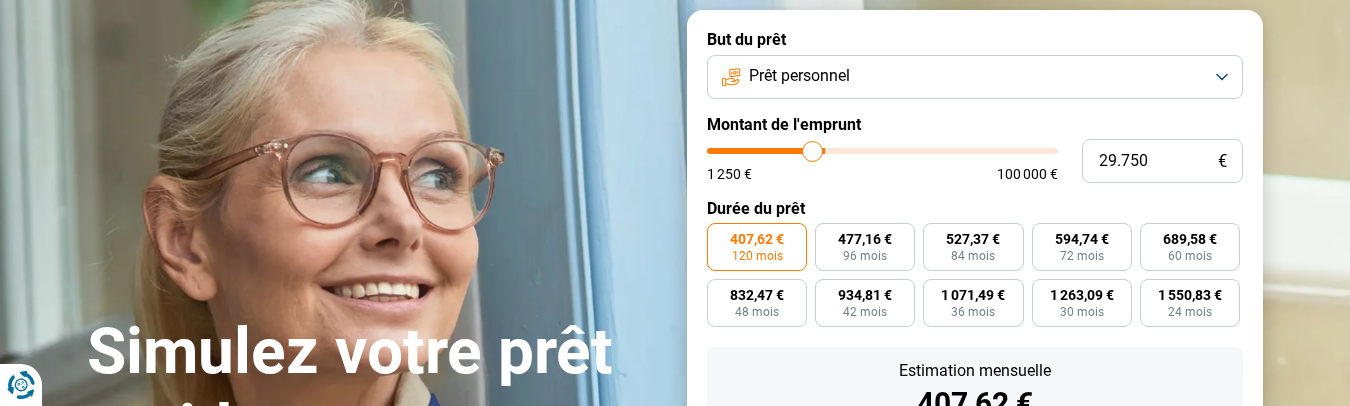 type on "29750" 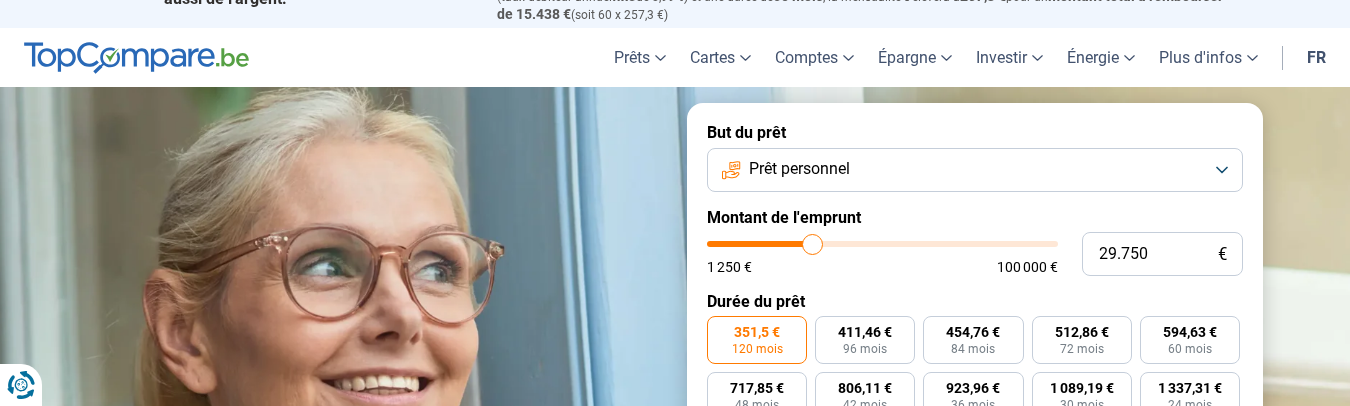 scroll, scrollTop: 28, scrollLeft: 0, axis: vertical 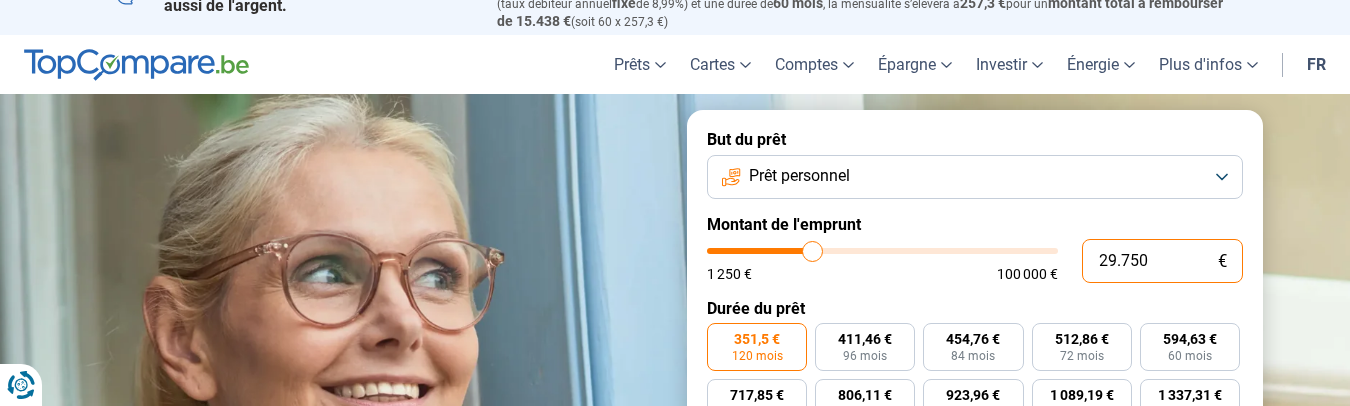 drag, startPoint x: 1157, startPoint y: 262, endPoint x: 959, endPoint y: 261, distance: 198.00252 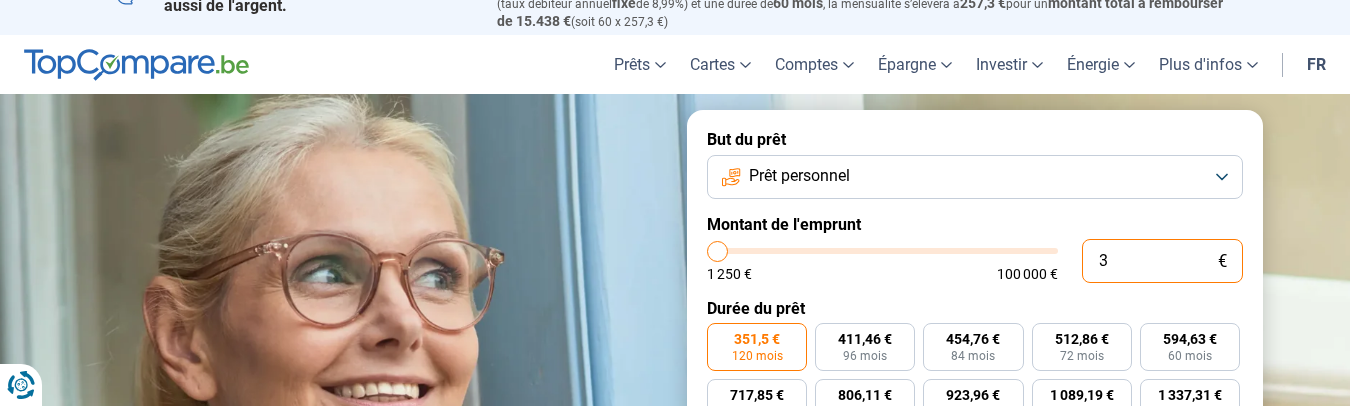 type on "30" 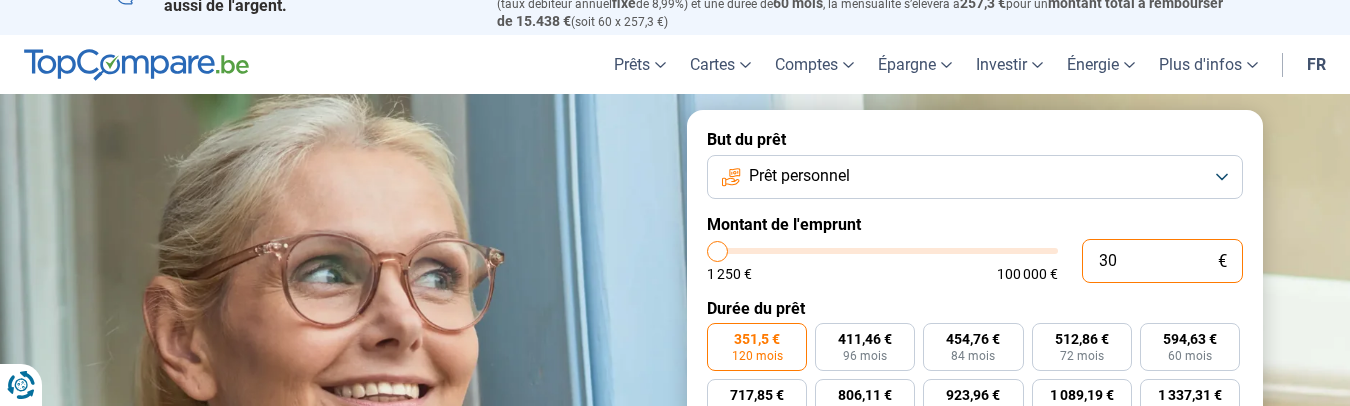 type on "300" 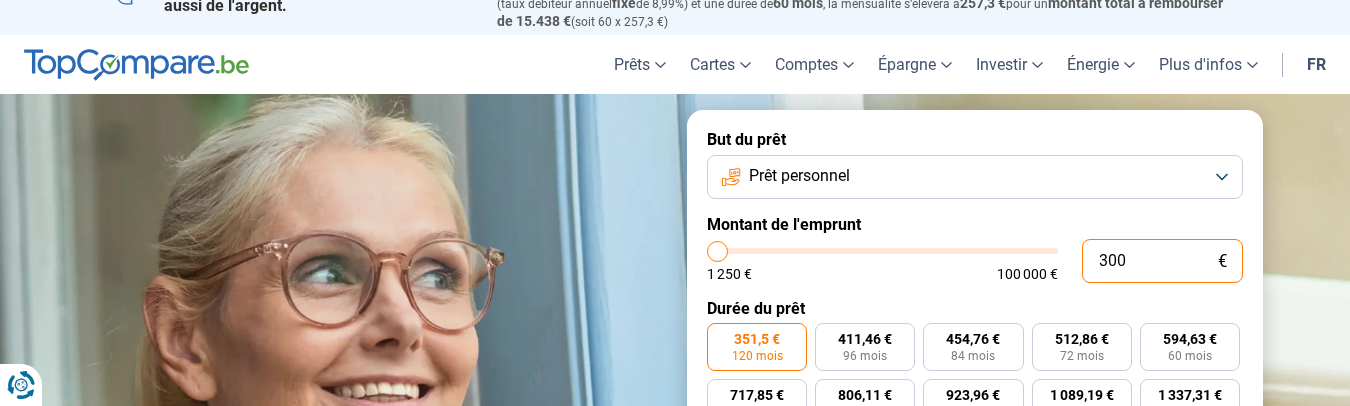 type on "3.000" 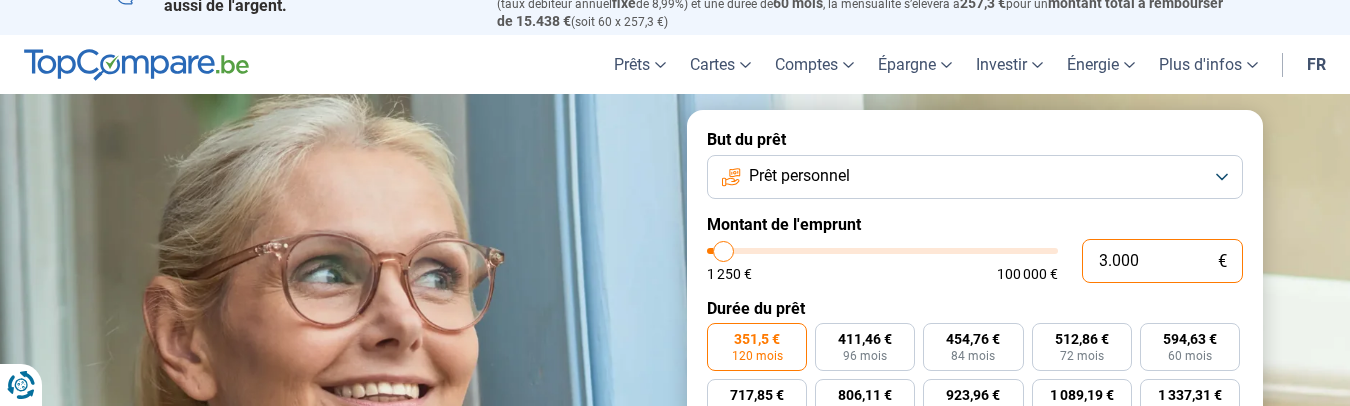 type on "30.000" 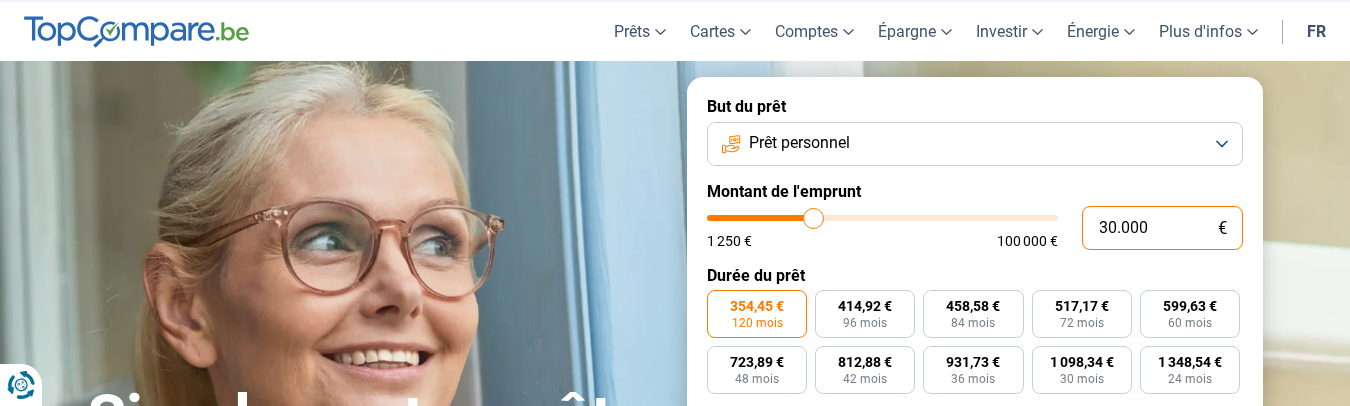 scroll, scrollTop: 0, scrollLeft: 0, axis: both 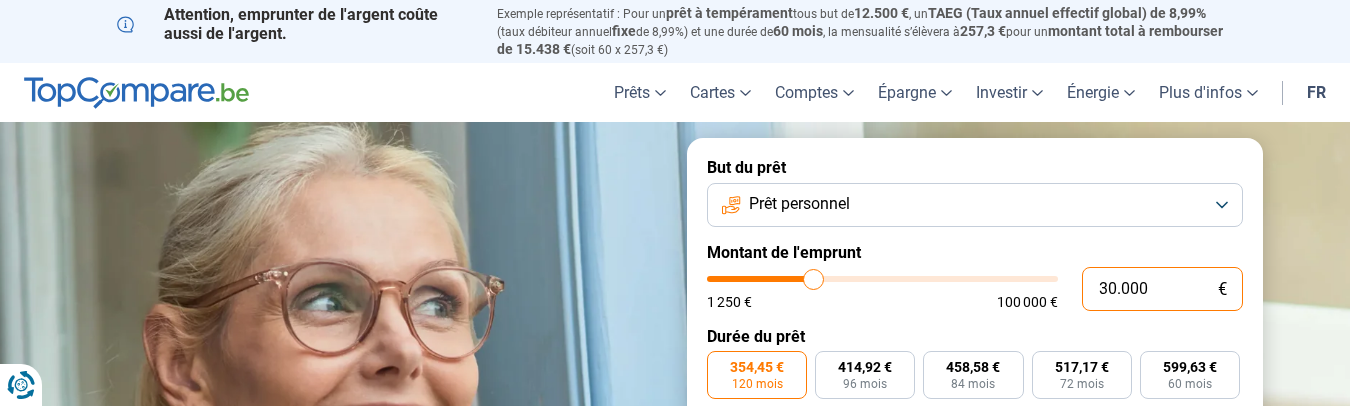 type on "30.000" 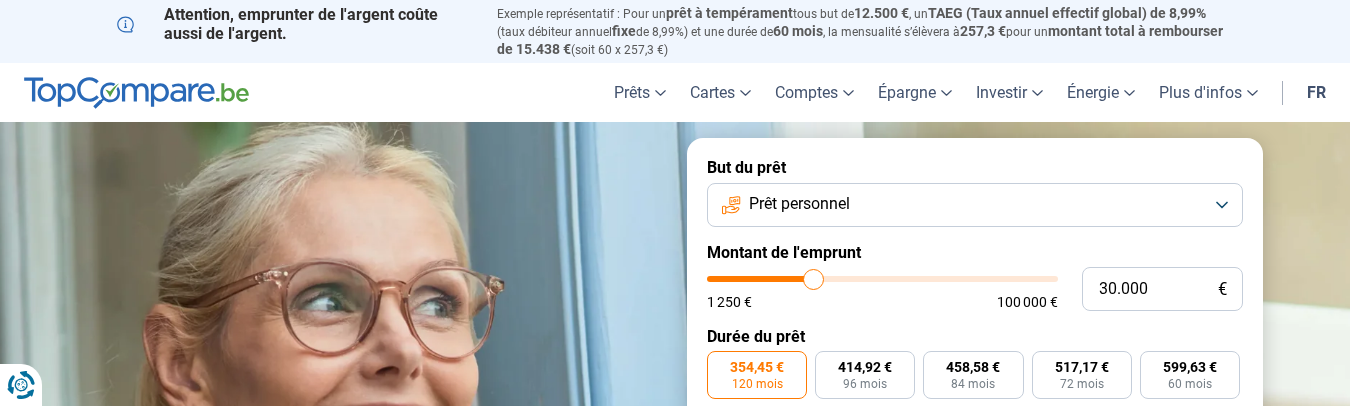 click on "Prêt personnel" at bounding box center [975, 205] 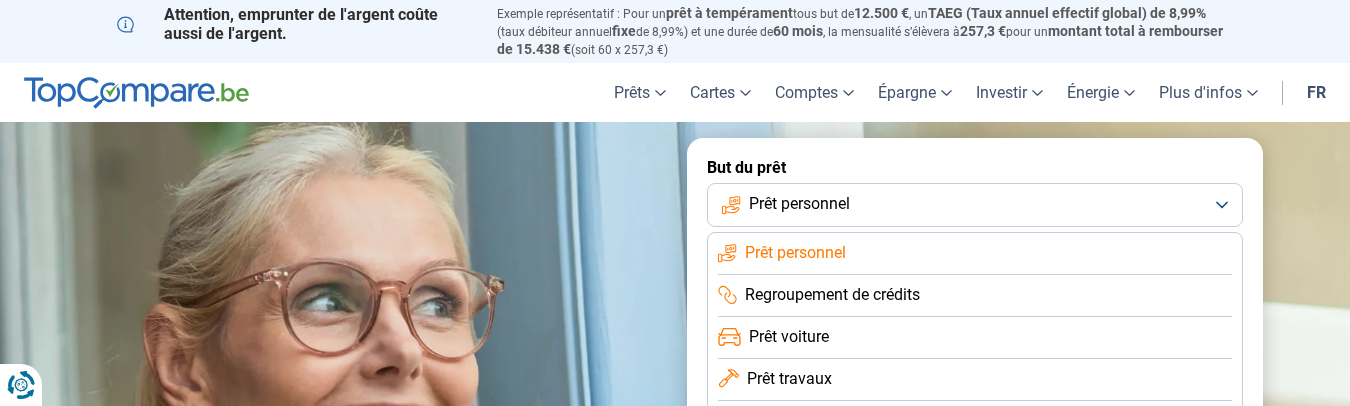 click on "Regroupement de crédits" at bounding box center [832, 295] 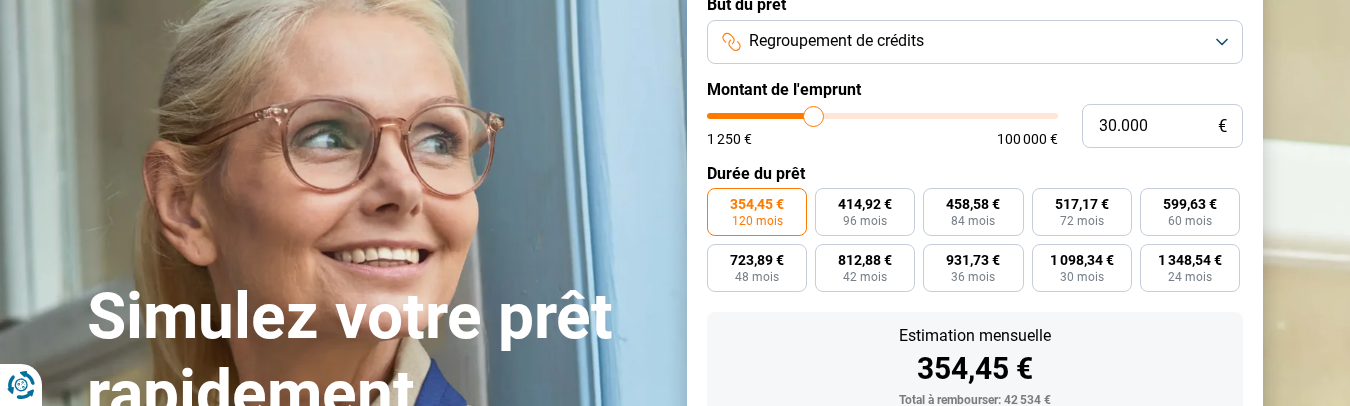 scroll, scrollTop: 128, scrollLeft: 0, axis: vertical 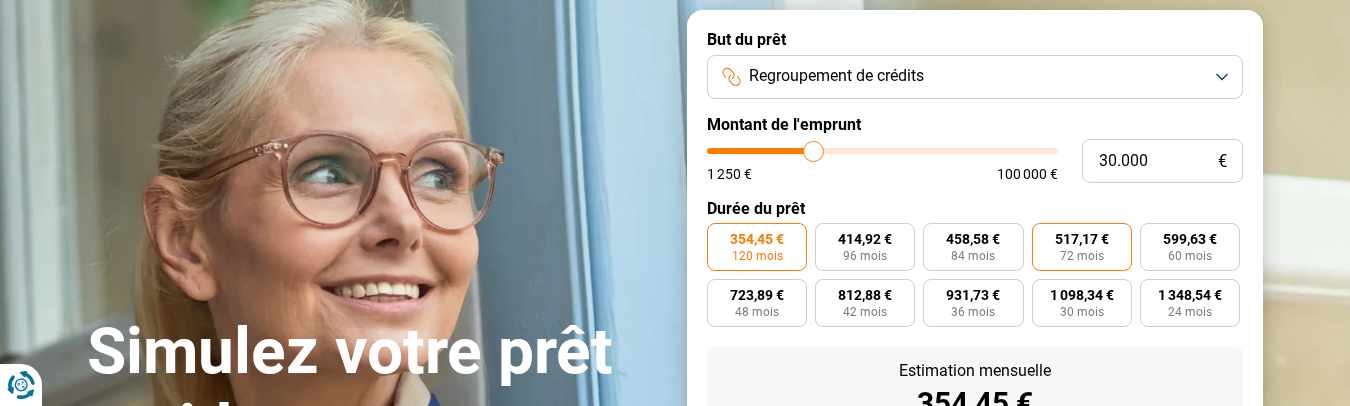 click on "517,17 €" at bounding box center [1082, 239] 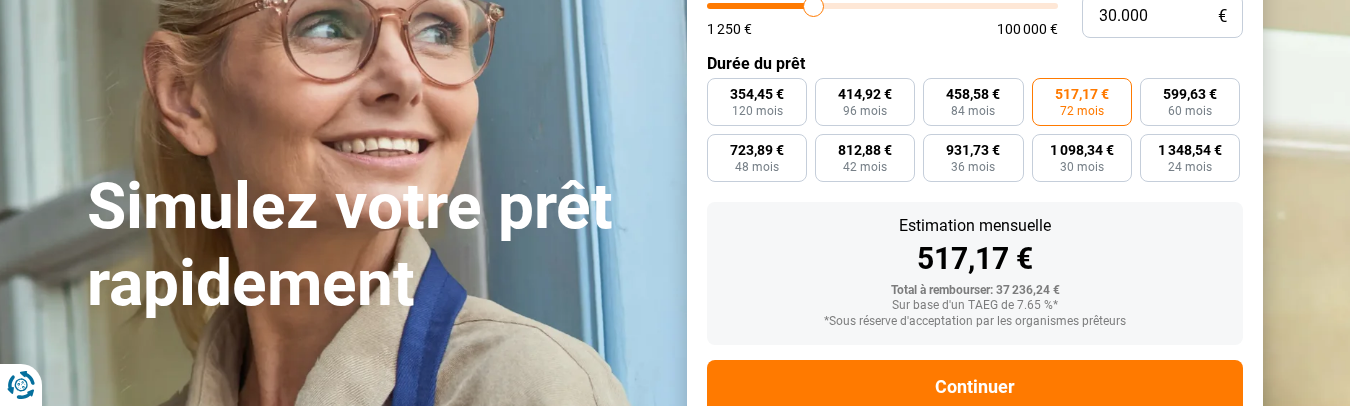 scroll, scrollTop: 227, scrollLeft: 0, axis: vertical 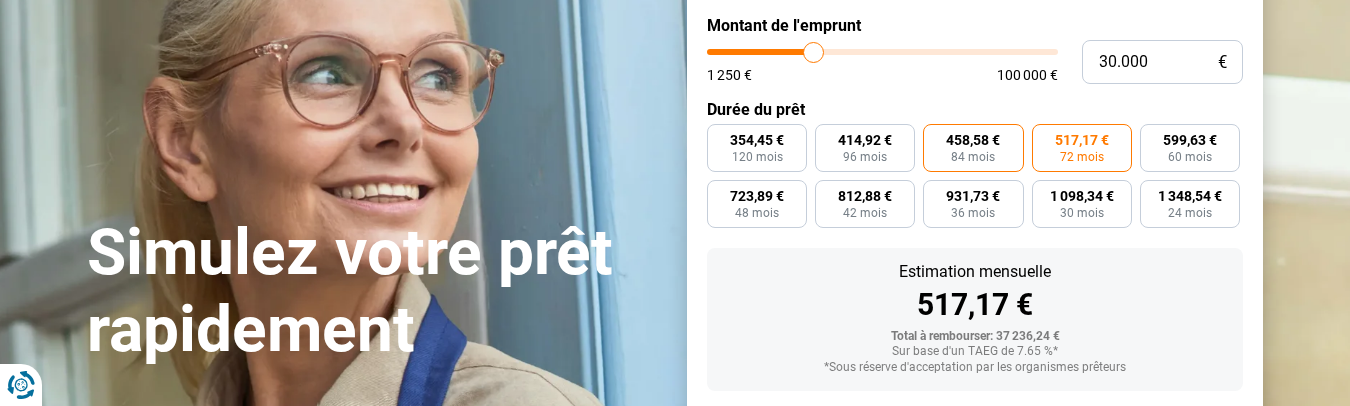 click on "84 mois" at bounding box center (973, 157) 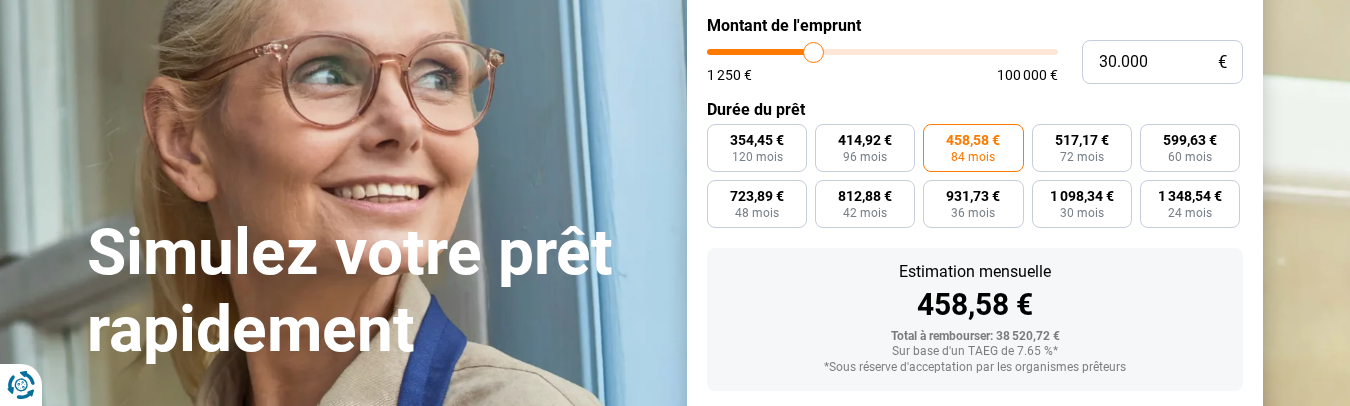 scroll, scrollTop: 328, scrollLeft: 0, axis: vertical 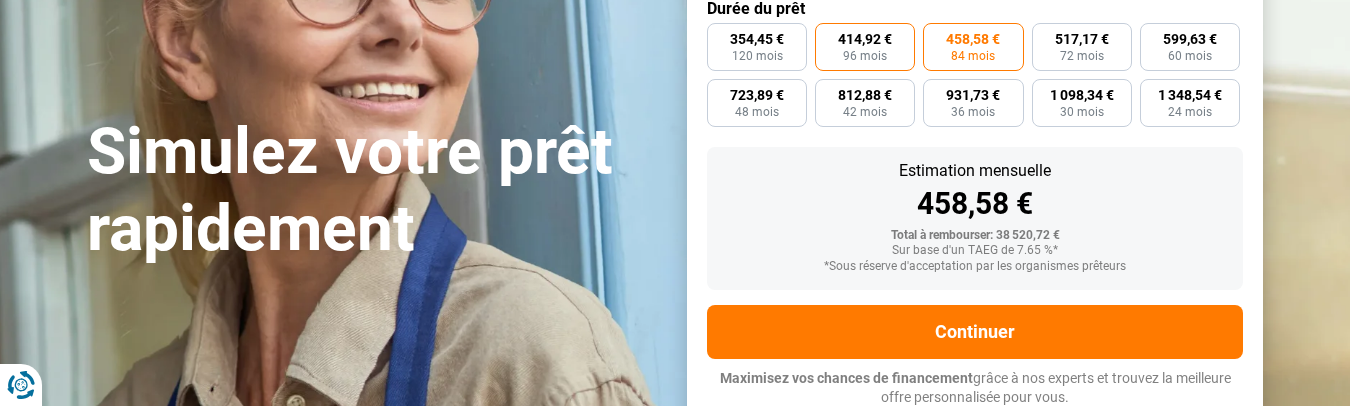 click on "414,92 € 96 mois" at bounding box center (865, 47) 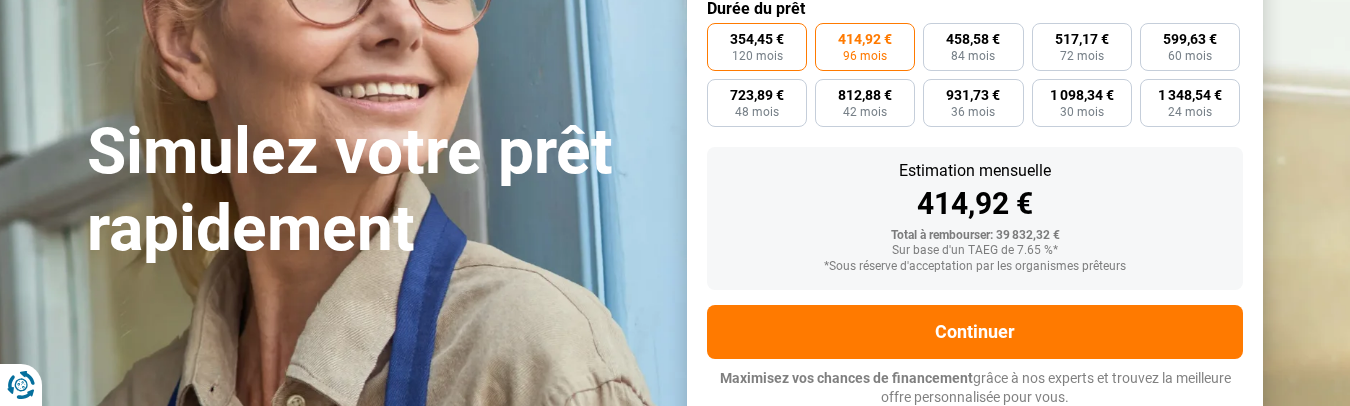 click on "120 mois" at bounding box center [757, 56] 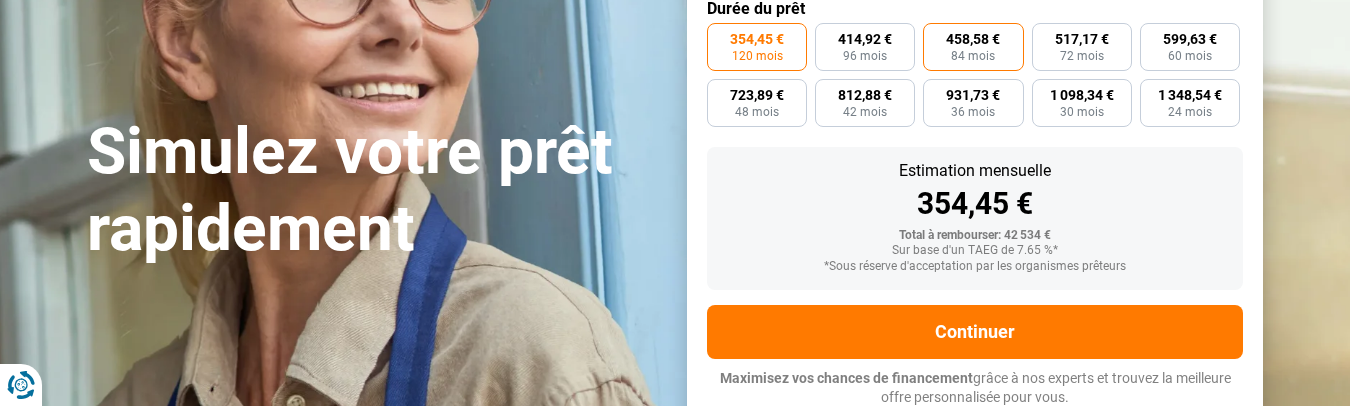 click on "84 mois" at bounding box center [973, 56] 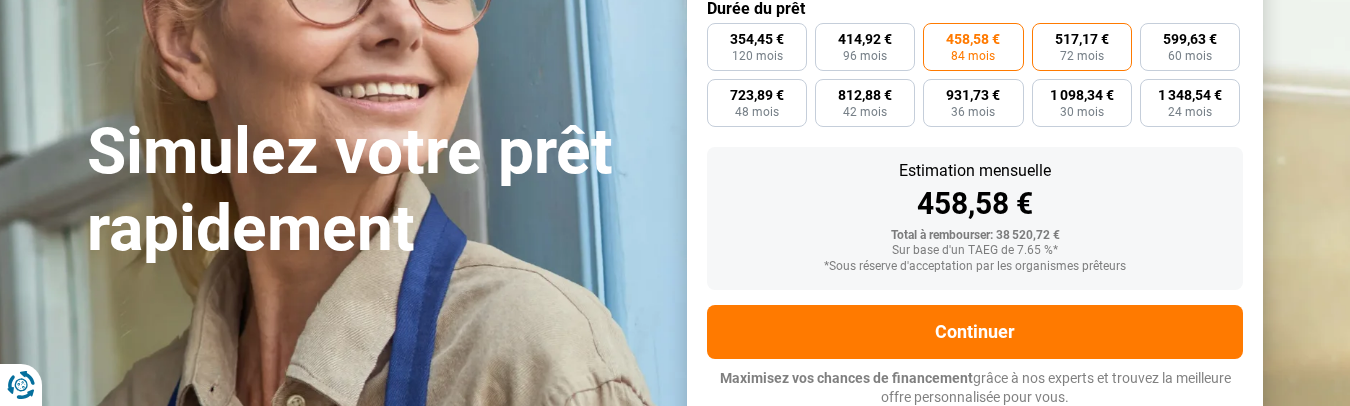 click on "72 mois" at bounding box center [1082, 56] 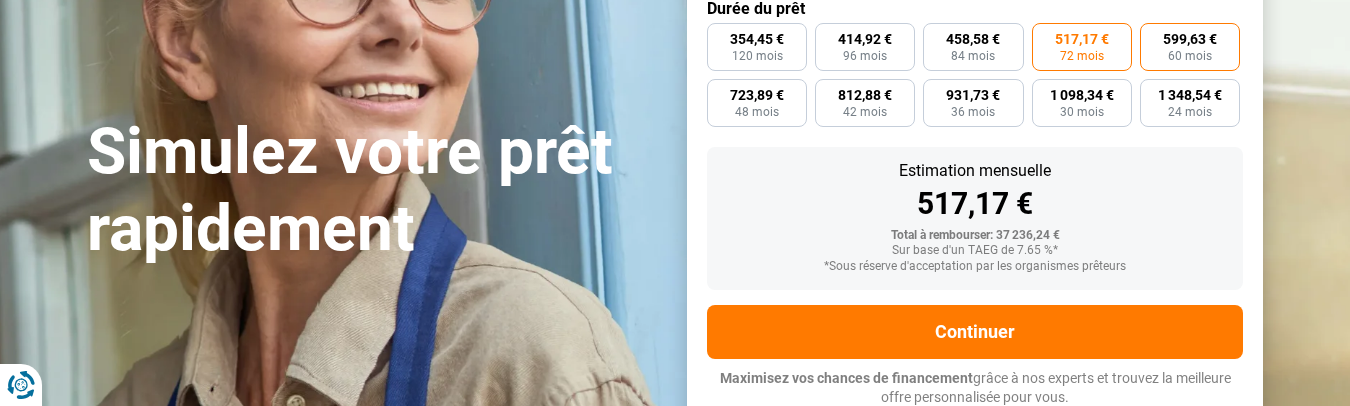 click on "599,63 €" at bounding box center (1190, 39) 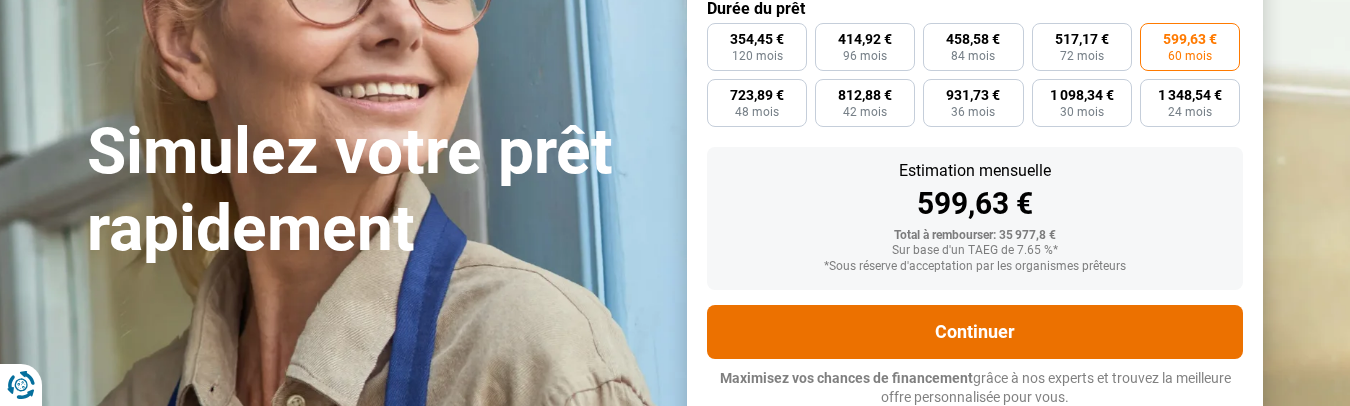 click on "Continuer" at bounding box center [975, 332] 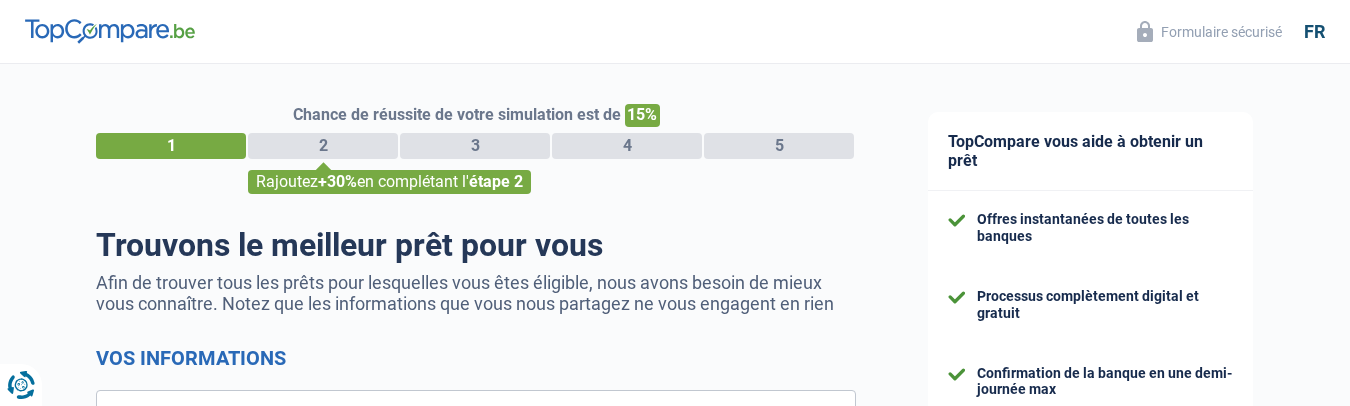 select on "32" 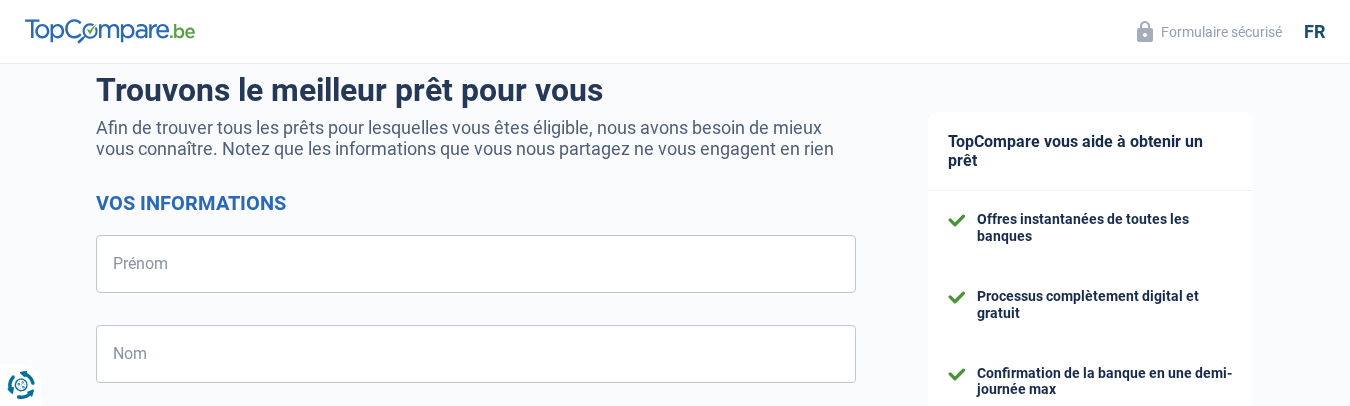 scroll, scrollTop: 200, scrollLeft: 0, axis: vertical 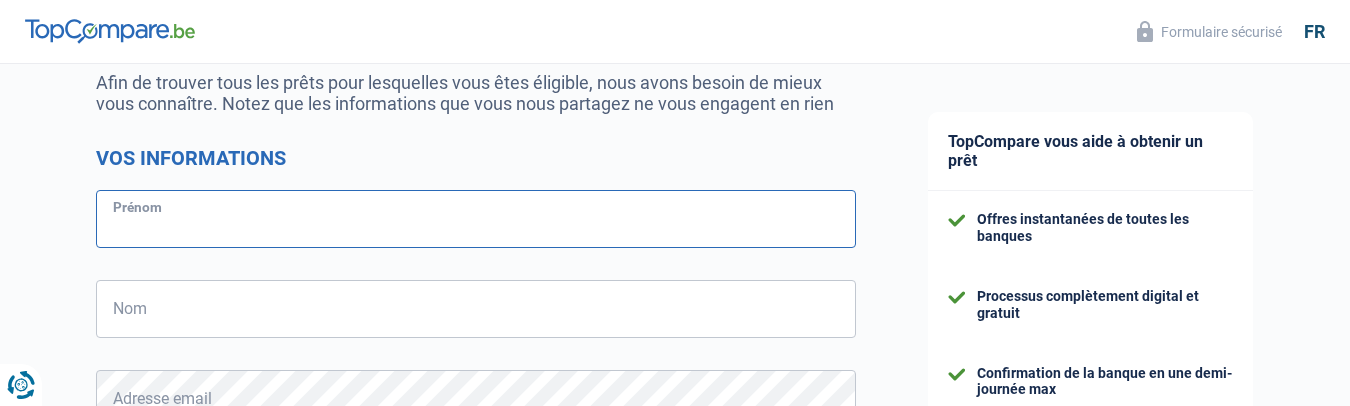 click on "Prénom" at bounding box center [476, 219] 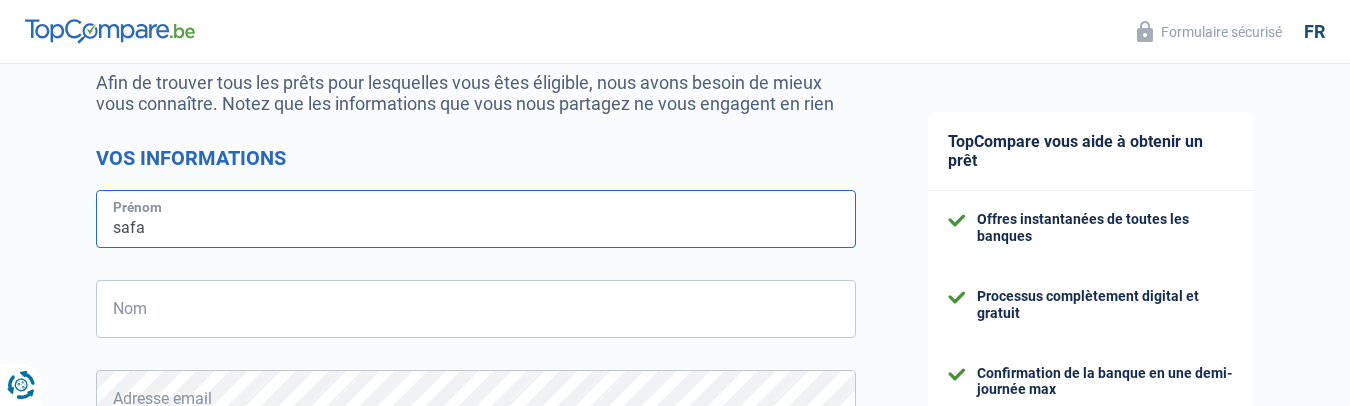 type on "Safa" 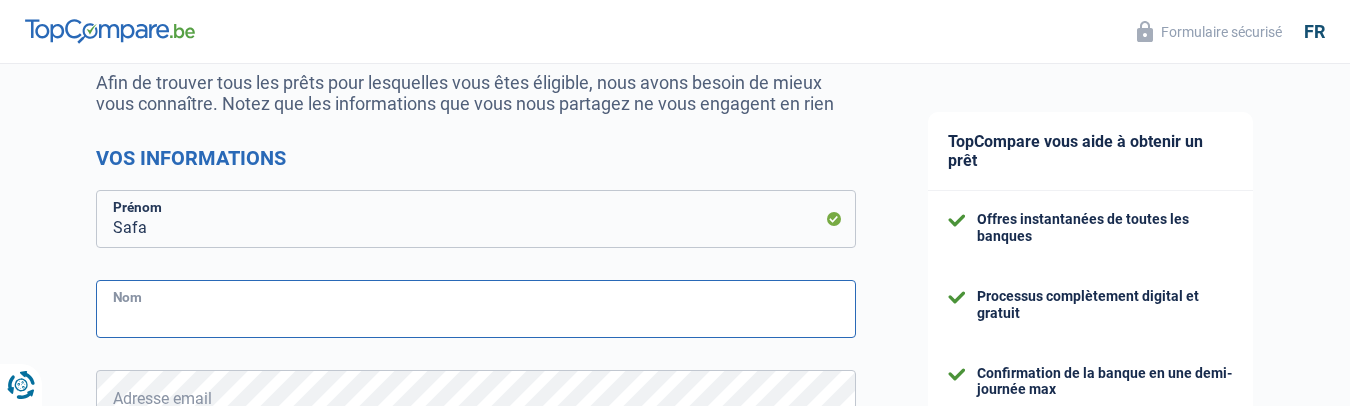 click on "Nom" at bounding box center (476, 309) 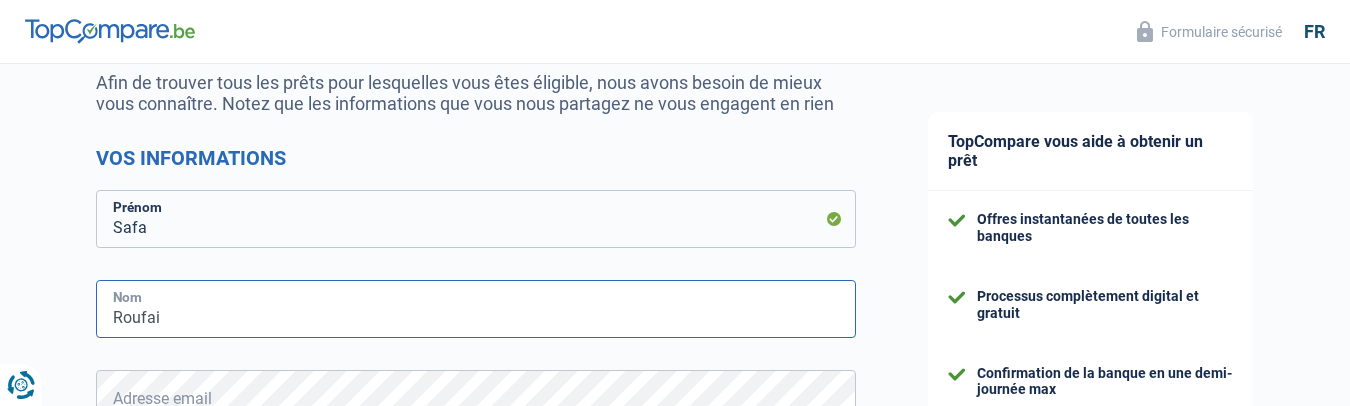 click on "Roufai" at bounding box center (476, 309) 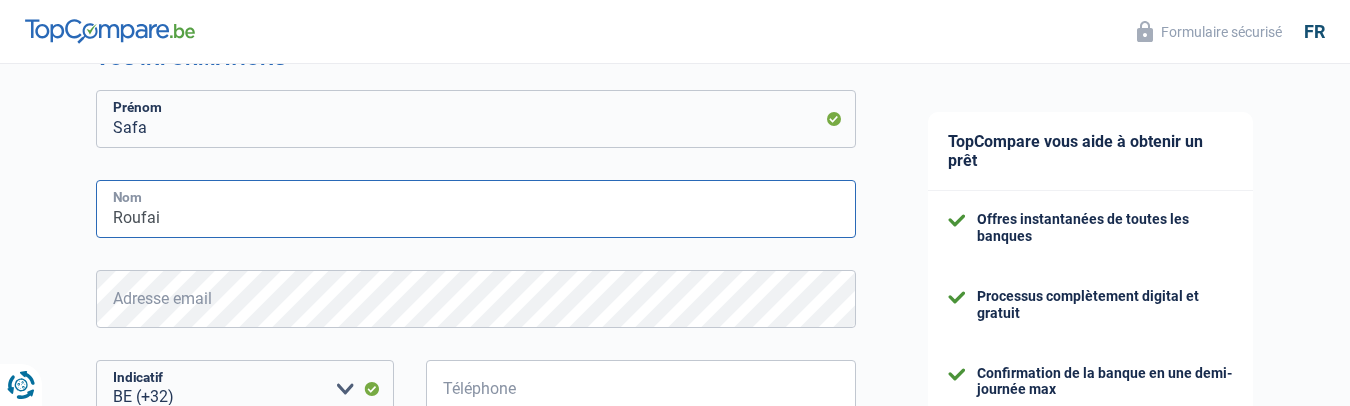 type on "Roufai" 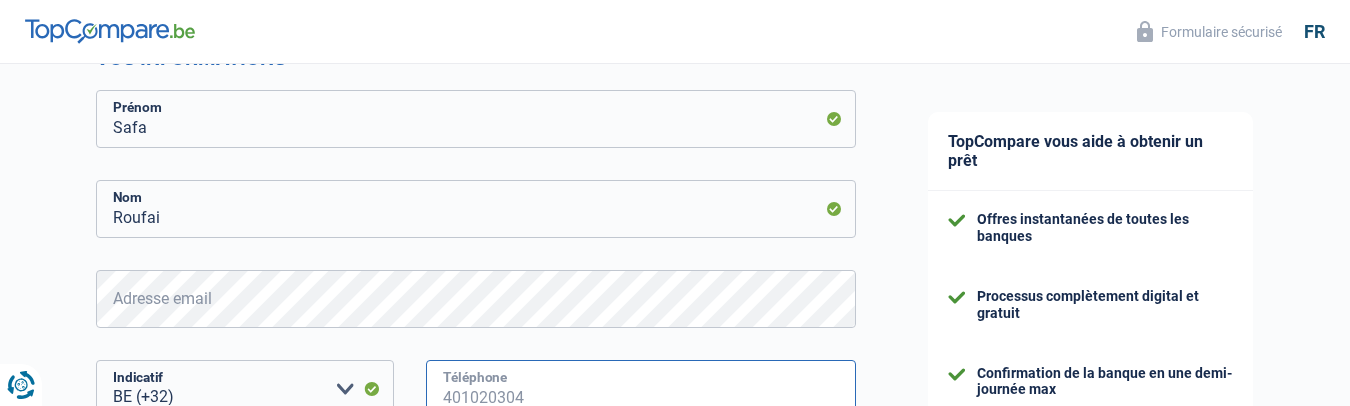 type on "479949001" 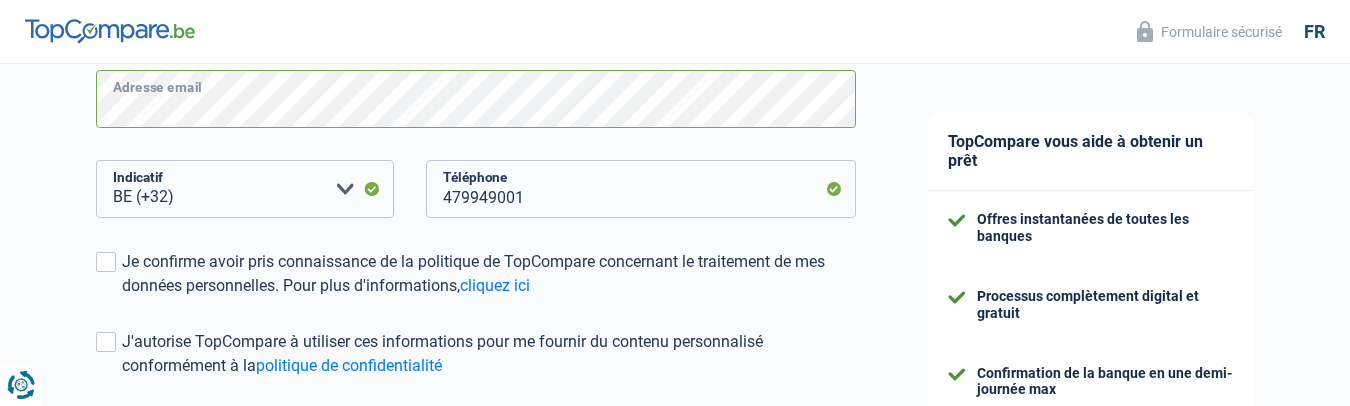 scroll, scrollTop: 600, scrollLeft: 0, axis: vertical 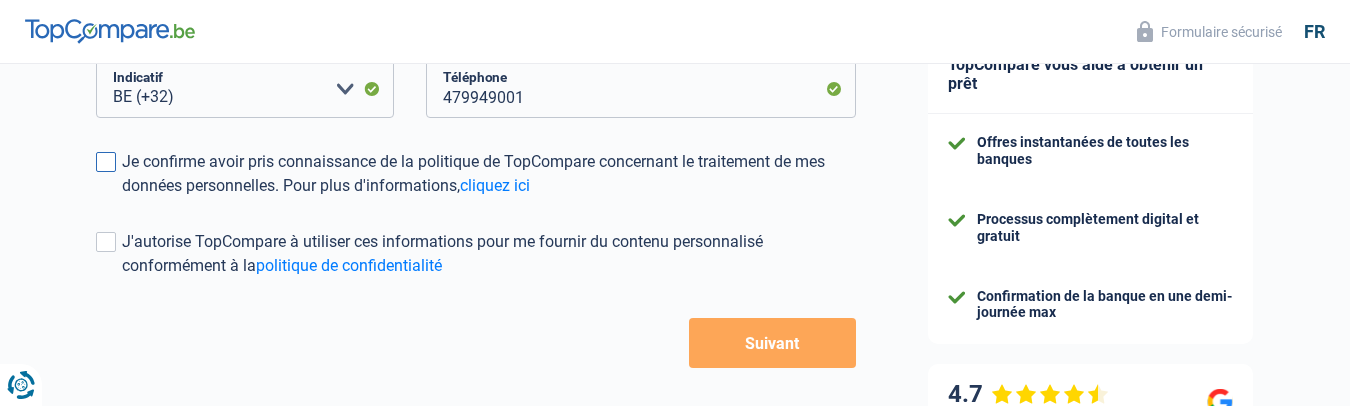click at bounding box center [106, 162] 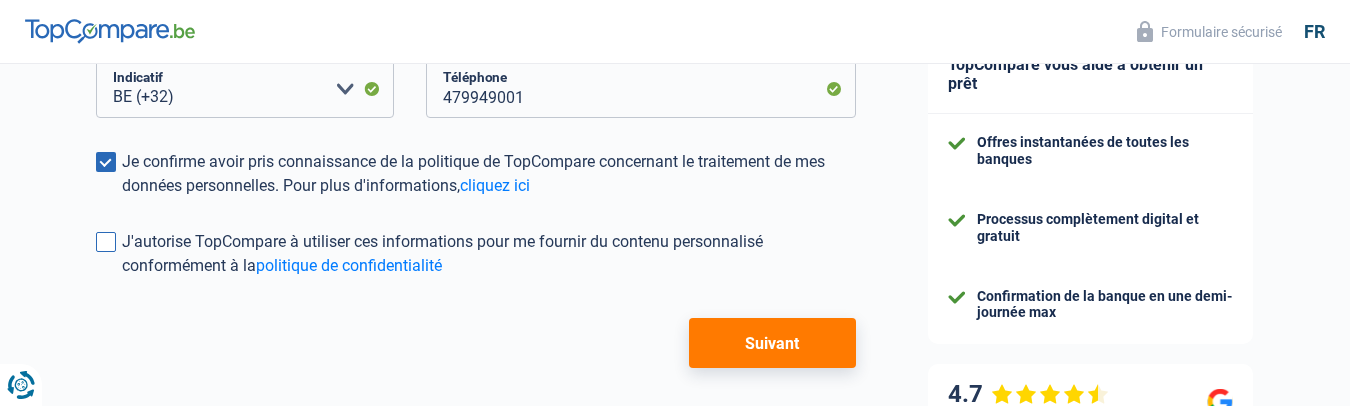 click at bounding box center (106, 242) 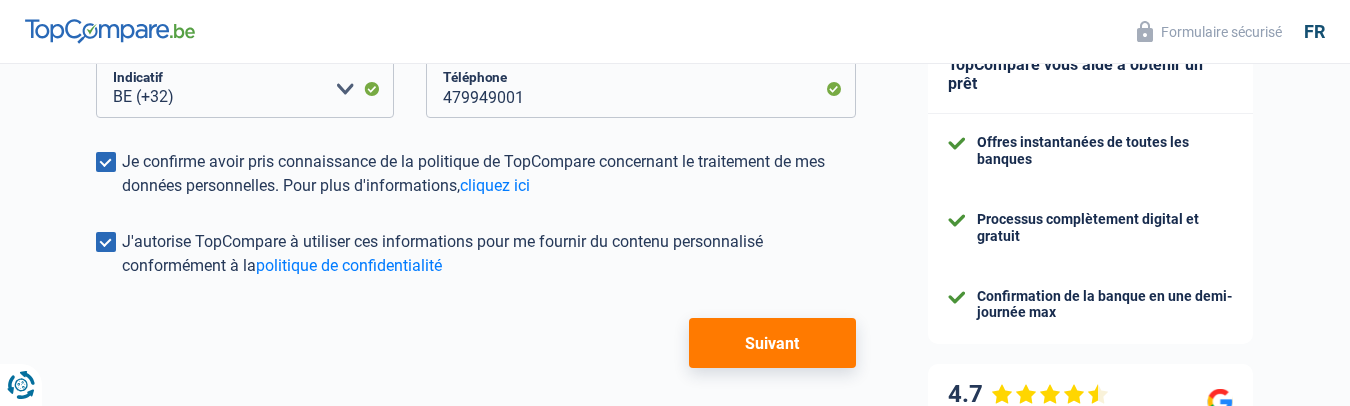 click on "Suivant" at bounding box center [772, 343] 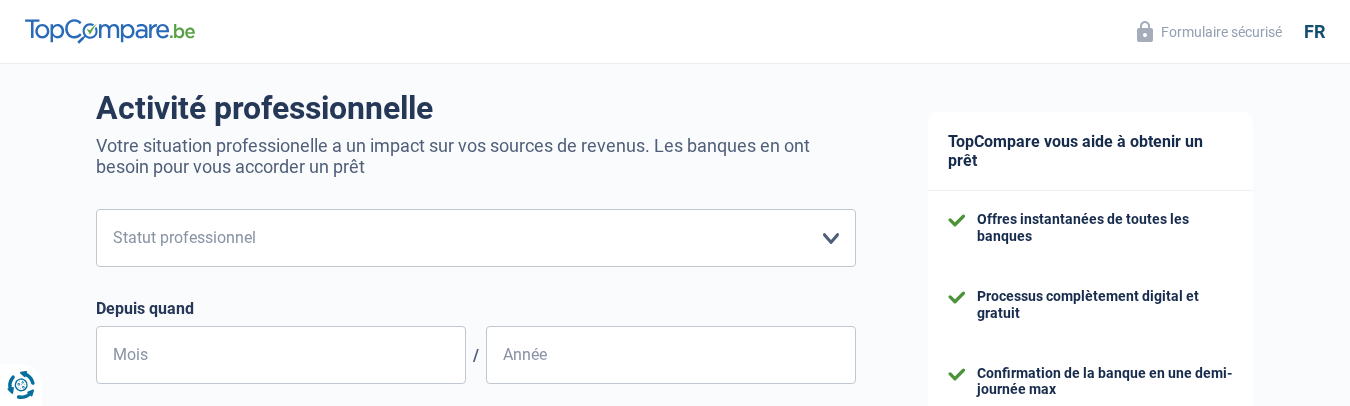 scroll, scrollTop: 200, scrollLeft: 0, axis: vertical 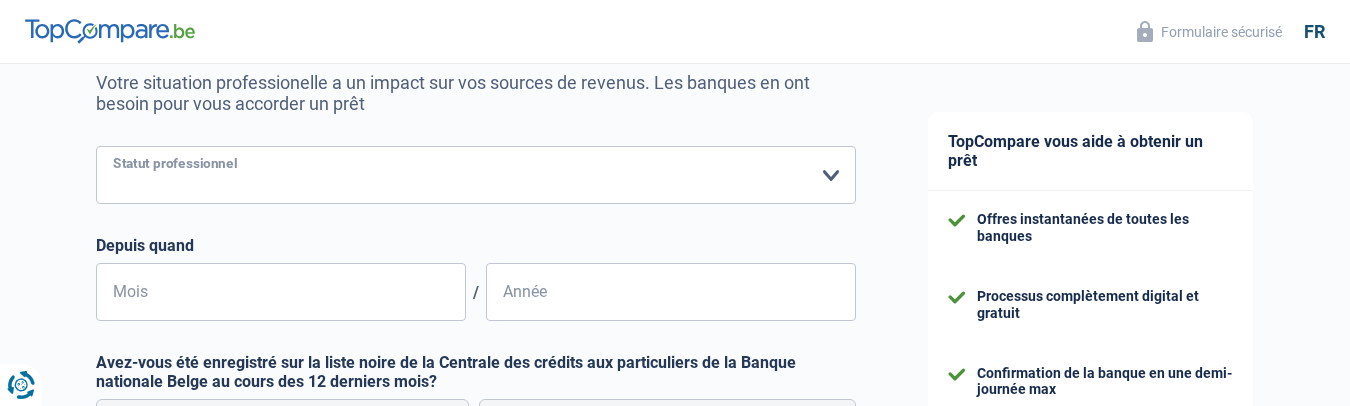 click on "Ouvrier Employé privé Employé public Invalide Indépendant Pensionné Chômeur Mutuelle Femme au foyer Sans profession Allocataire sécurité/Intégration social (SPF Sécurité Sociale, CPAS) Etudiant Profession libérale Commerçant [PERSON_NAME]-pensionné
Veuillez sélectionner une option" at bounding box center [476, 175] 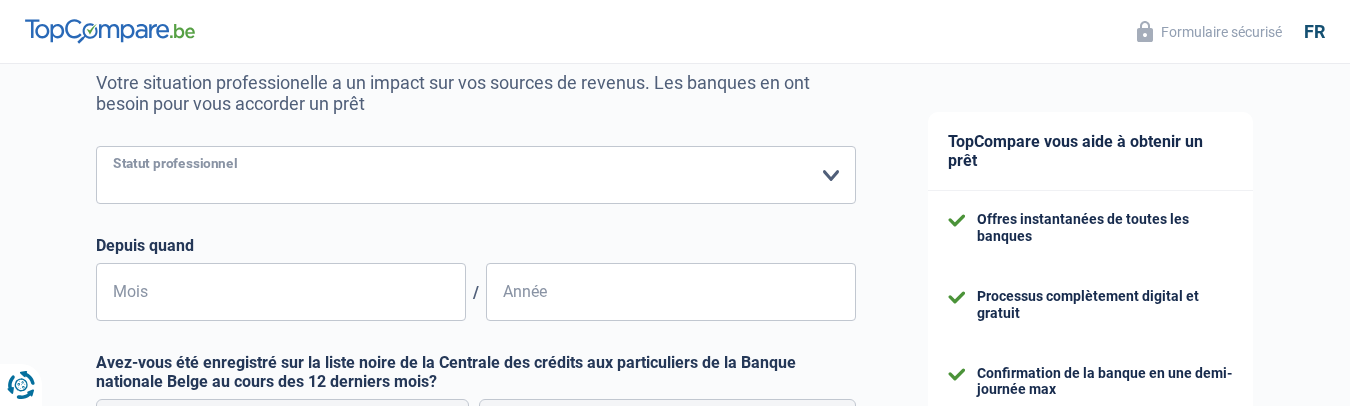 select on "privateEmployee" 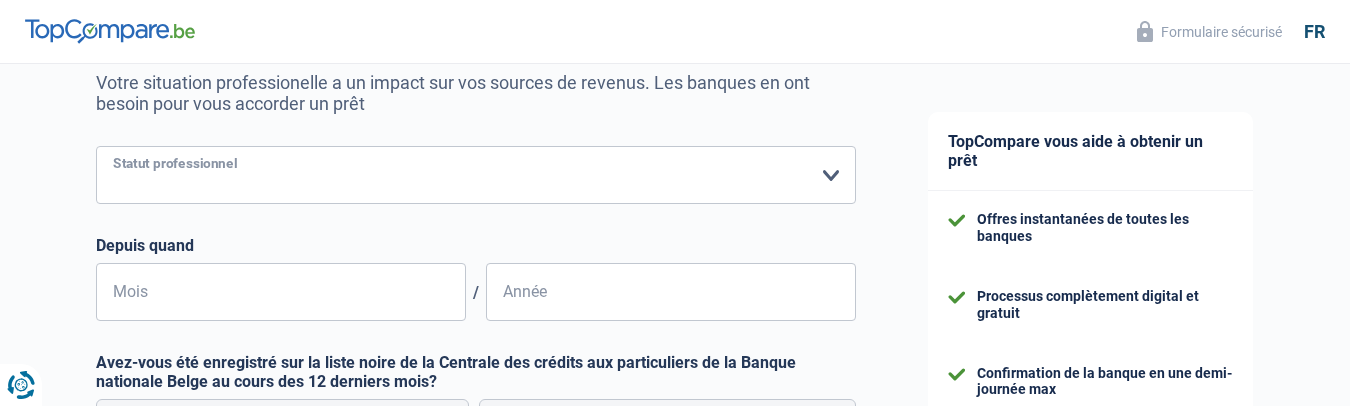 click on "Ouvrier Employé privé Employé public Invalide Indépendant Pensionné Chômeur Mutuelle Femme au foyer Sans profession Allocataire sécurité/Intégration social (SPF Sécurité Sociale, CPAS) Etudiant Profession libérale Commerçant [PERSON_NAME]-pensionné
Veuillez sélectionner une option" at bounding box center [476, 175] 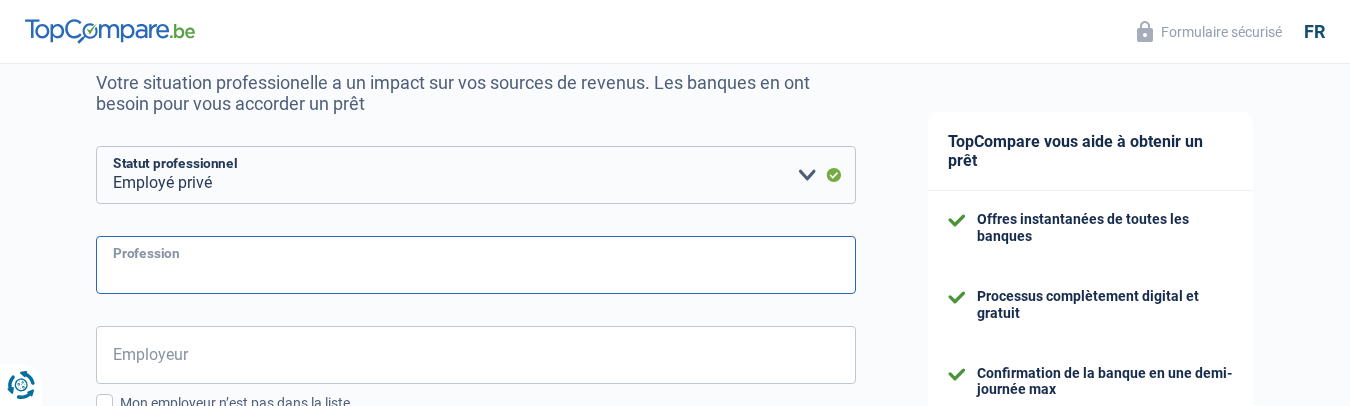 click on "Profession" at bounding box center [476, 265] 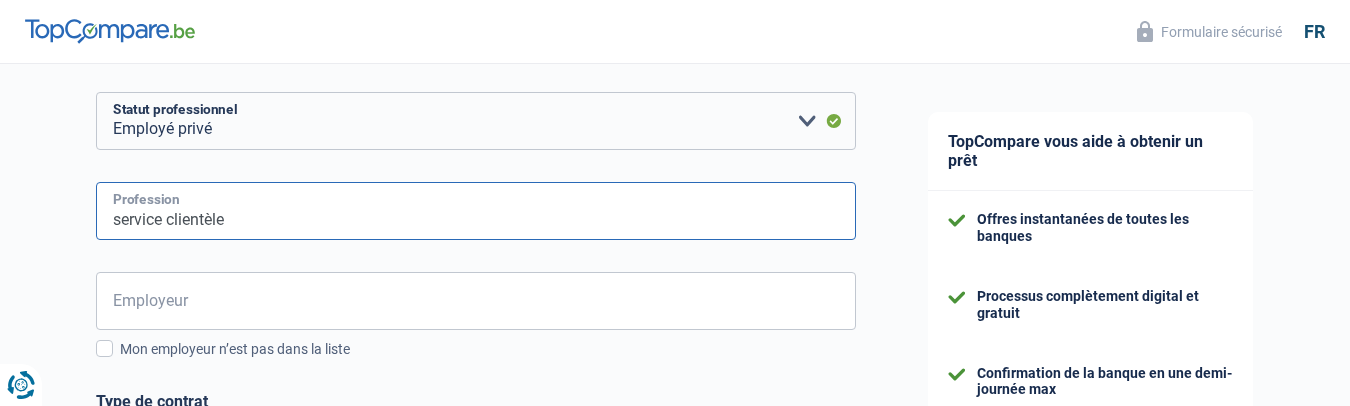 scroll, scrollTop: 300, scrollLeft: 0, axis: vertical 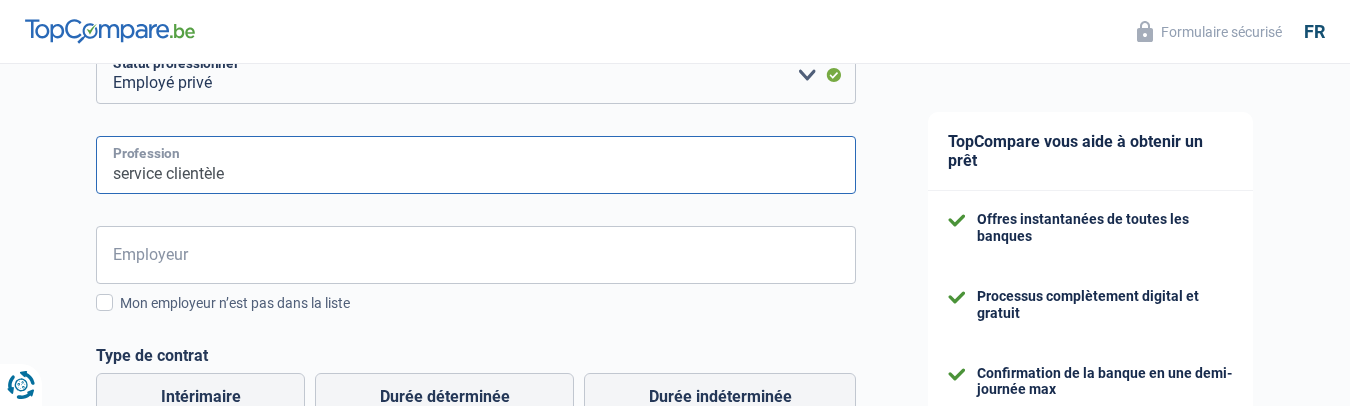 type on "service clientèle" 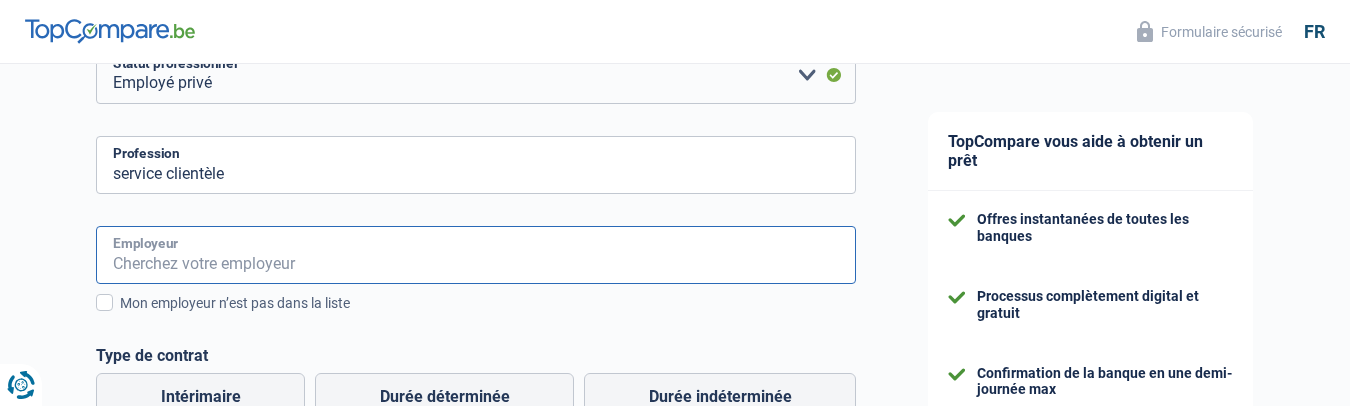 click on "Employeur" at bounding box center (476, 255) 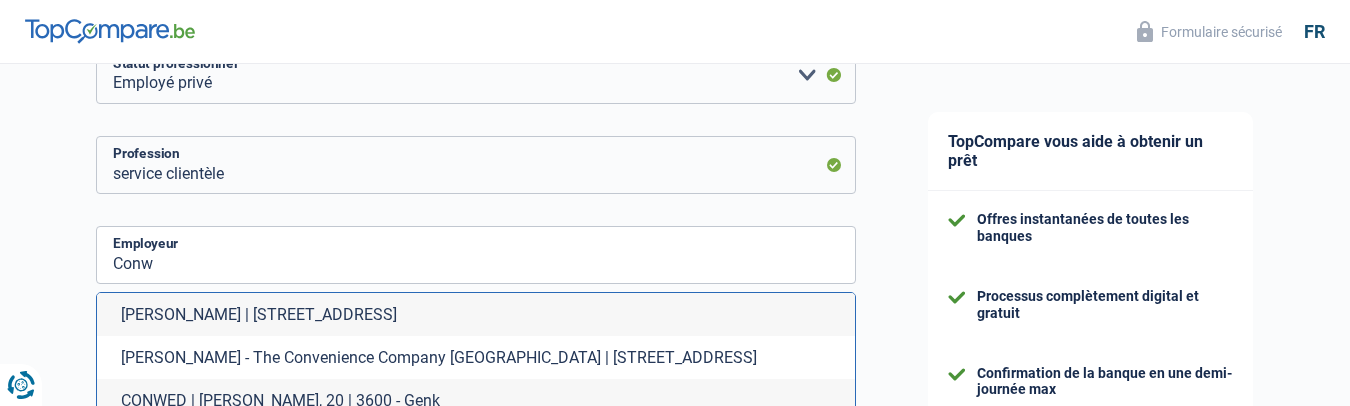 click on "[PERSON_NAME] | [STREET_ADDRESS]" at bounding box center [476, 314] 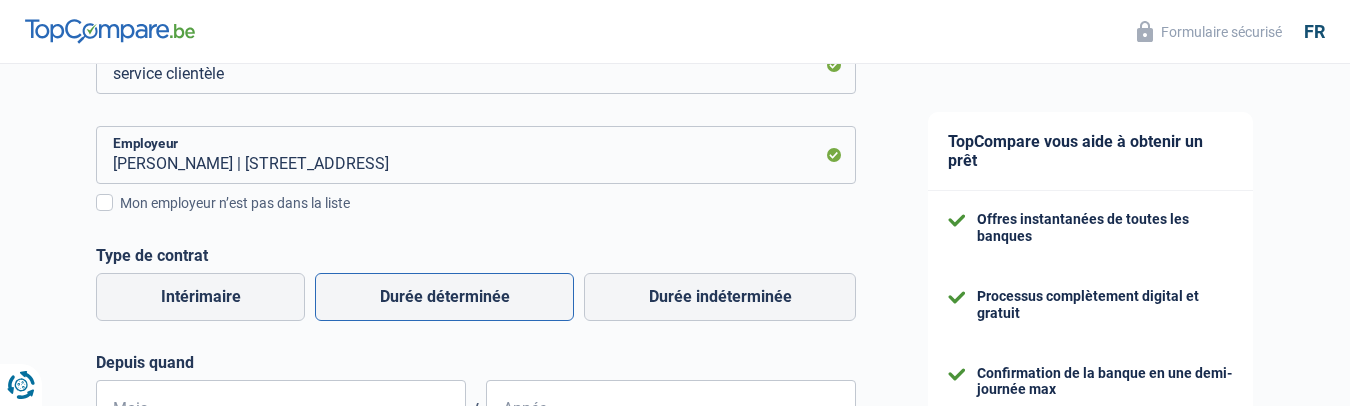 scroll, scrollTop: 500, scrollLeft: 0, axis: vertical 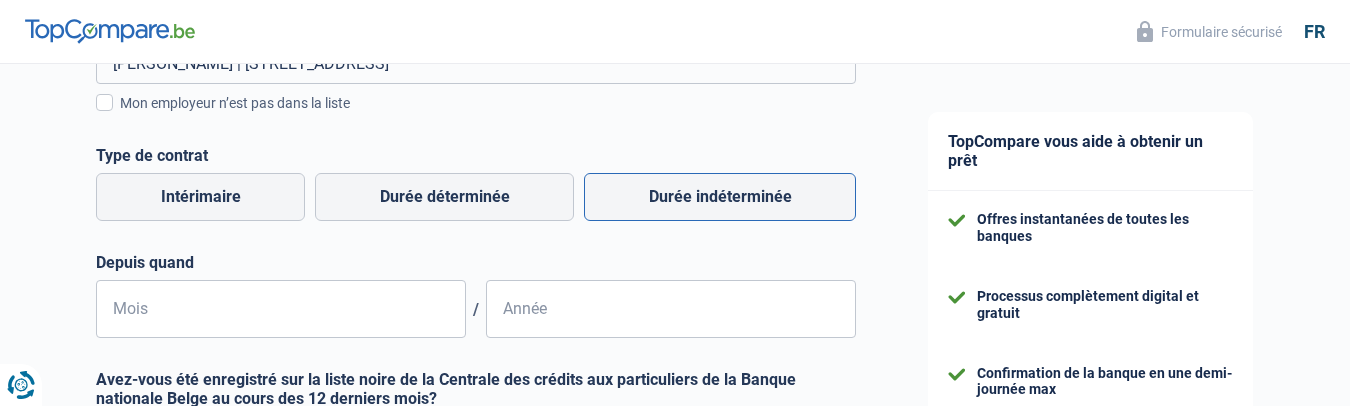 click on "Durée indéterminée" at bounding box center [720, 197] 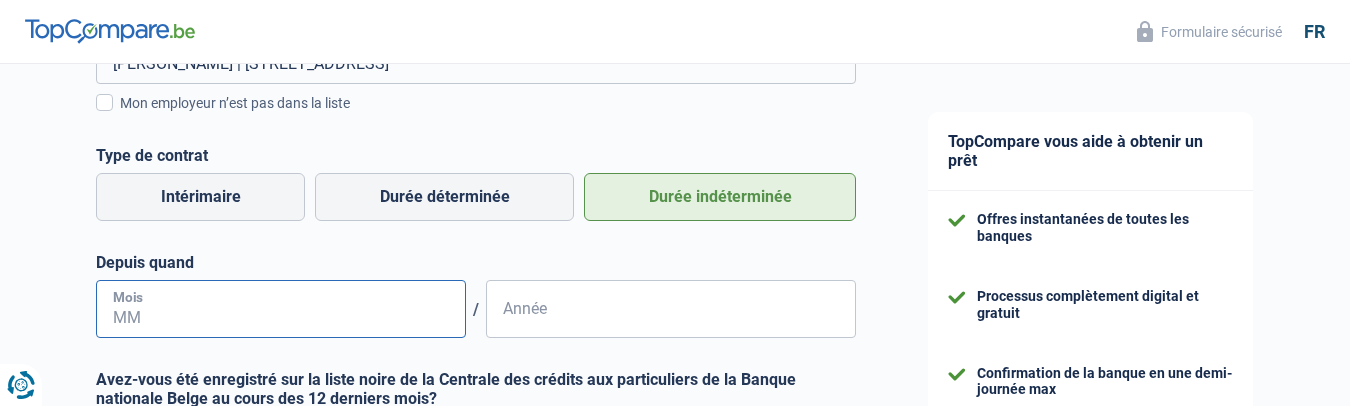 click on "Mois" at bounding box center [281, 309] 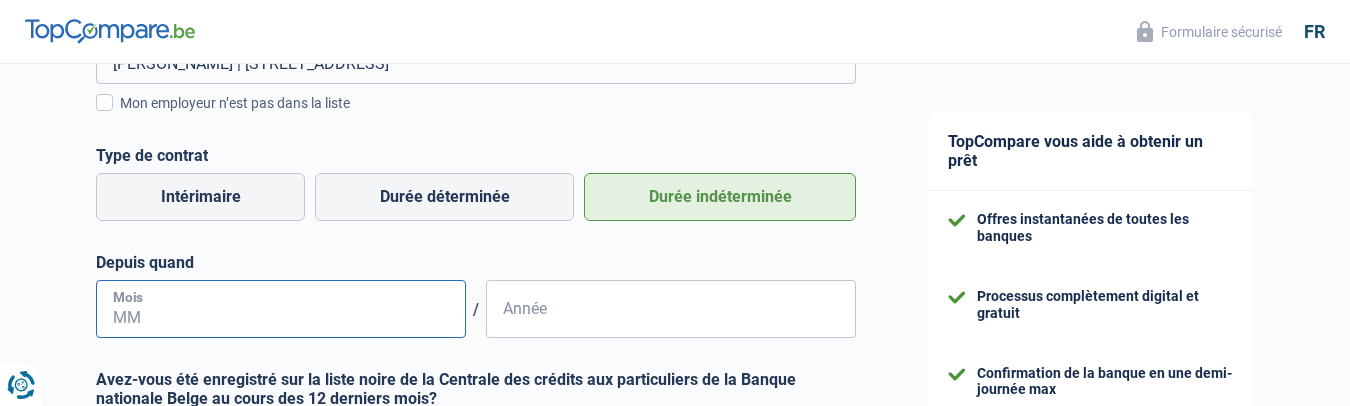 type on "0" 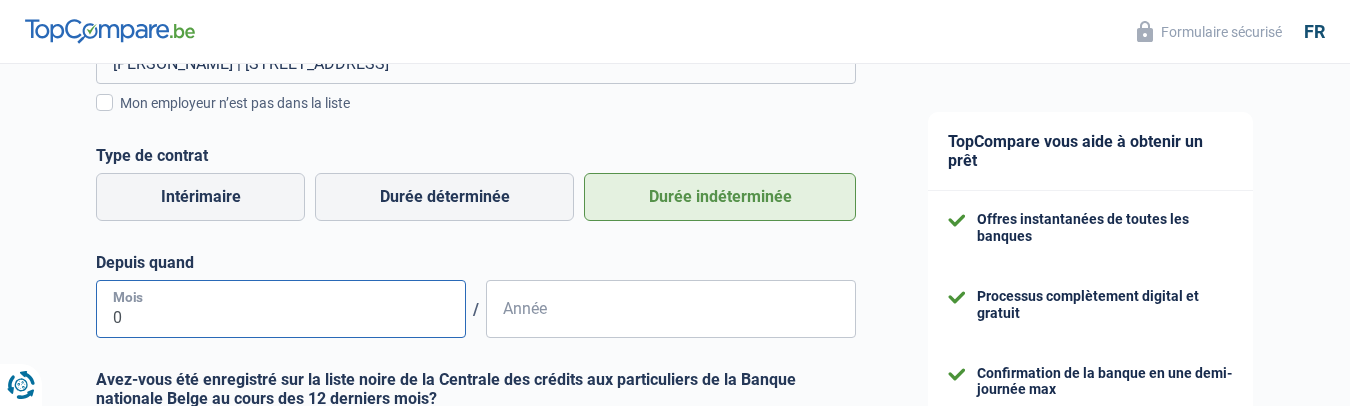 type on "05" 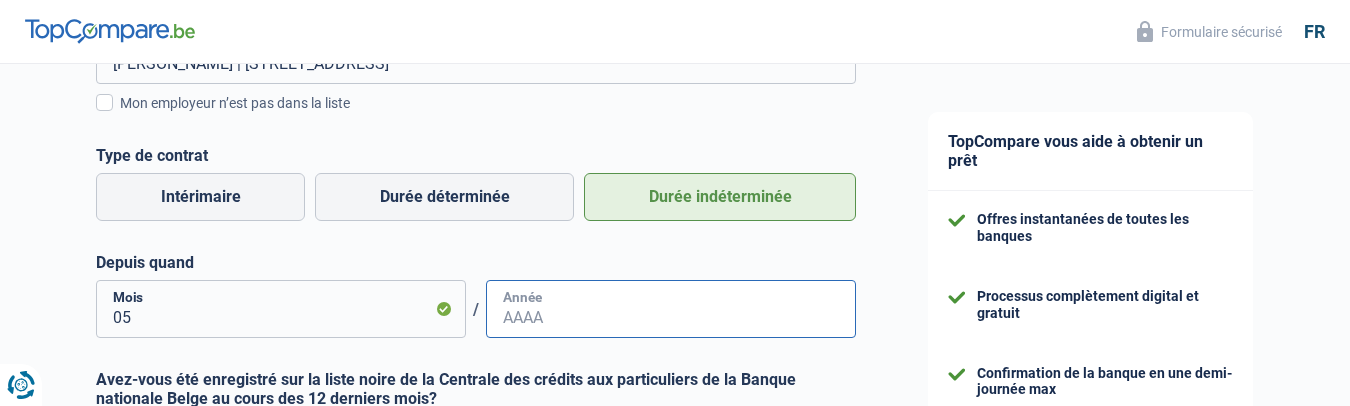 drag, startPoint x: 589, startPoint y: 325, endPoint x: 531, endPoint y: 328, distance: 58.077534 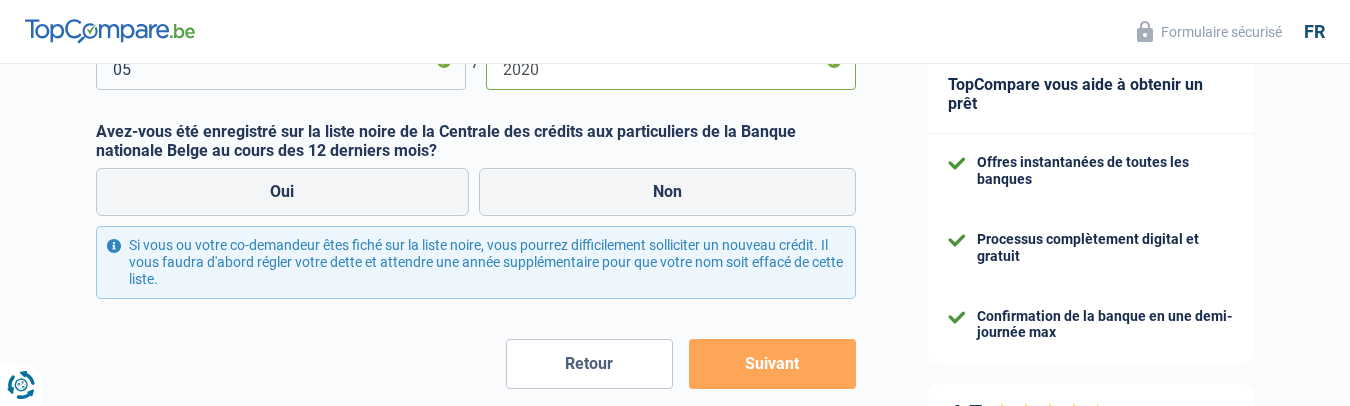 scroll, scrollTop: 700, scrollLeft: 0, axis: vertical 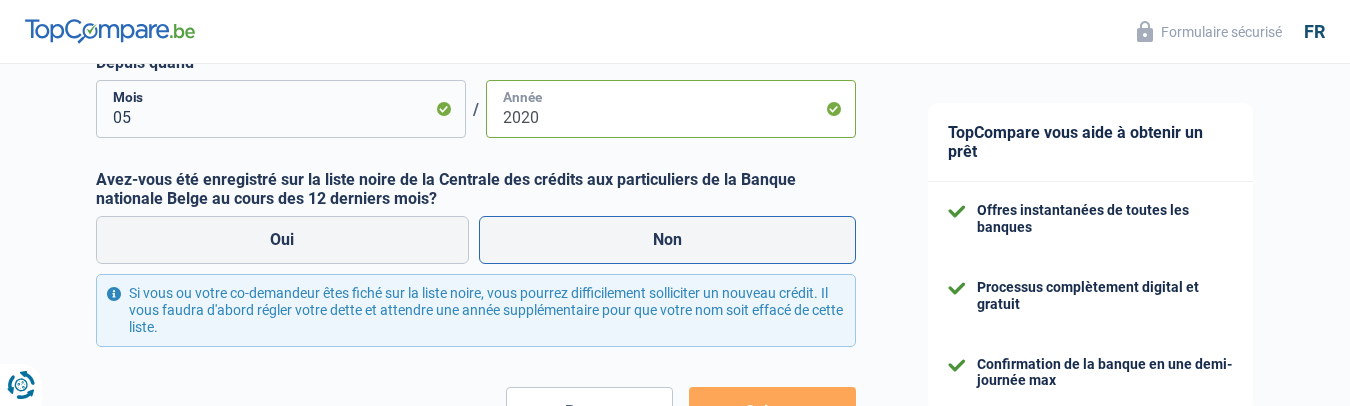 type on "2020" 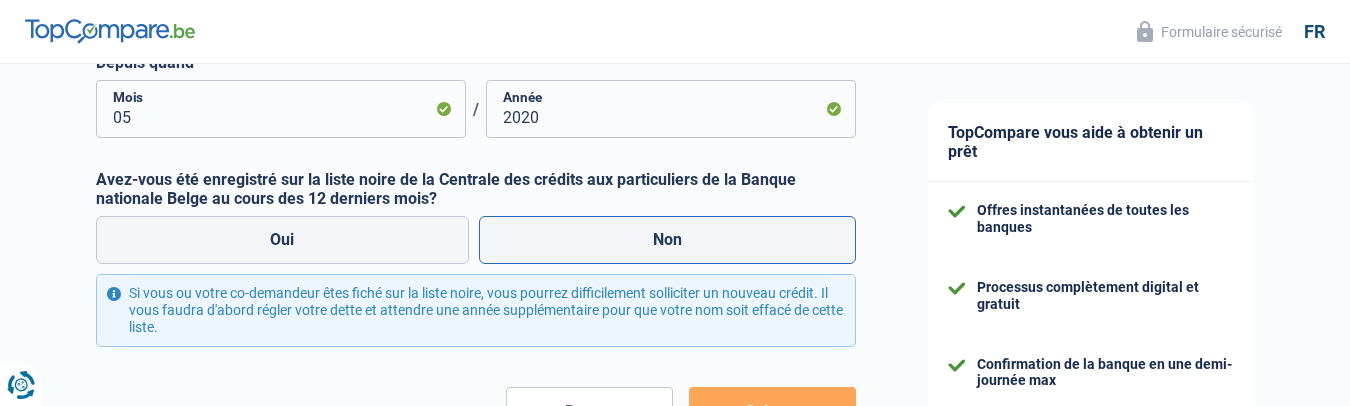 click on "Non" at bounding box center (668, 240) 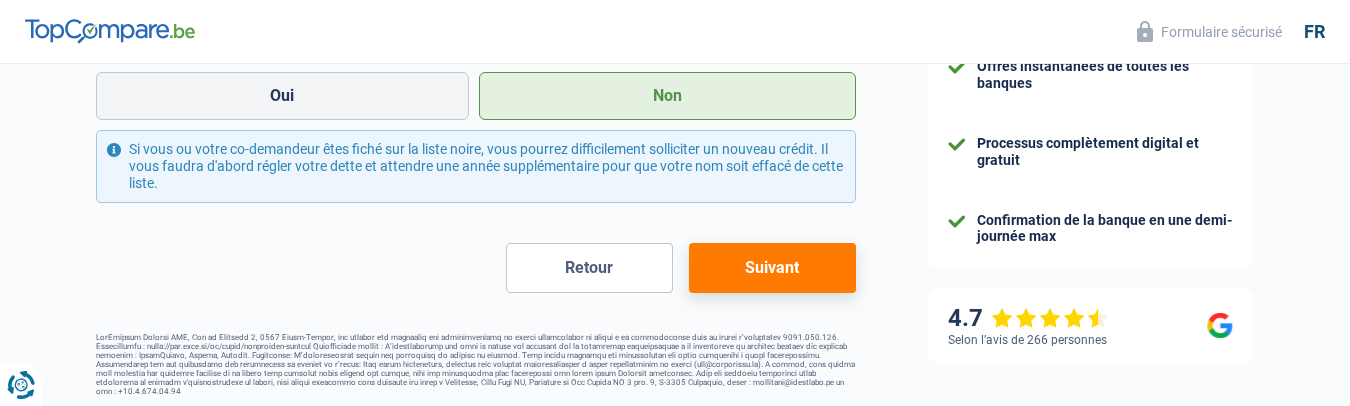 scroll, scrollTop: 849, scrollLeft: 0, axis: vertical 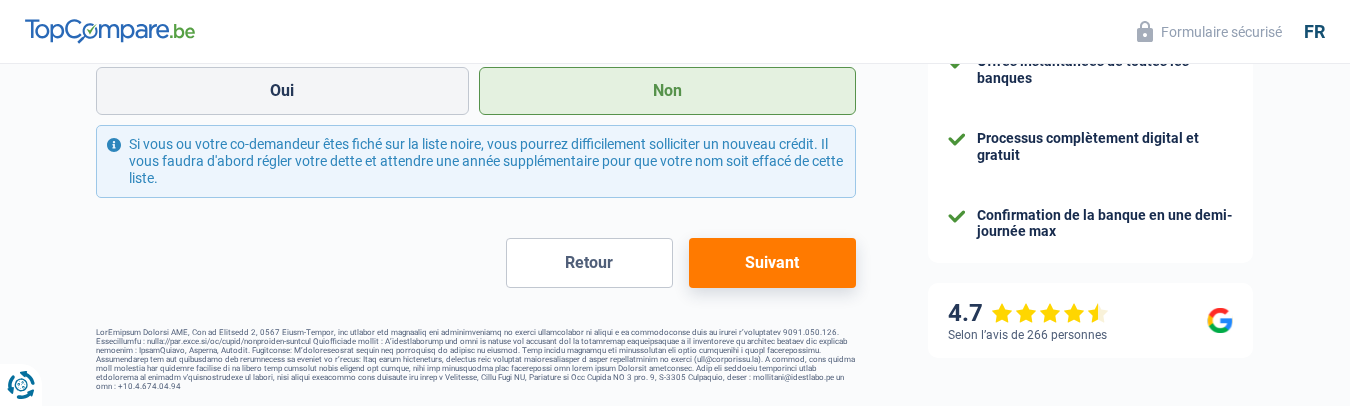 click on "Suivant" at bounding box center (772, 263) 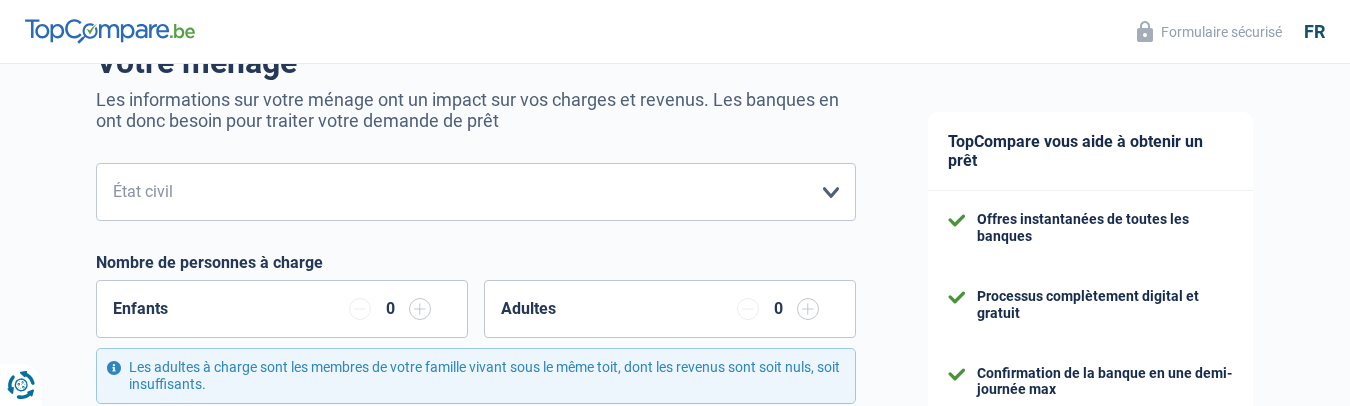 scroll, scrollTop: 200, scrollLeft: 0, axis: vertical 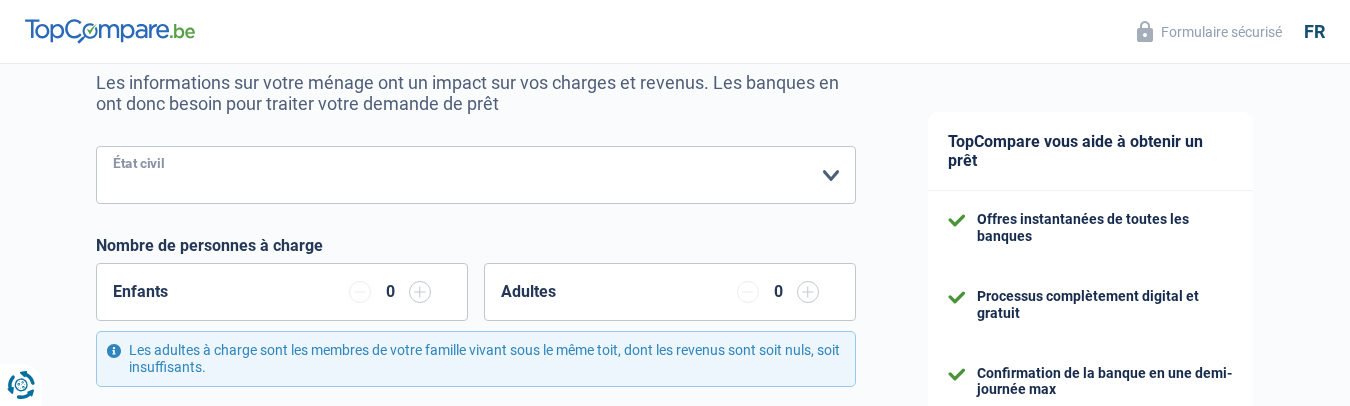 click on "[PERSON_NAME](e) Cohabitant(e) légal(e) Divorcé(e) Veuf(ve) Séparé (de fait)
Veuillez sélectionner une option" at bounding box center [476, 175] 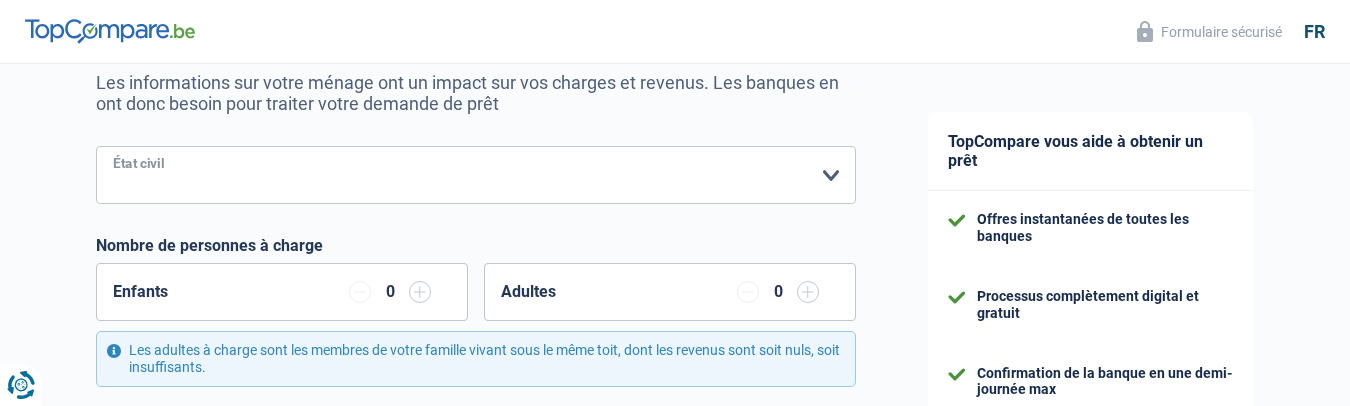 select on "married" 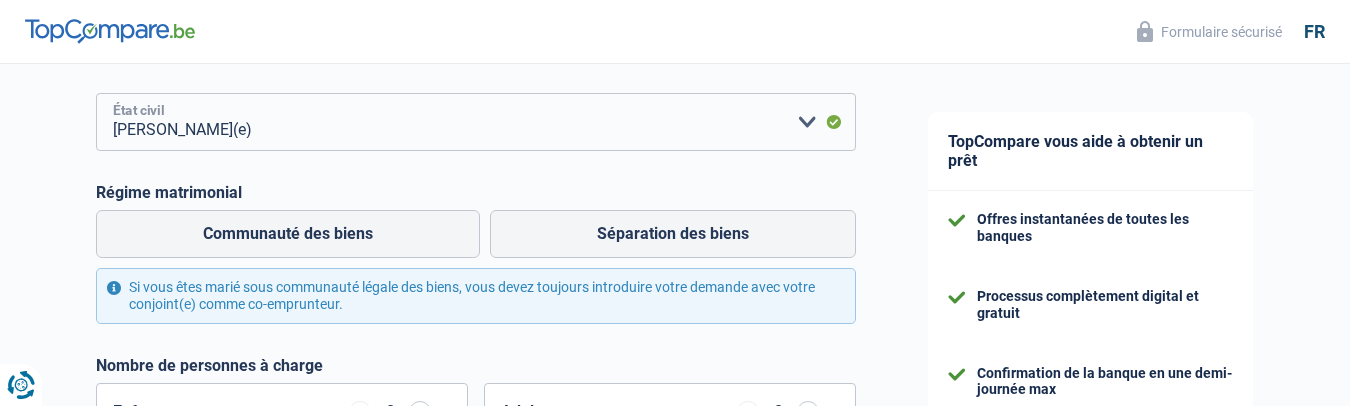 scroll, scrollTop: 300, scrollLeft: 0, axis: vertical 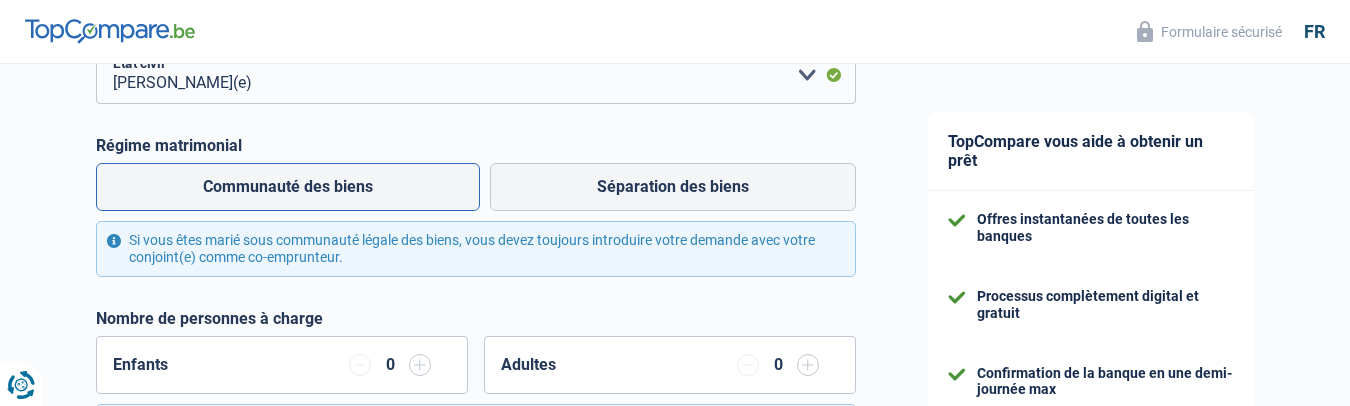 click on "Communauté des biens" at bounding box center [288, 187] 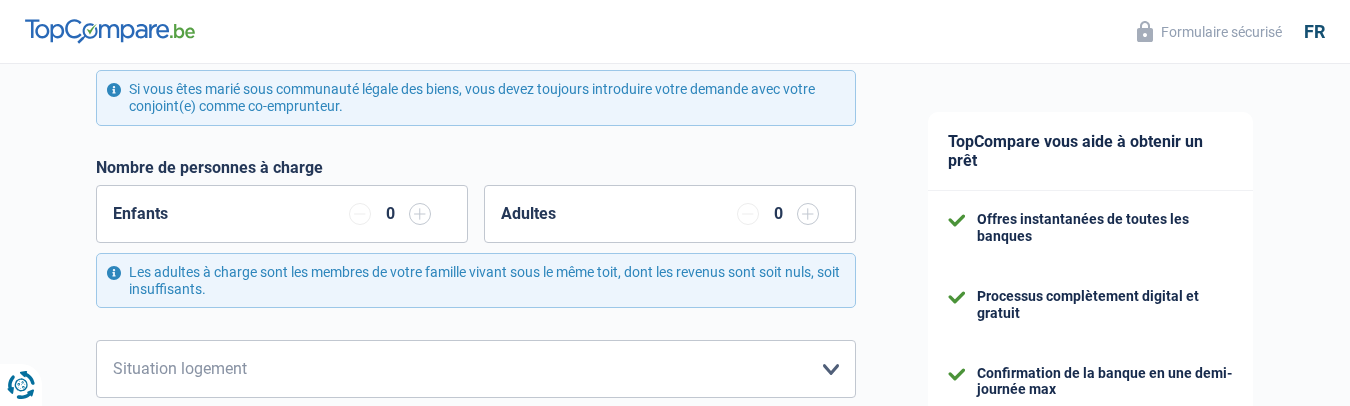 scroll, scrollTop: 500, scrollLeft: 0, axis: vertical 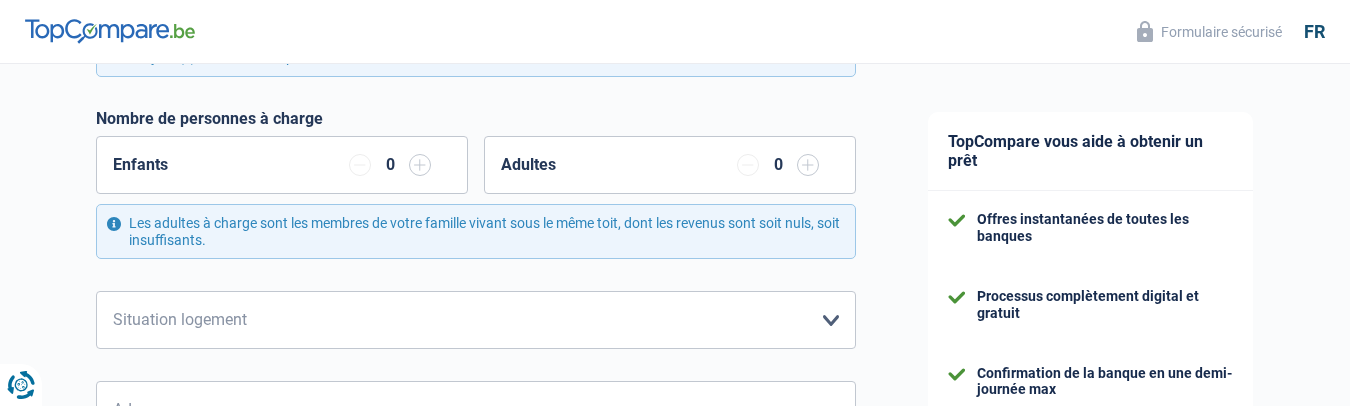 click at bounding box center [420, 165] 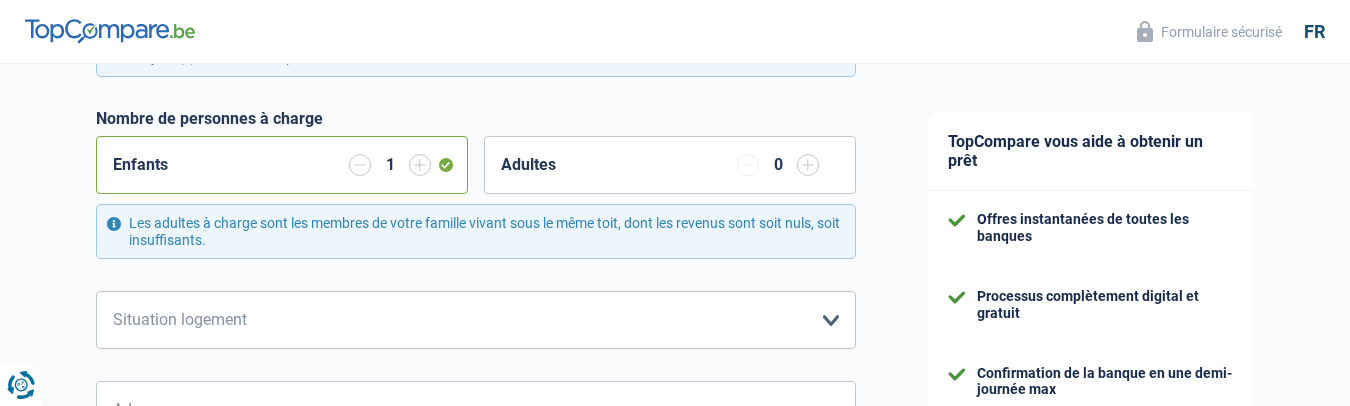 click at bounding box center (420, 165) 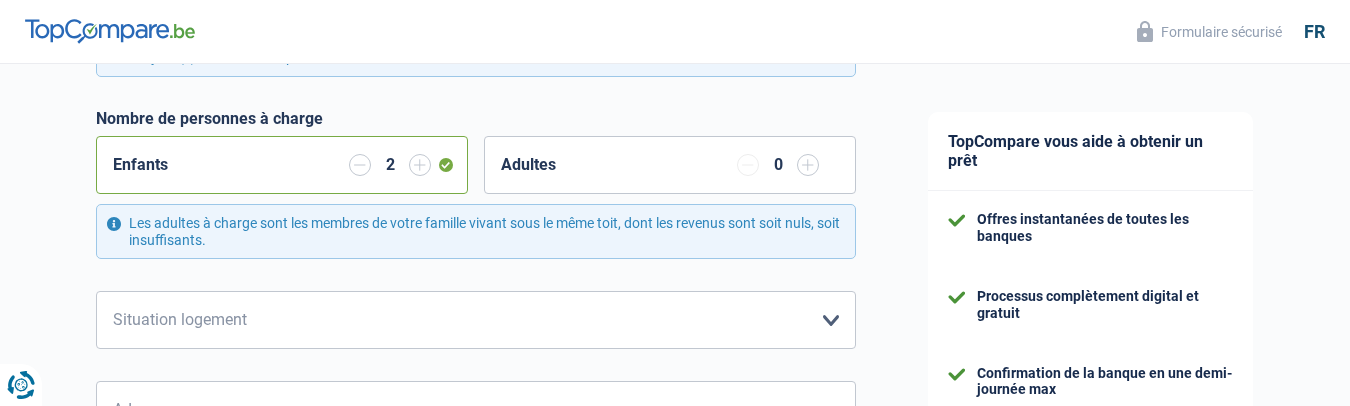 click at bounding box center [420, 165] 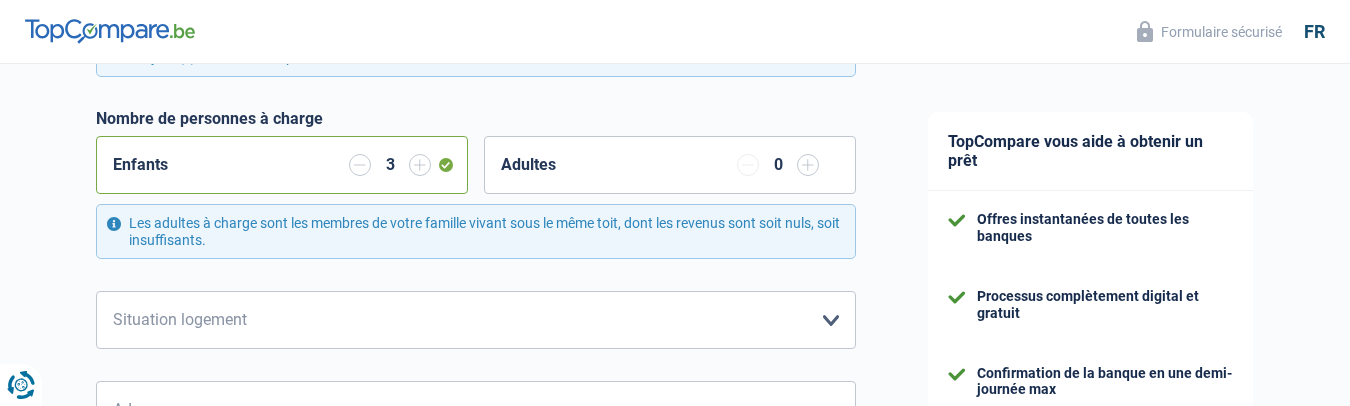 scroll, scrollTop: 600, scrollLeft: 0, axis: vertical 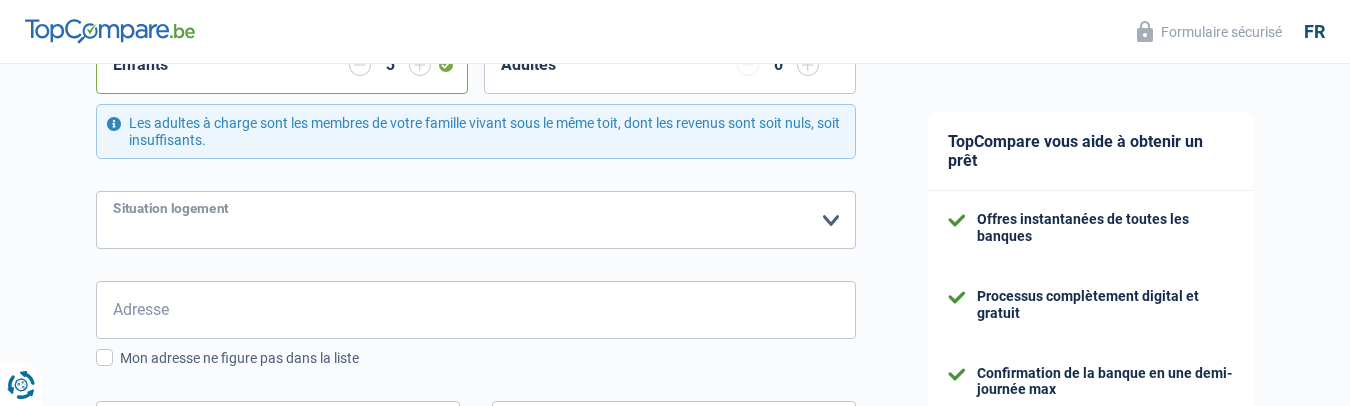 click on "Locataire Propriétaire avec prêt hypothécaire Propriétaire sans prêt hypothécaire Logé(e) par la famille Concierge
[PERSON_NAME] sélectionner une option" at bounding box center [476, 220] 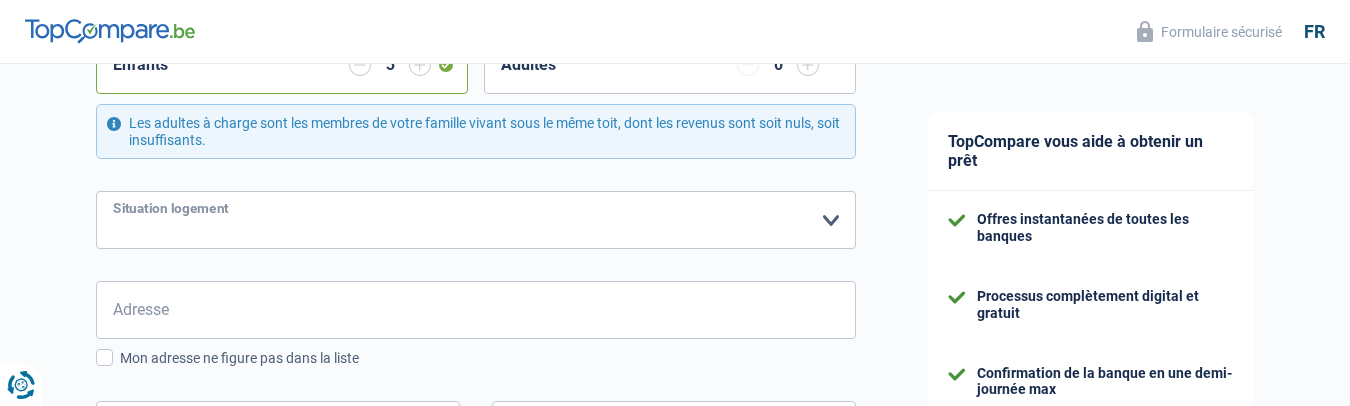 select on "ownerWithMortgage" 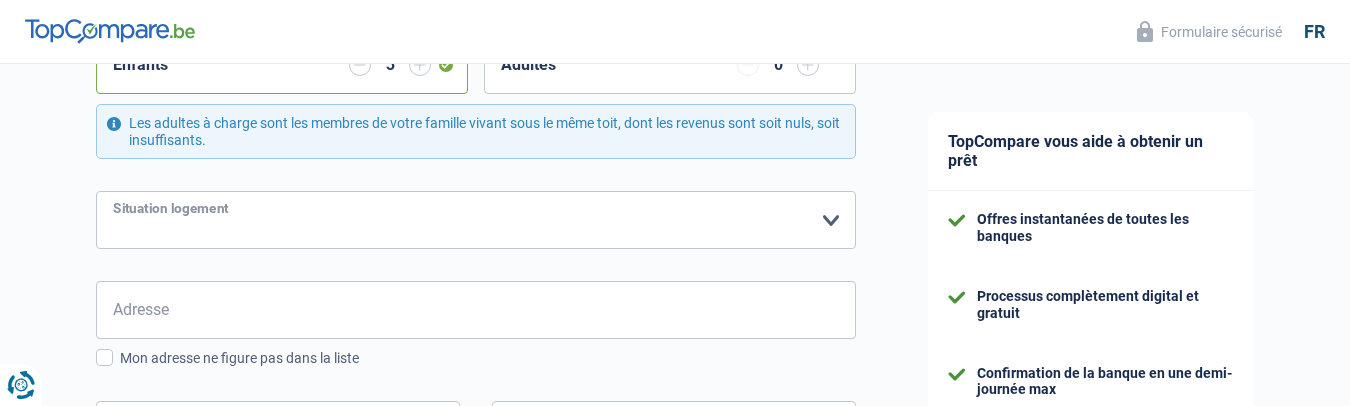 click on "Locataire Propriétaire avec prêt hypothécaire Propriétaire sans prêt hypothécaire Logé(e) par la famille Concierge
[PERSON_NAME] sélectionner une option" at bounding box center [476, 220] 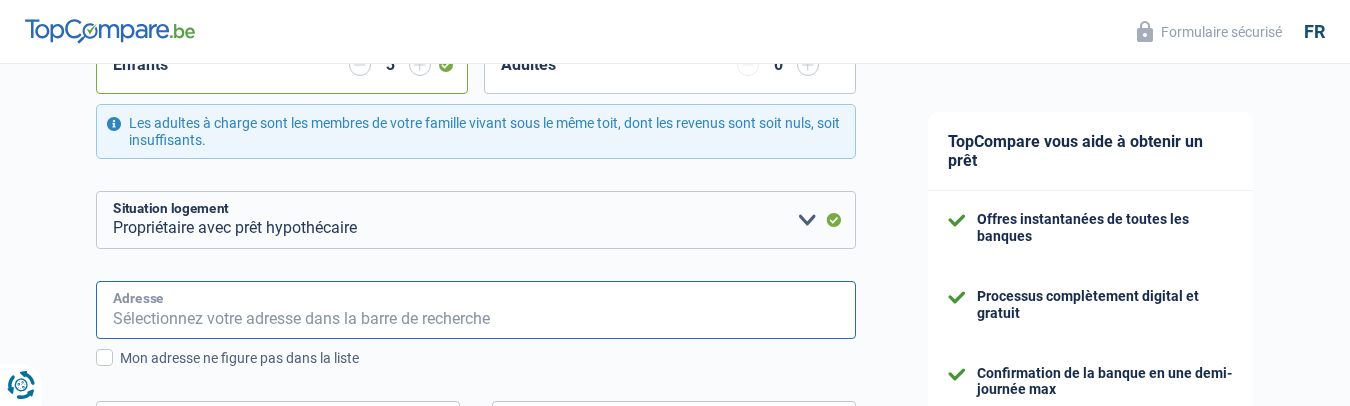 click on "Adresse" at bounding box center [476, 310] 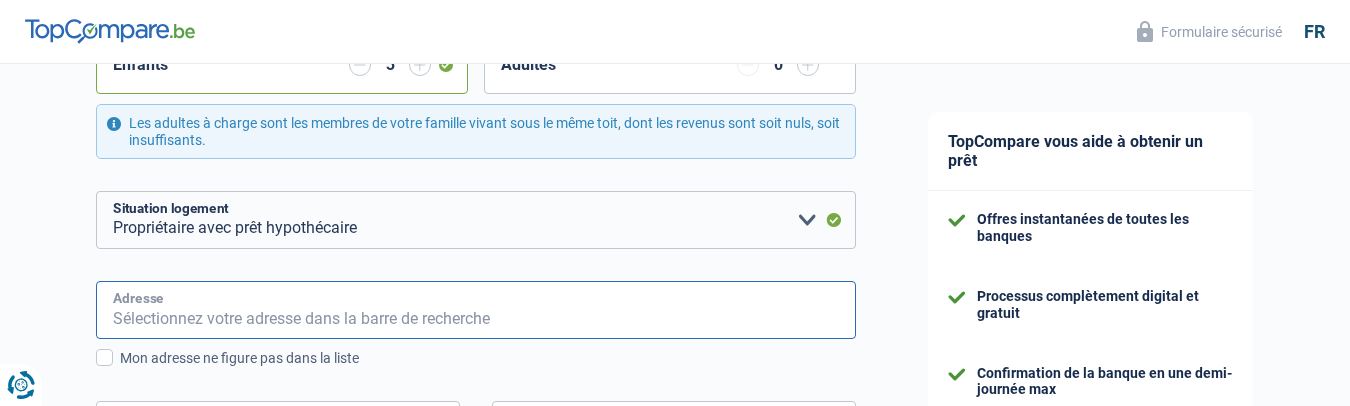 type on "[GEOGRAPHIC_DATA]" 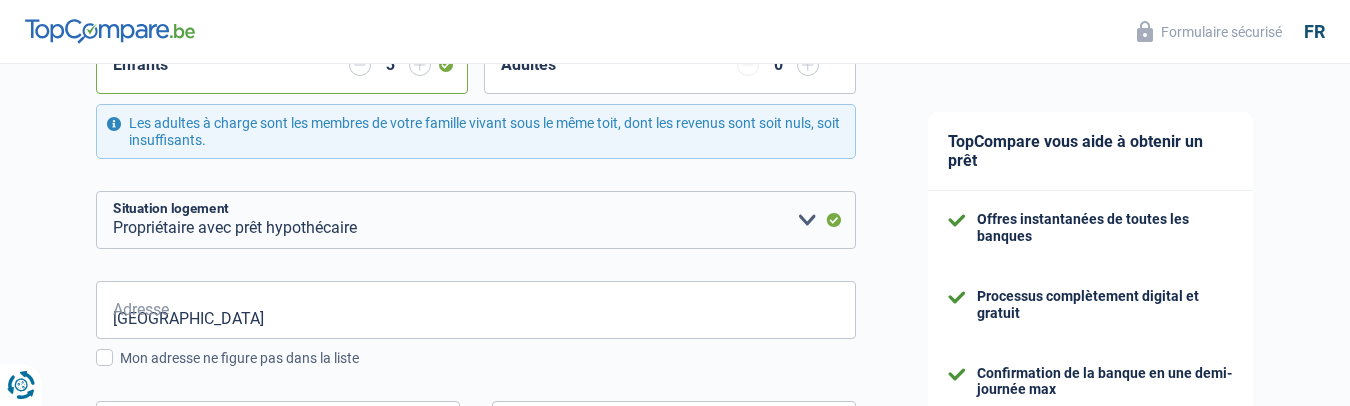 type on "[GEOGRAPHIC_DATA]" 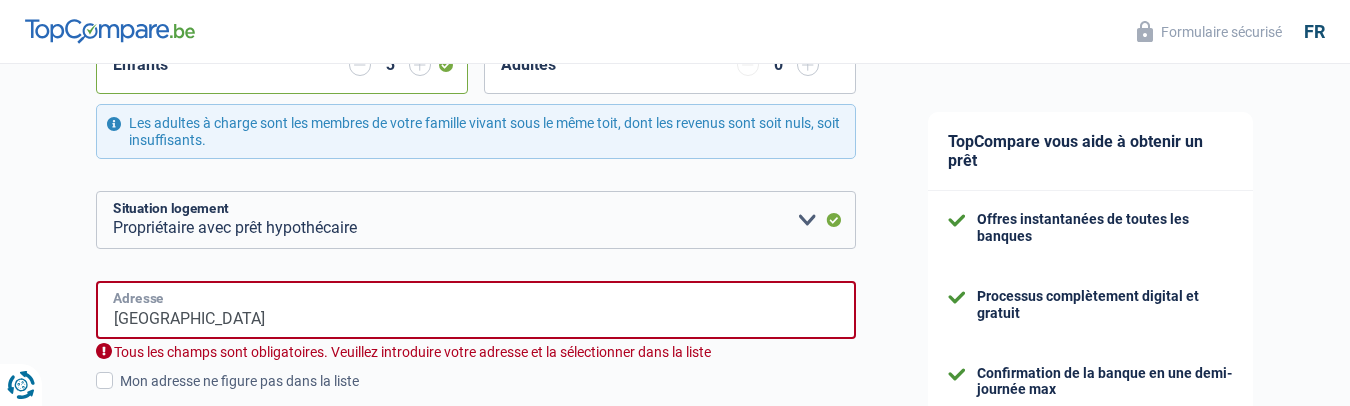 type on "[GEOGRAPHIC_DATA]" 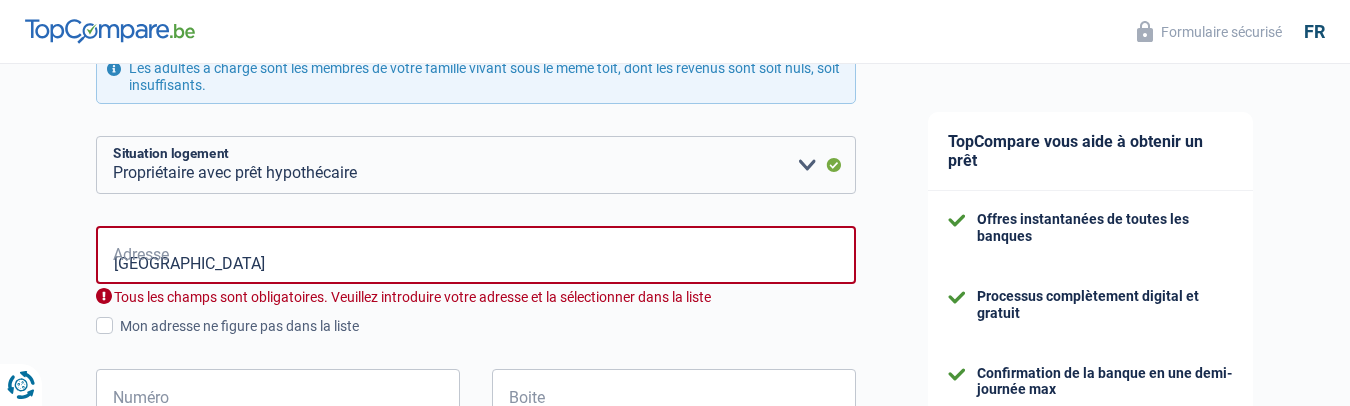 scroll, scrollTop: 700, scrollLeft: 0, axis: vertical 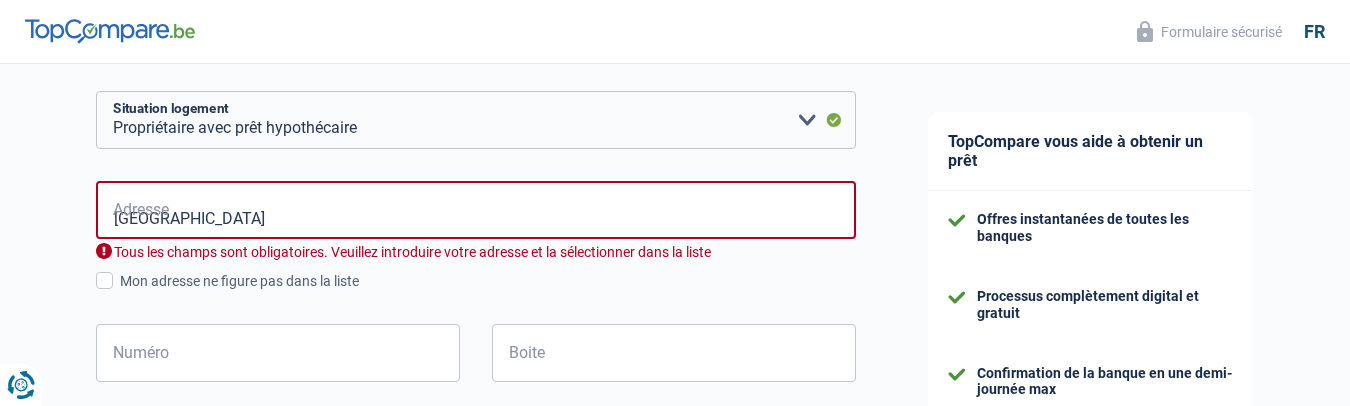 click on "[GEOGRAPHIC_DATA]" at bounding box center [476, 210] 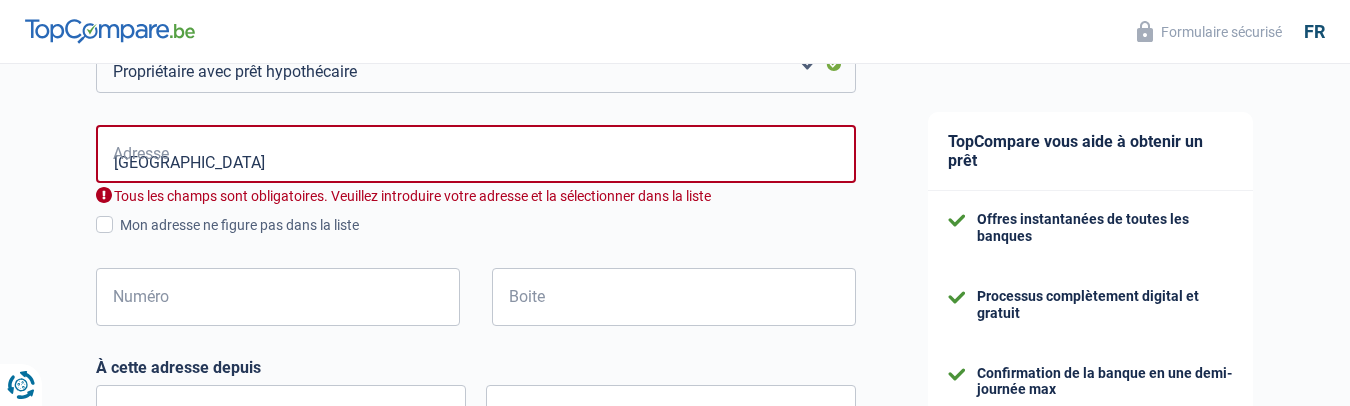 scroll, scrollTop: 800, scrollLeft: 0, axis: vertical 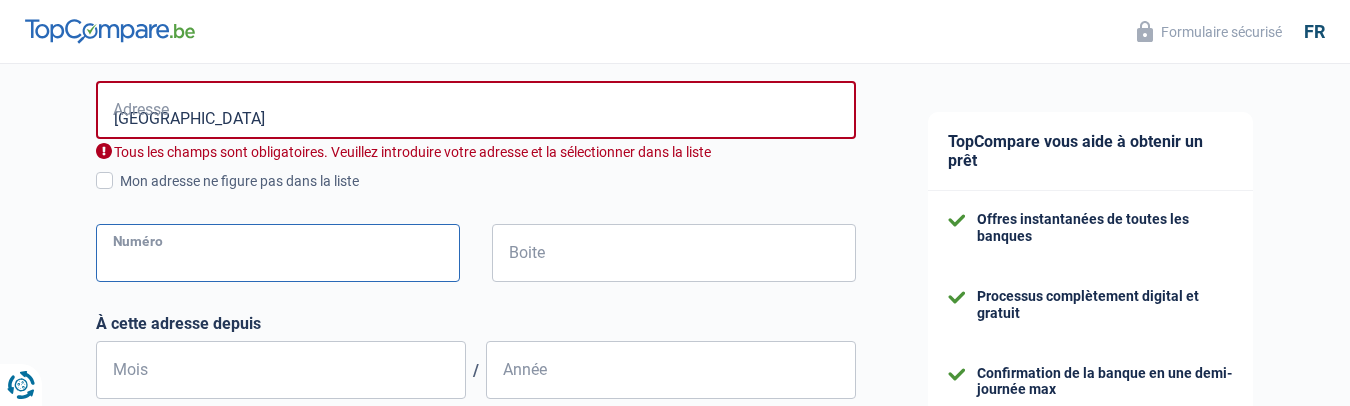 click on "Numéro" at bounding box center (278, 253) 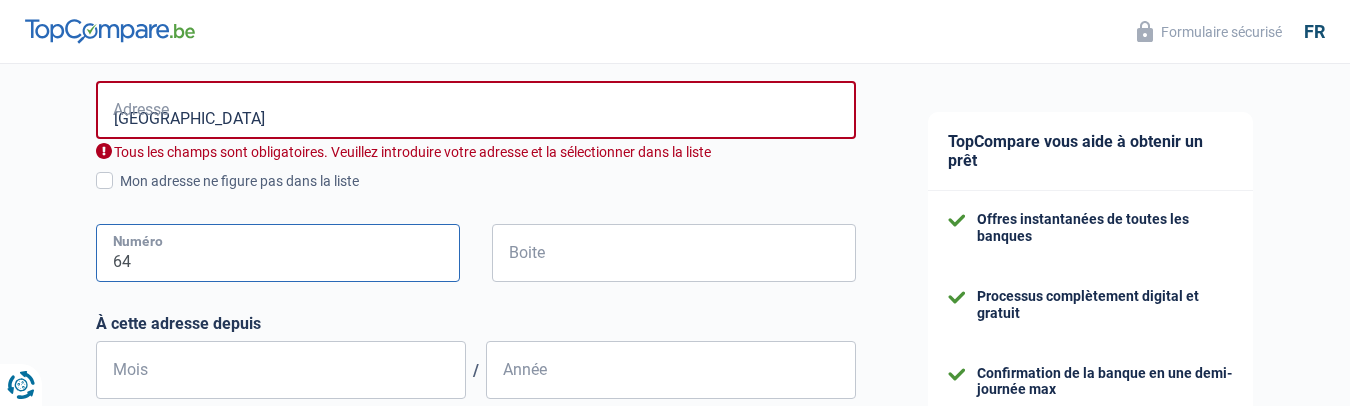type on "64" 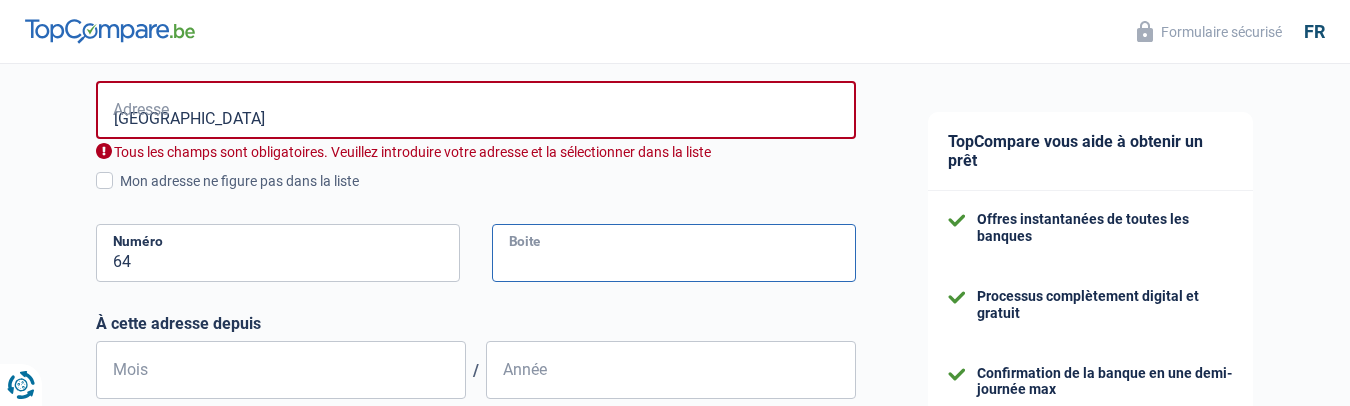 click on "Boite" at bounding box center (674, 253) 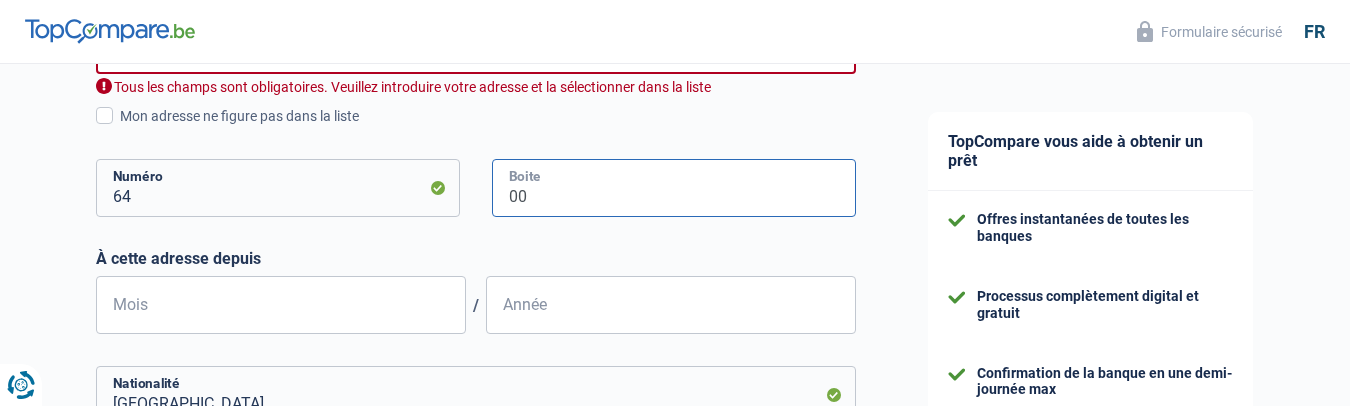 scroll, scrollTop: 900, scrollLeft: 0, axis: vertical 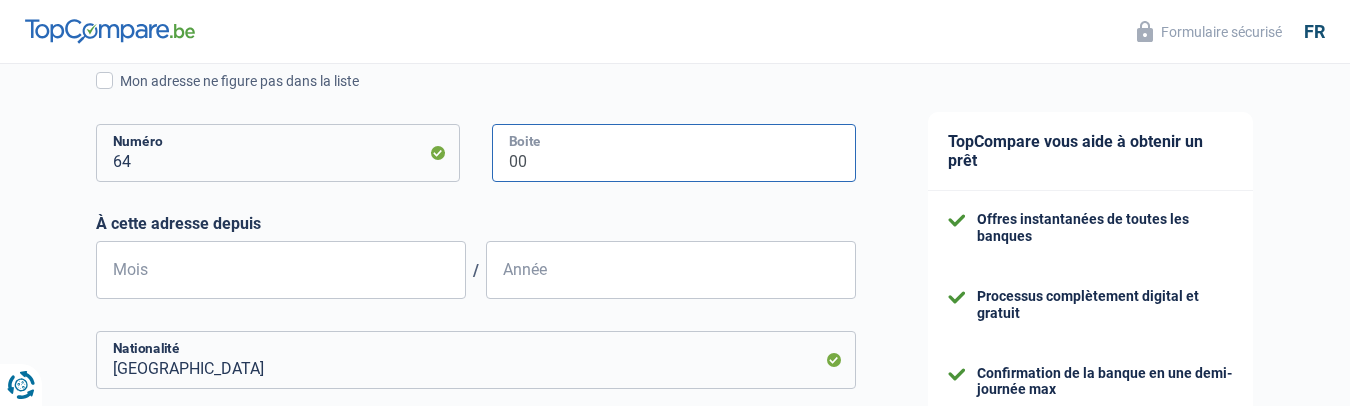 type on "00" 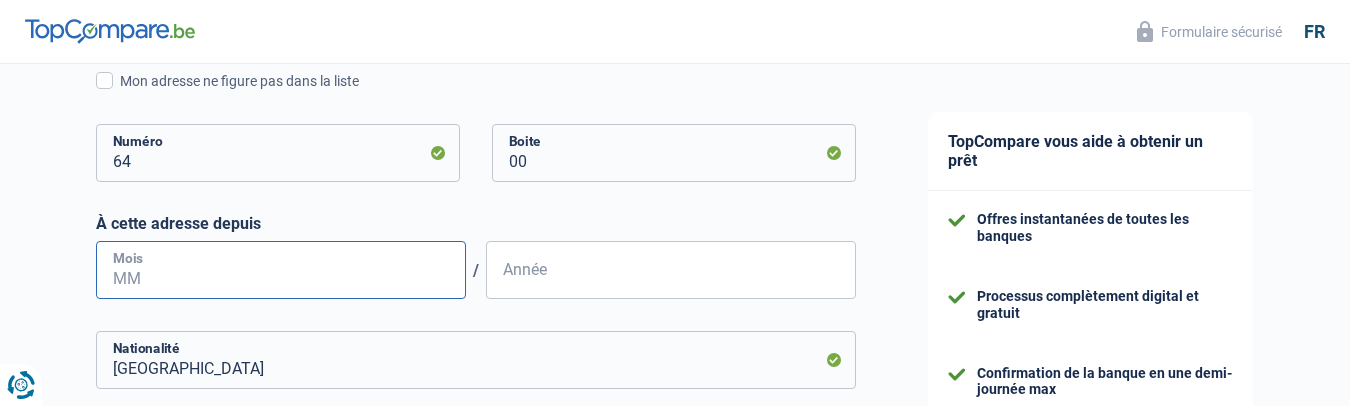 click on "Mois" at bounding box center [281, 270] 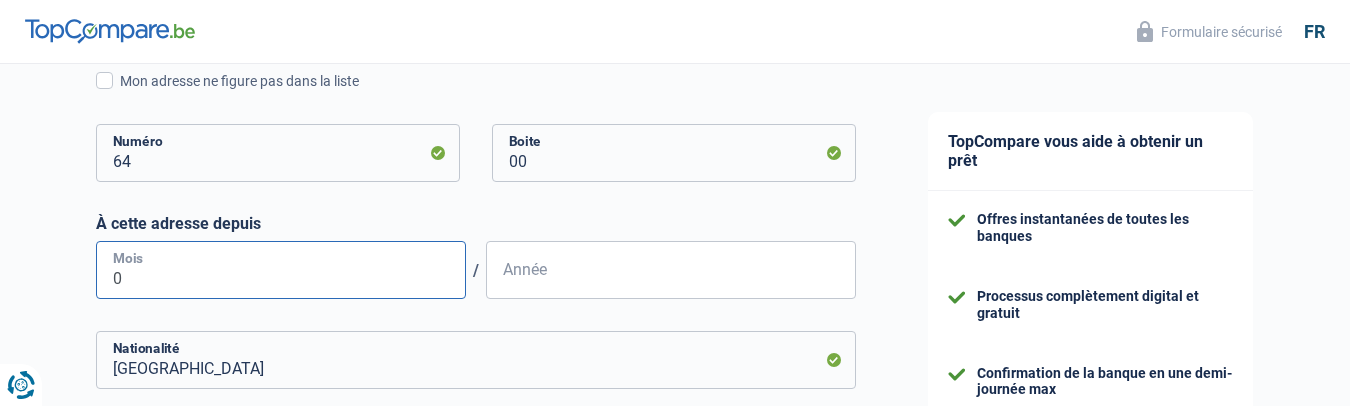 type on "03" 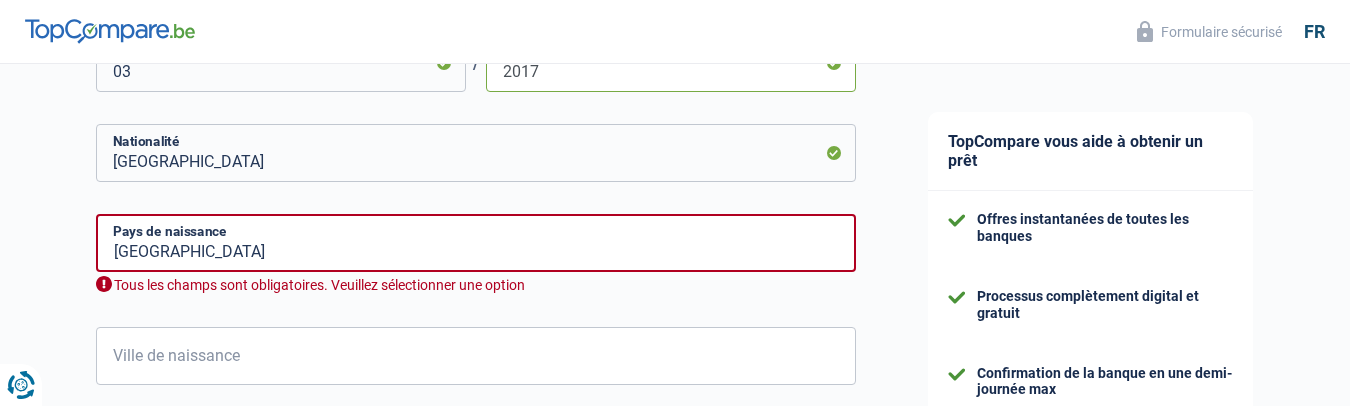 scroll, scrollTop: 1200, scrollLeft: 0, axis: vertical 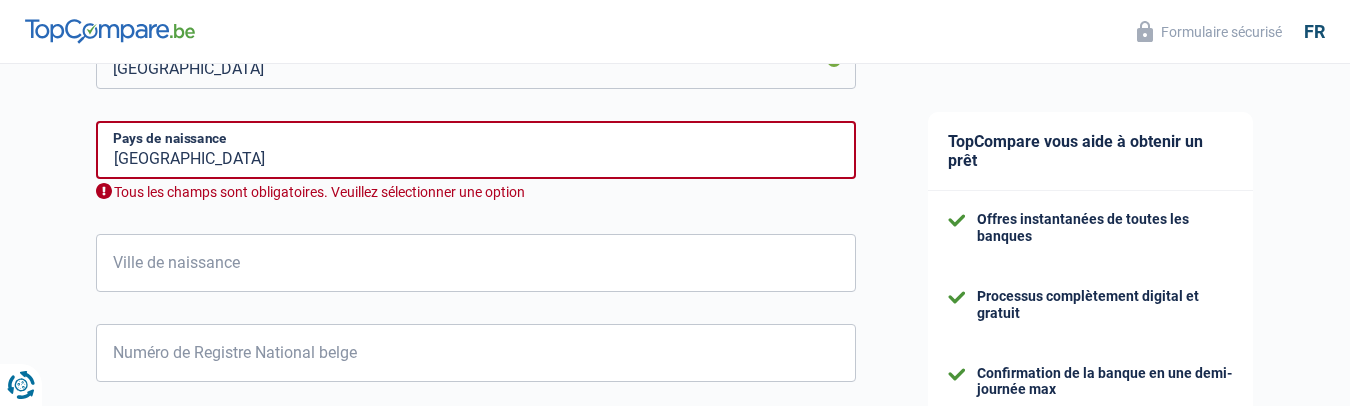 type on "2017" 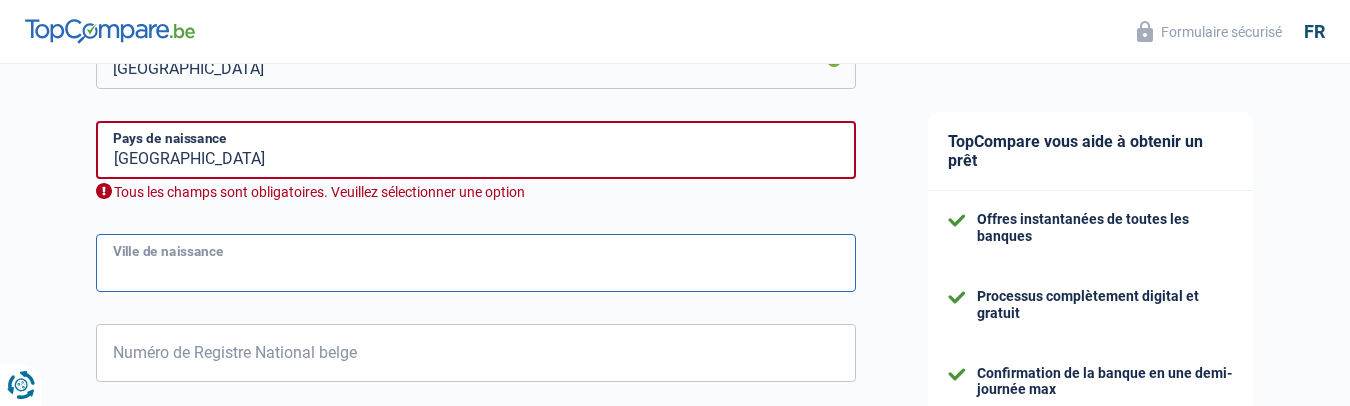click on "Ville de naissance" at bounding box center [476, 263] 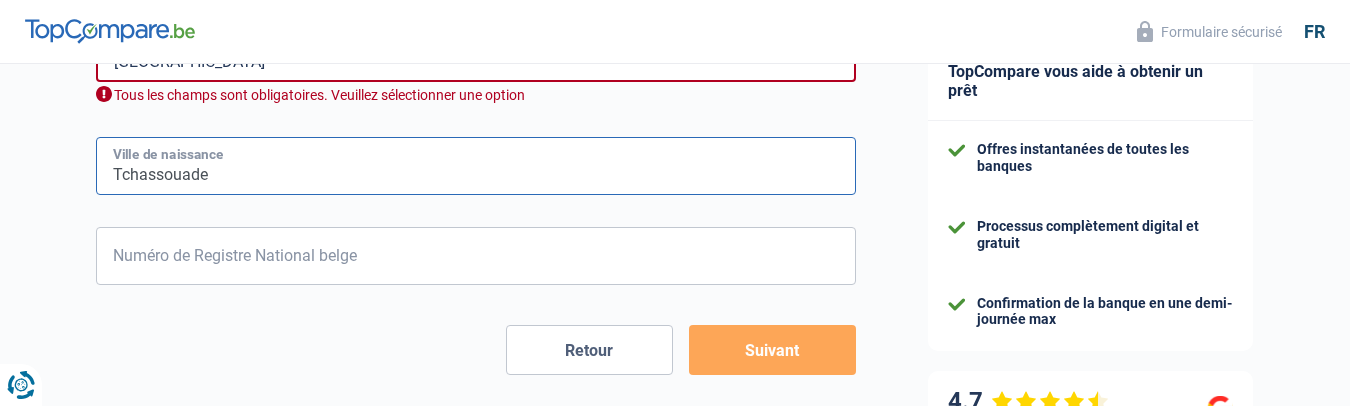 scroll, scrollTop: 1300, scrollLeft: 0, axis: vertical 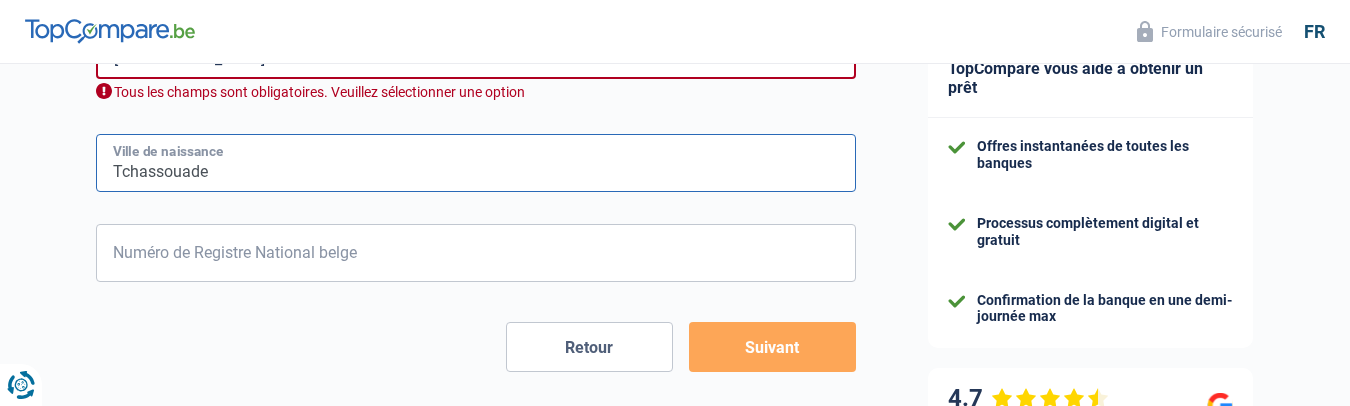 type on "Tchassouade" 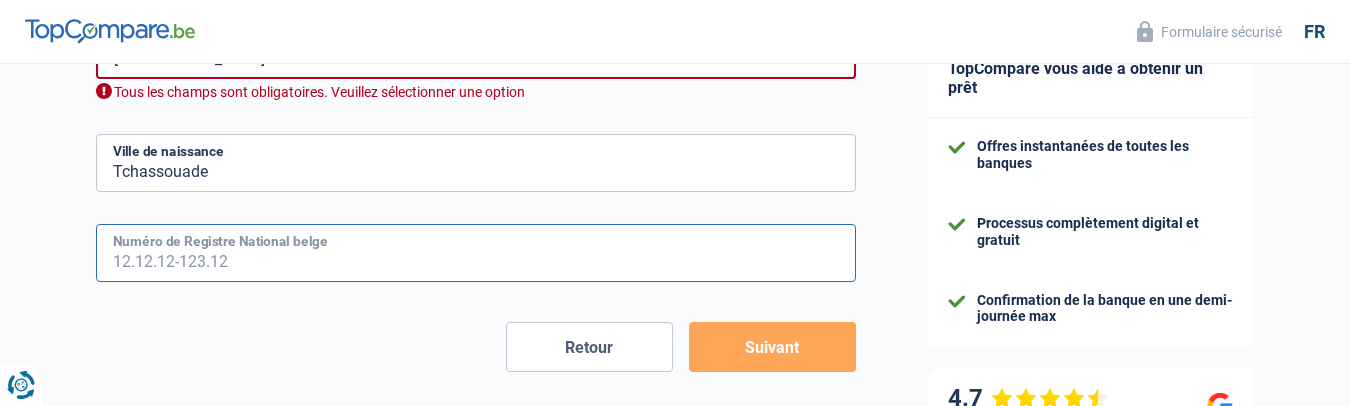 click on "Numéro de Registre National belge" at bounding box center [476, 253] 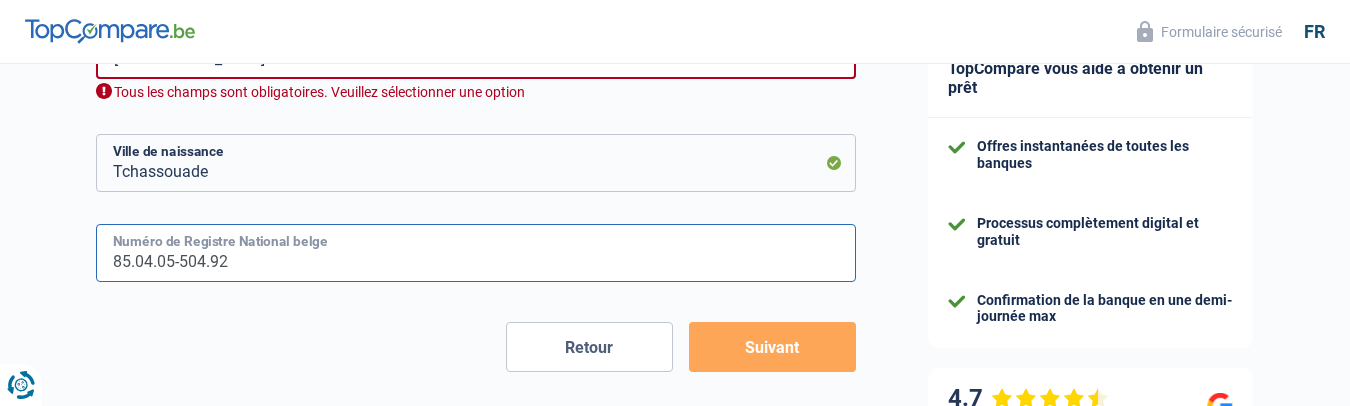type on "85.04.05-504.92" 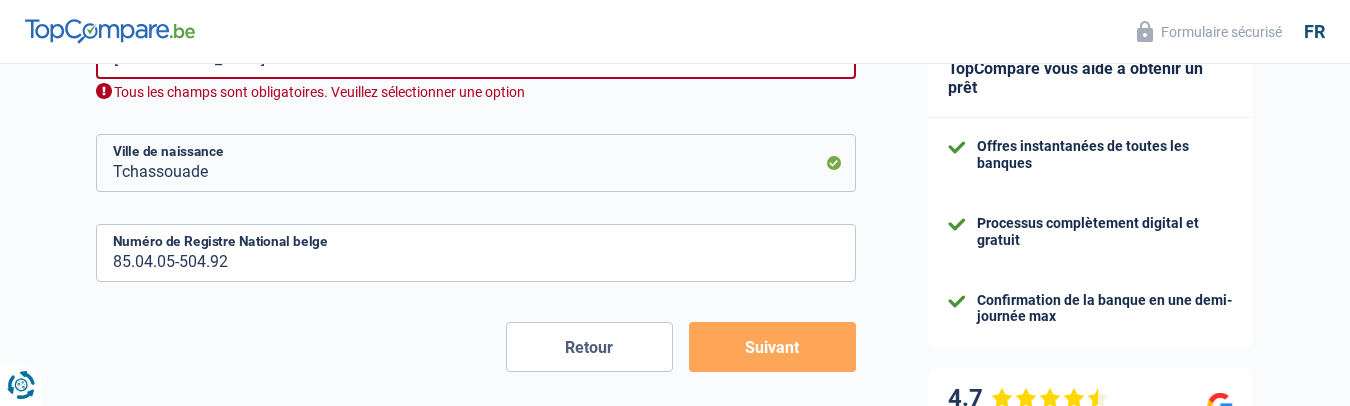 click on "Suivant" at bounding box center (772, 347) 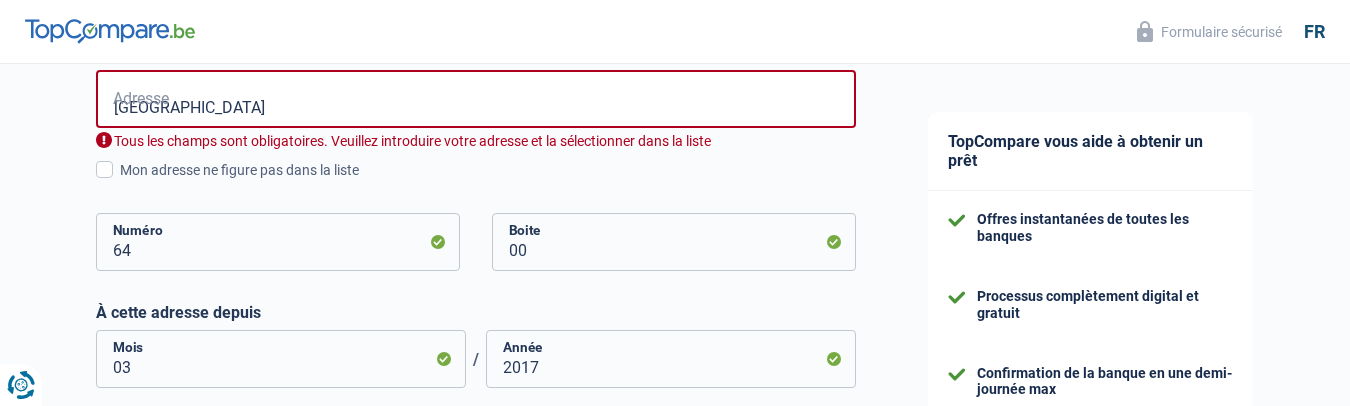 scroll, scrollTop: 809, scrollLeft: 0, axis: vertical 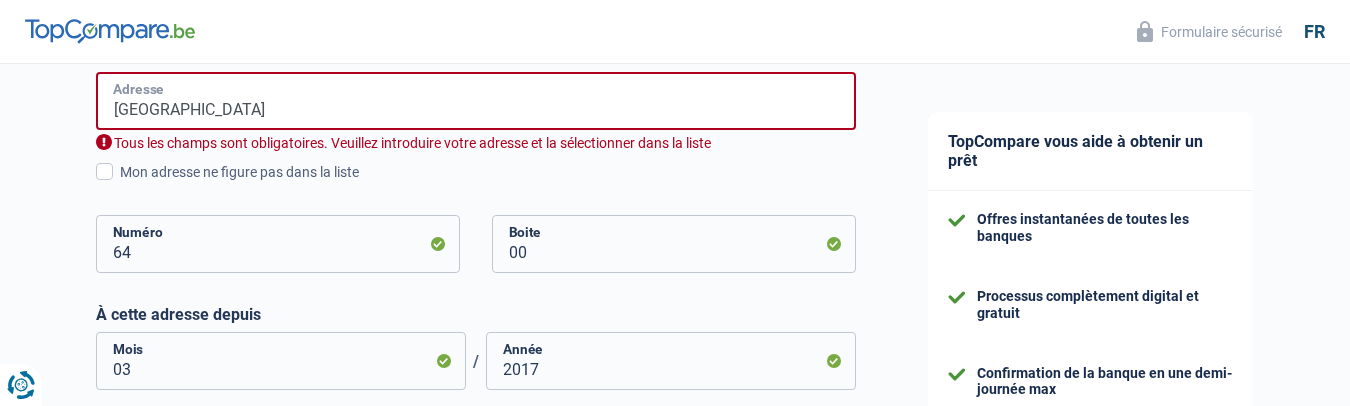 click on "[GEOGRAPHIC_DATA]" at bounding box center (476, 101) 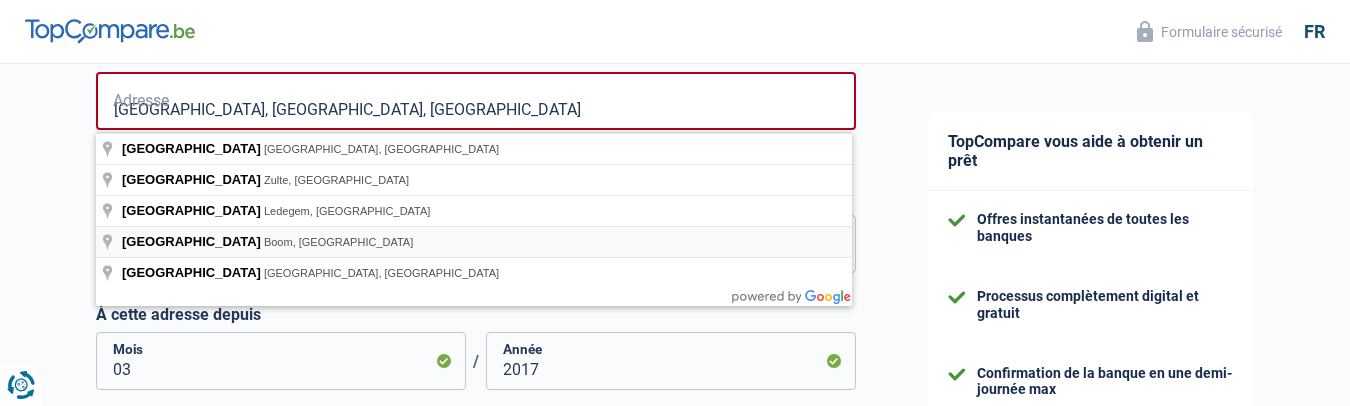 type on "[STREET_ADDRESS]" 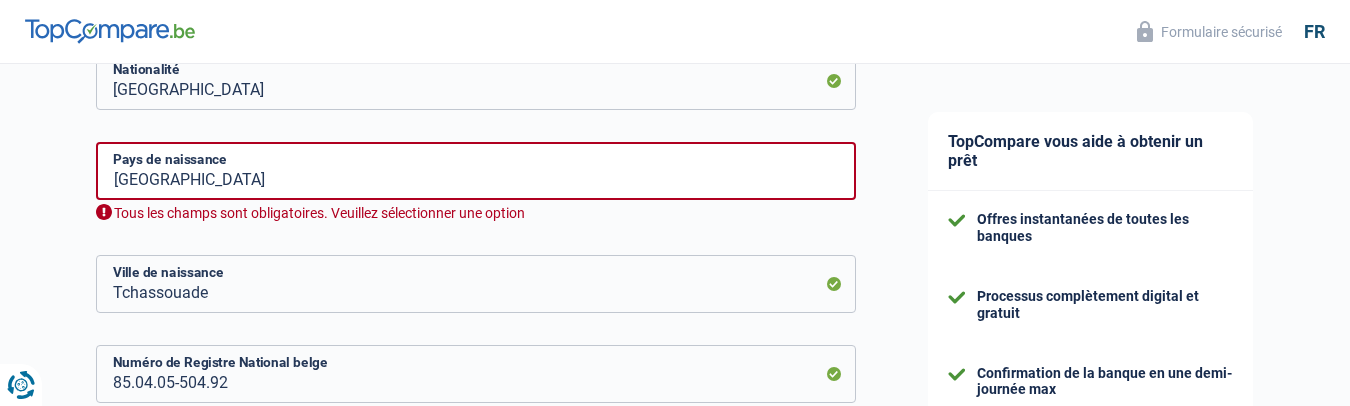 scroll, scrollTop: 1109, scrollLeft: 0, axis: vertical 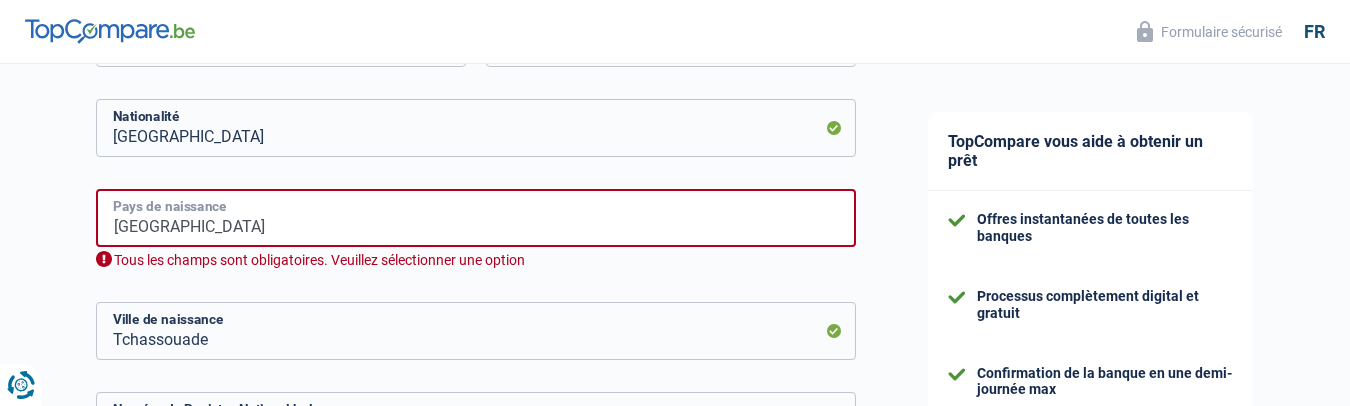 drag, startPoint x: 169, startPoint y: 226, endPoint x: 106, endPoint y: 228, distance: 63.03174 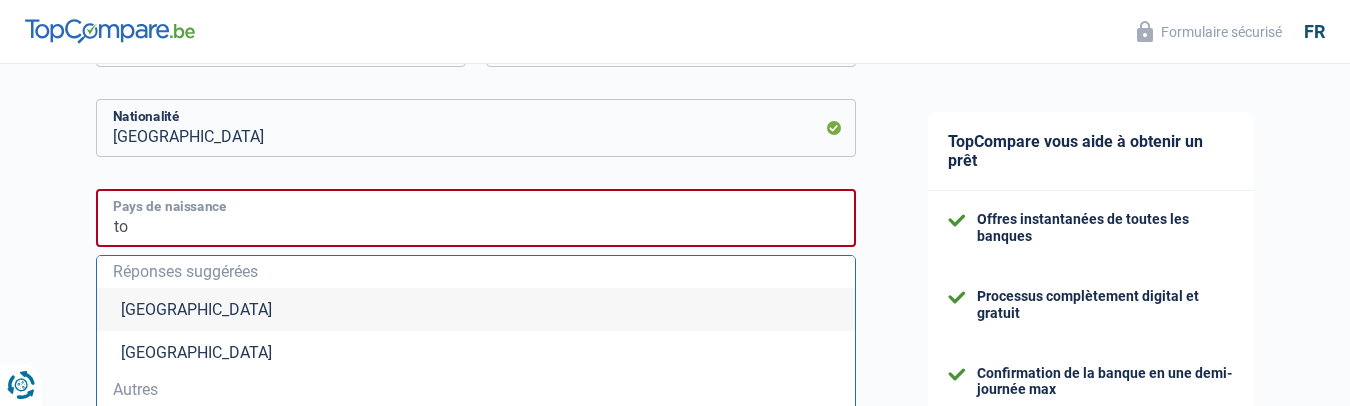 type on "t" 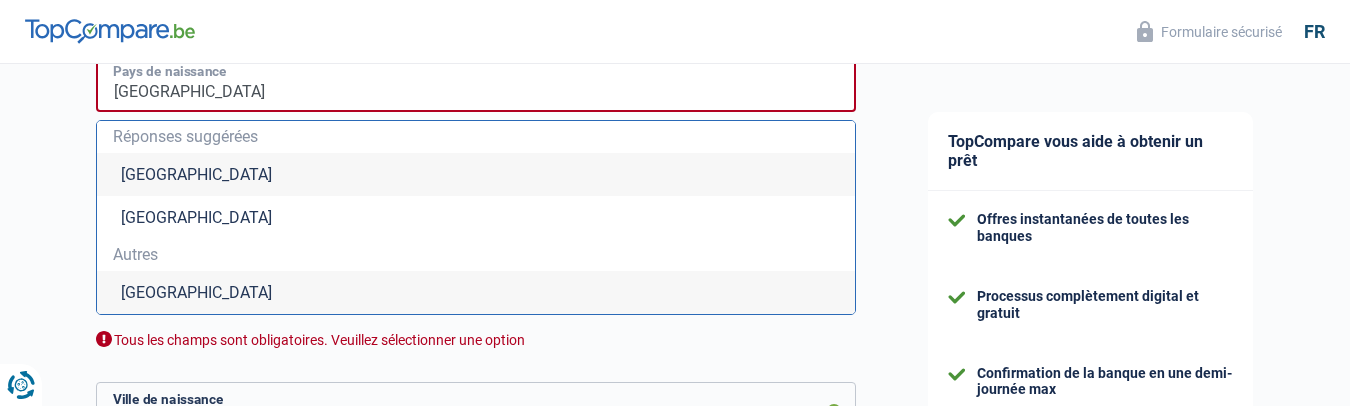 scroll, scrollTop: 1209, scrollLeft: 0, axis: vertical 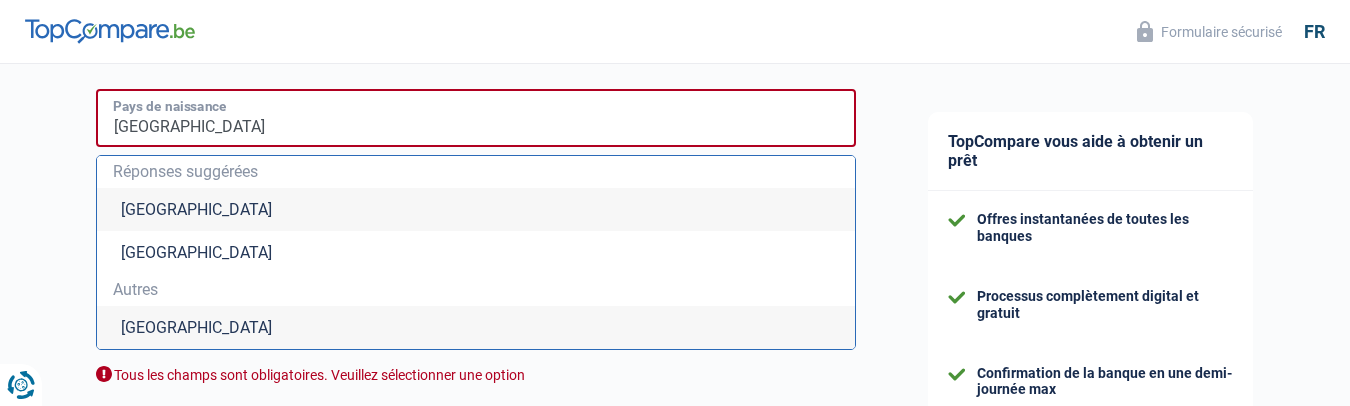 type on "[GEOGRAPHIC_DATA]" 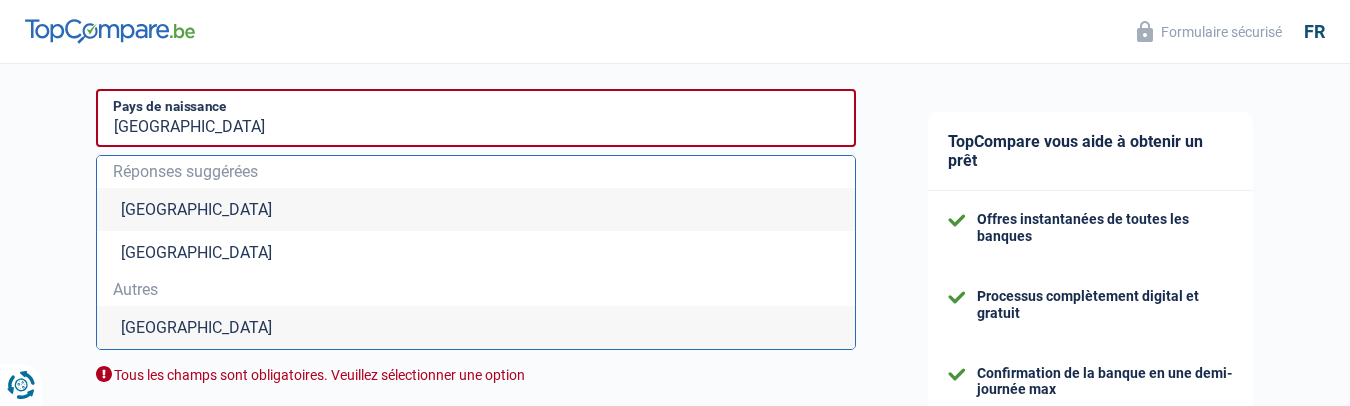 click on "[GEOGRAPHIC_DATA]" at bounding box center (476, 327) 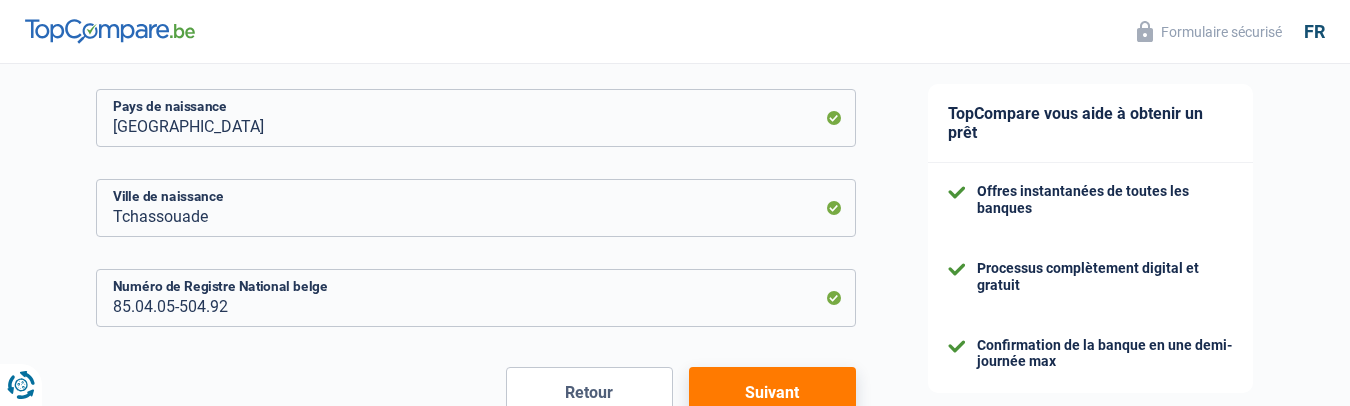 drag, startPoint x: 744, startPoint y: 382, endPoint x: 694, endPoint y: 351, distance: 58.830265 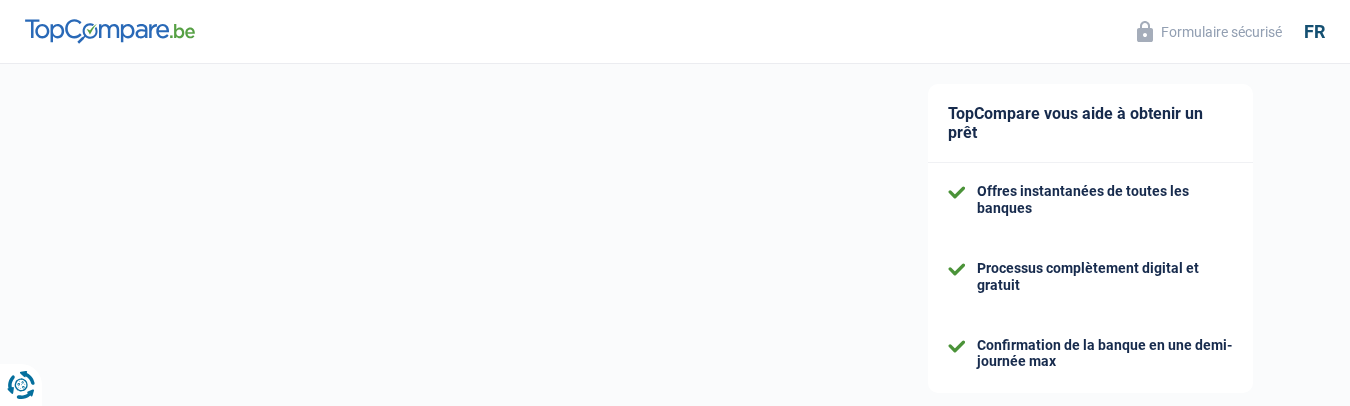 select on "familyAllowances" 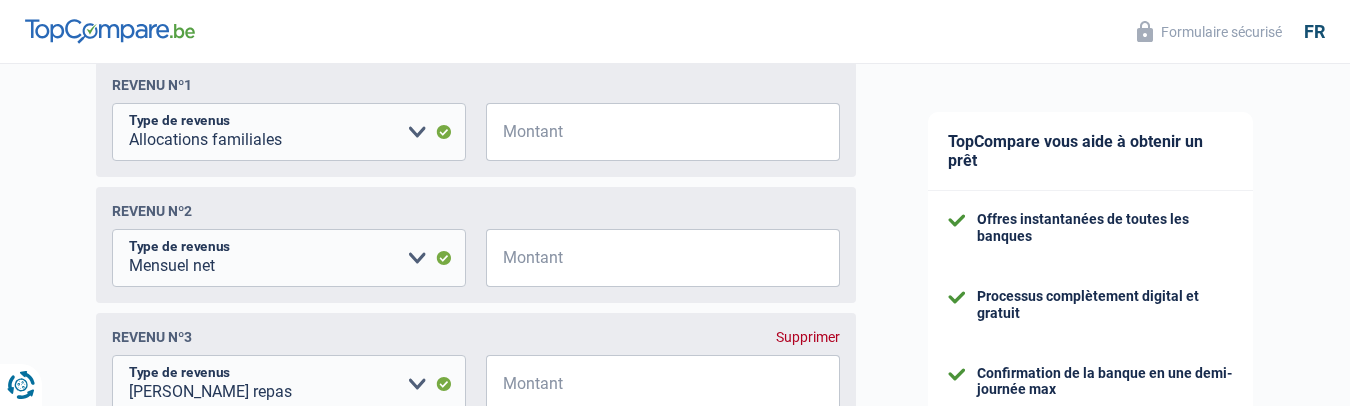 scroll, scrollTop: 400, scrollLeft: 0, axis: vertical 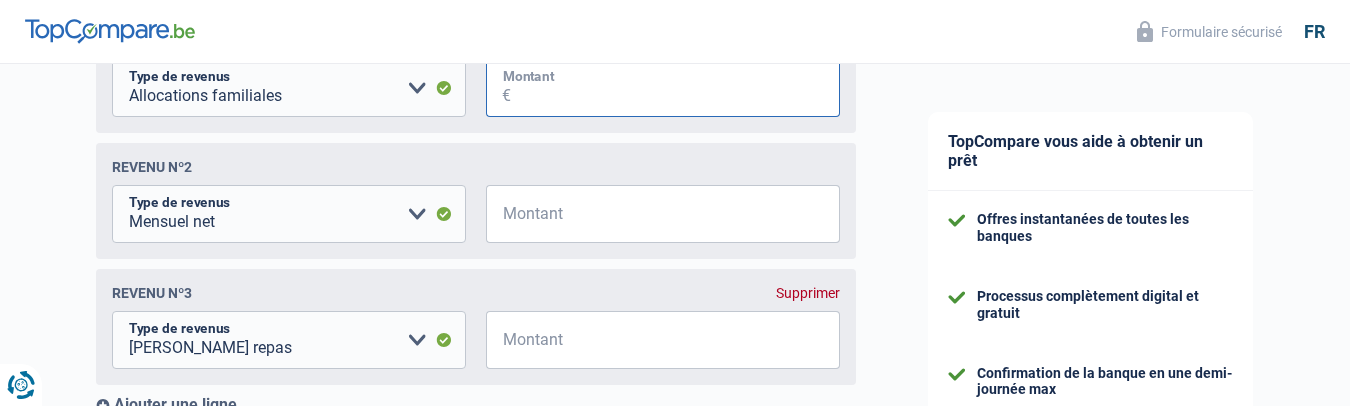 click on "Montant" at bounding box center [675, 88] 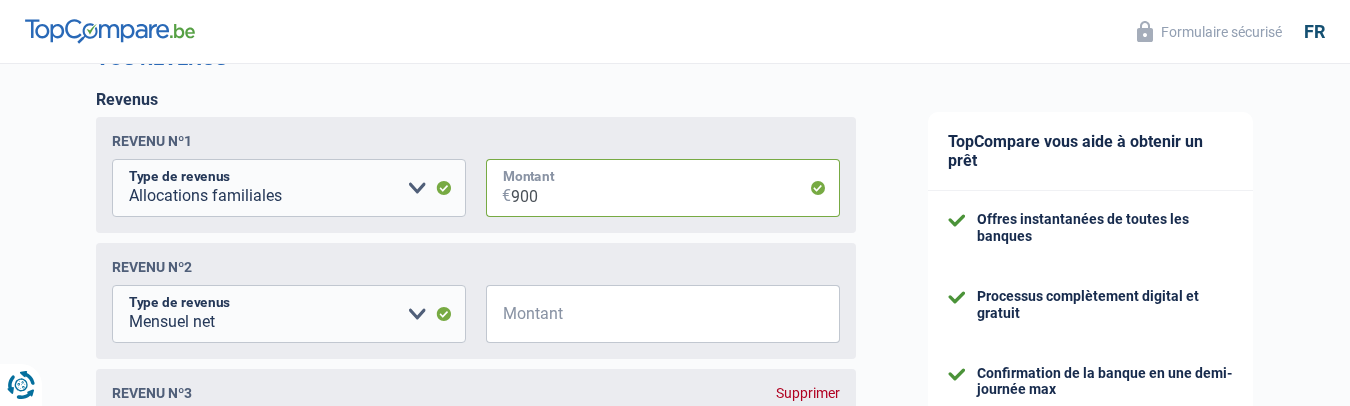 scroll, scrollTop: 400, scrollLeft: 0, axis: vertical 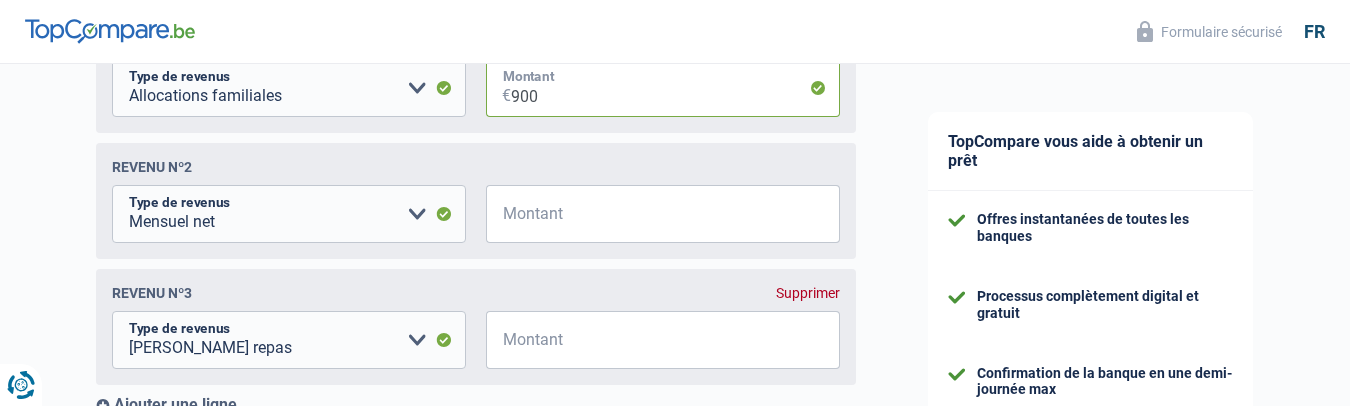 type on "900" 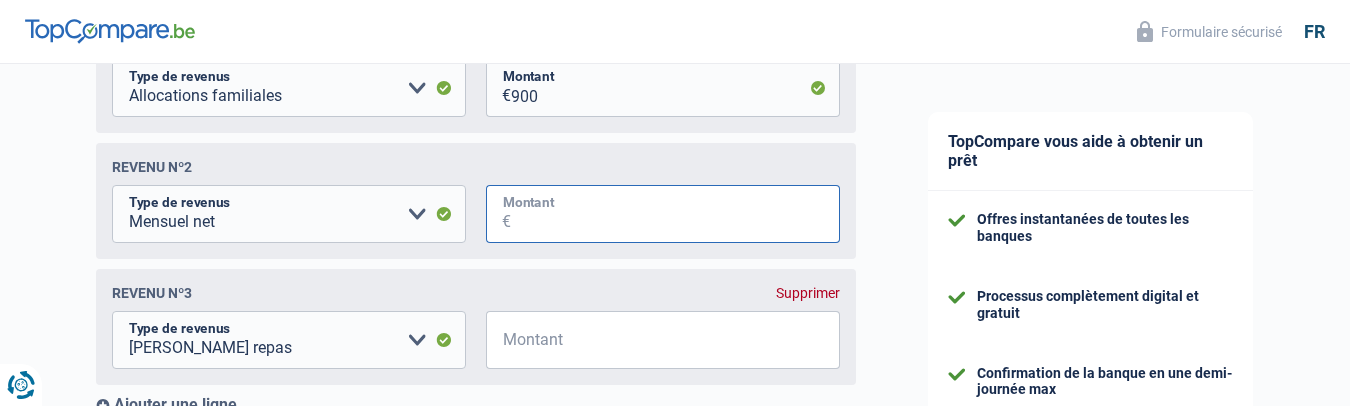 click on "Montant" at bounding box center [675, 214] 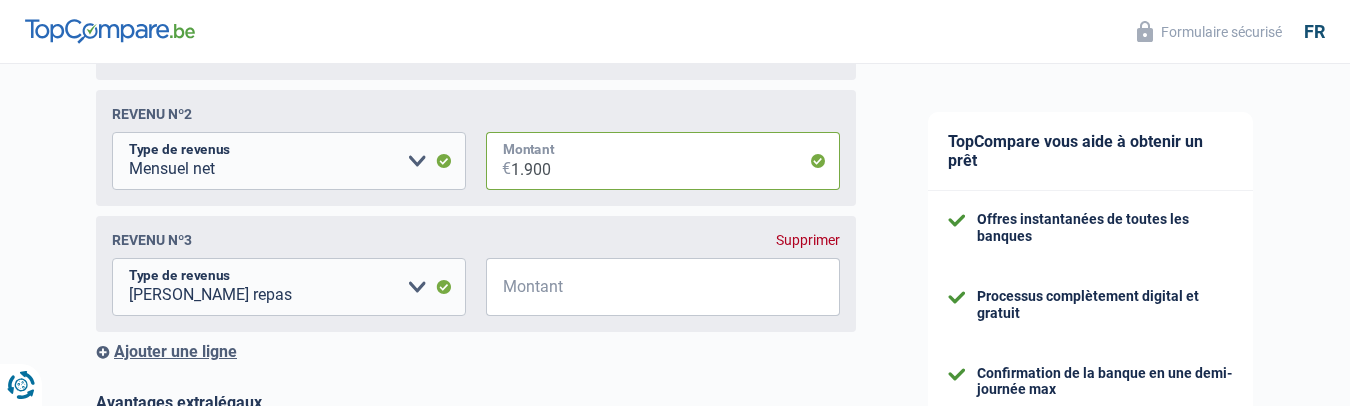 scroll, scrollTop: 500, scrollLeft: 0, axis: vertical 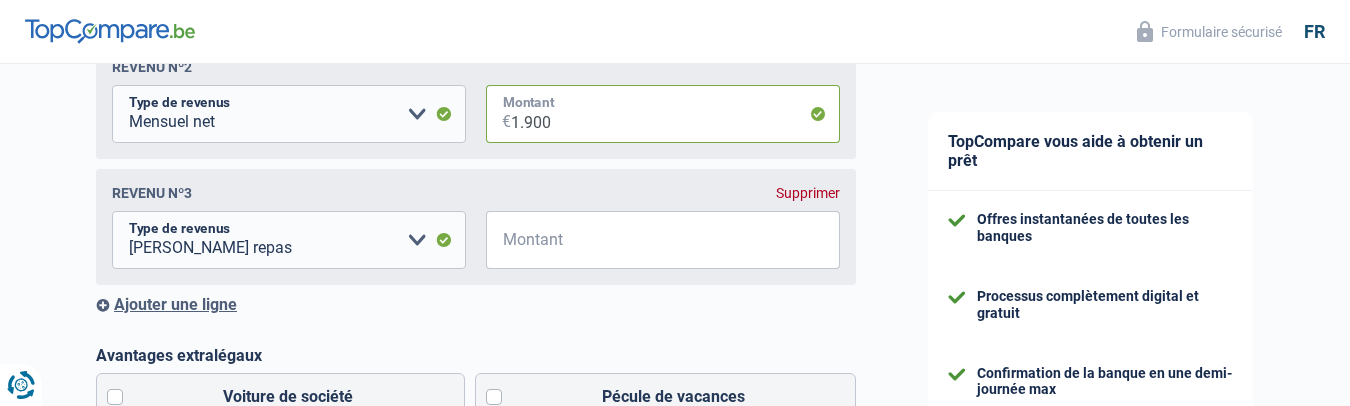 type on "1.900" 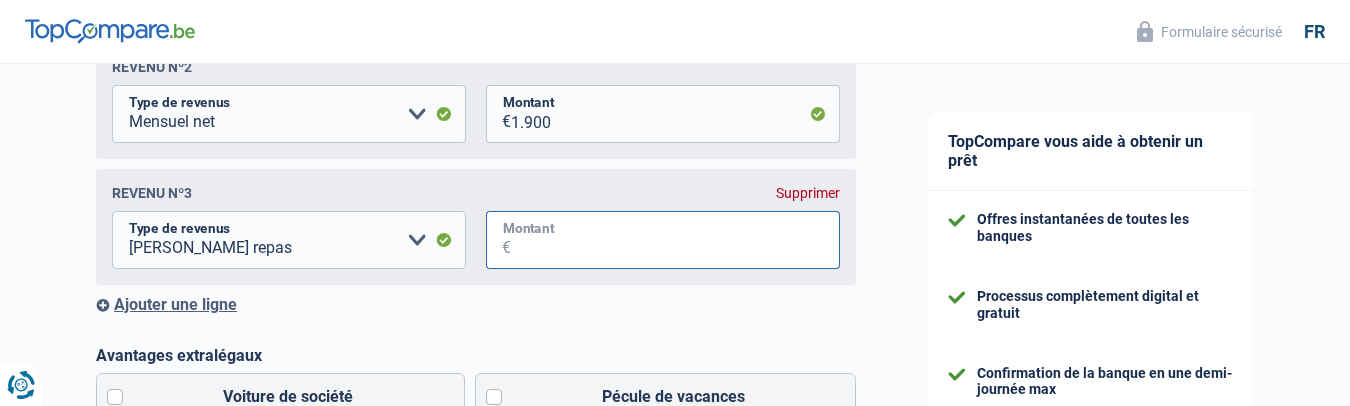 click on "Montant" at bounding box center [675, 240] 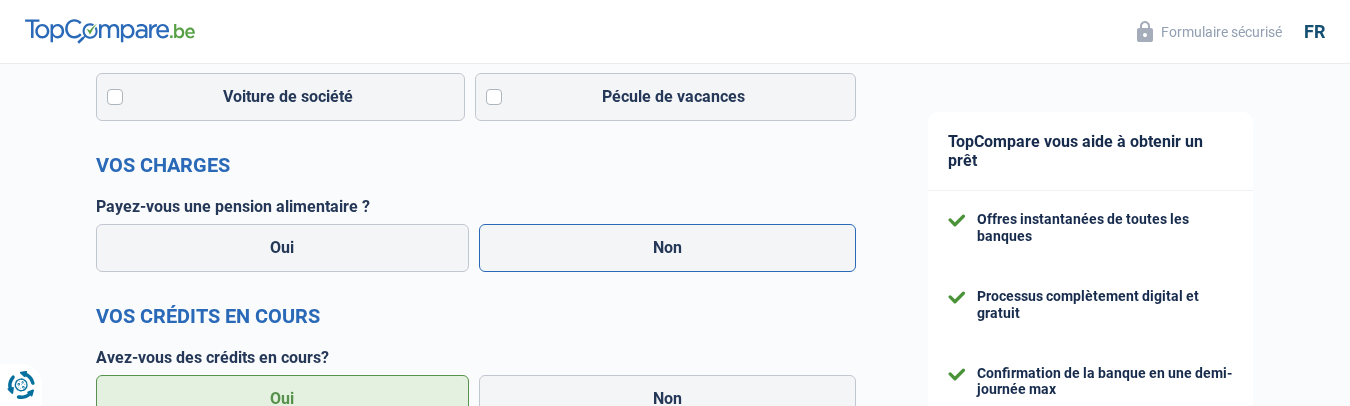 scroll, scrollTop: 900, scrollLeft: 0, axis: vertical 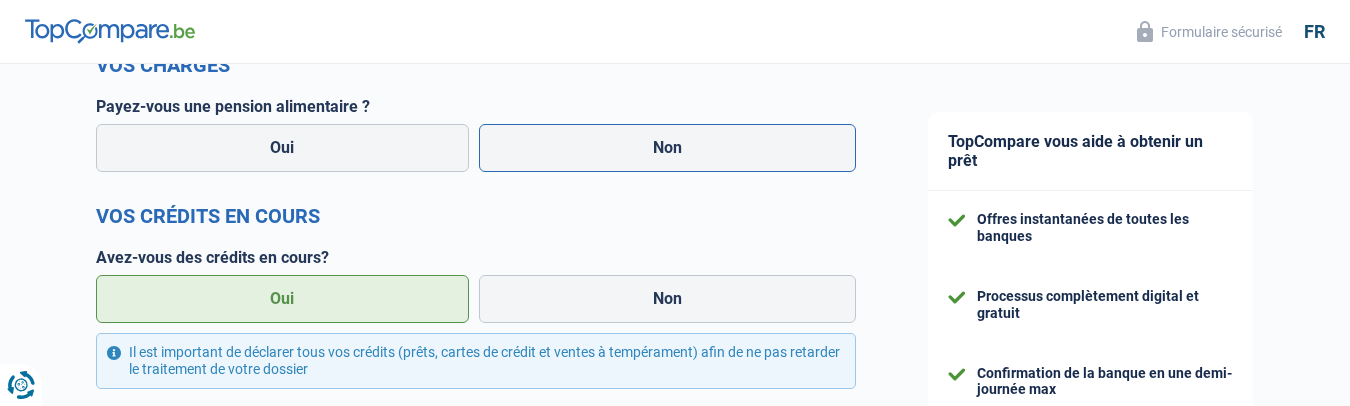 type on "100" 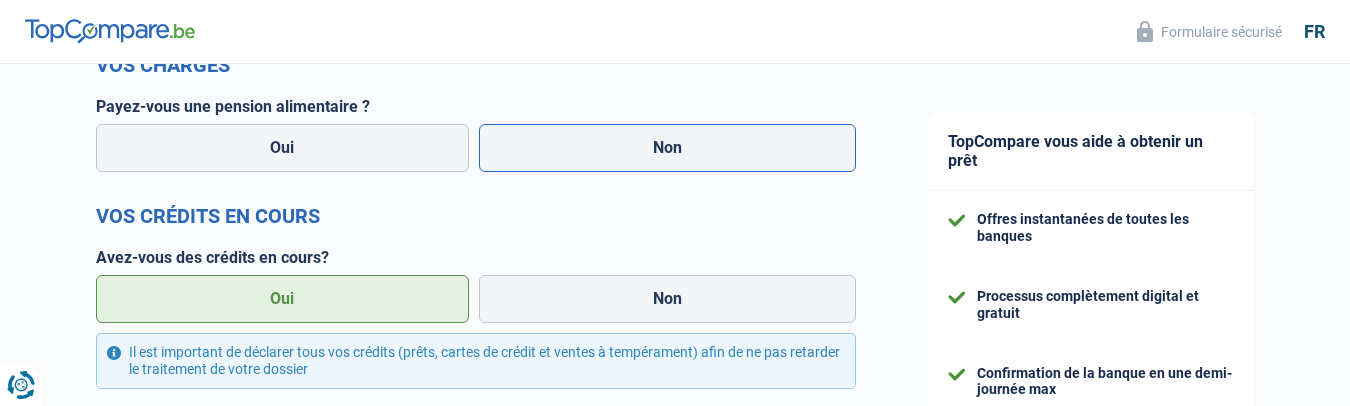 click on "Non" at bounding box center [668, 148] 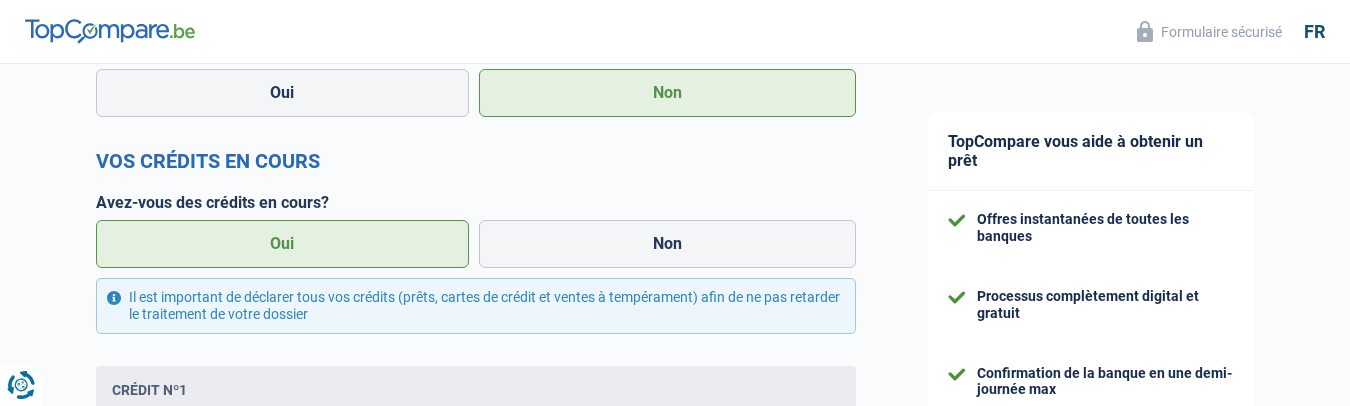 scroll, scrollTop: 1000, scrollLeft: 0, axis: vertical 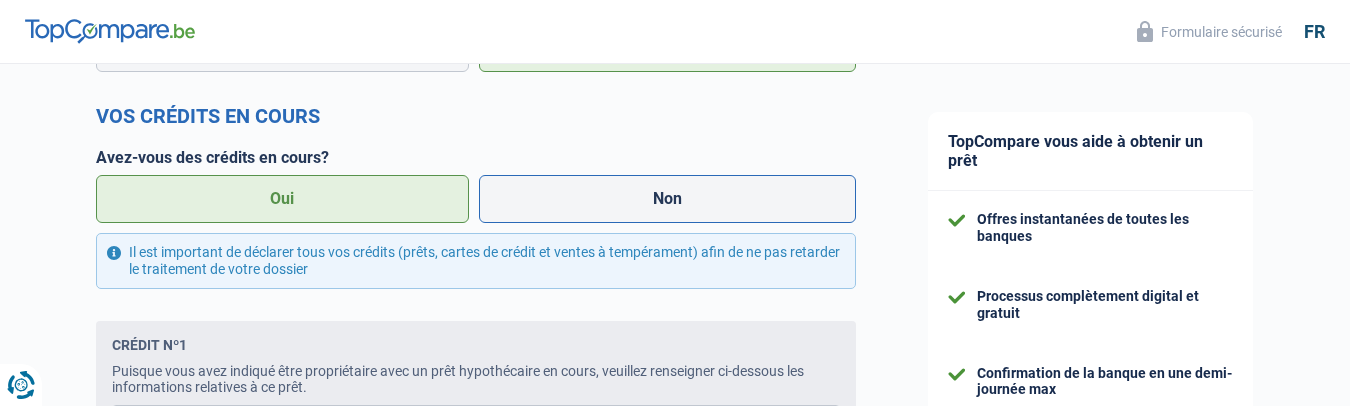 click on "Non" at bounding box center (668, 199) 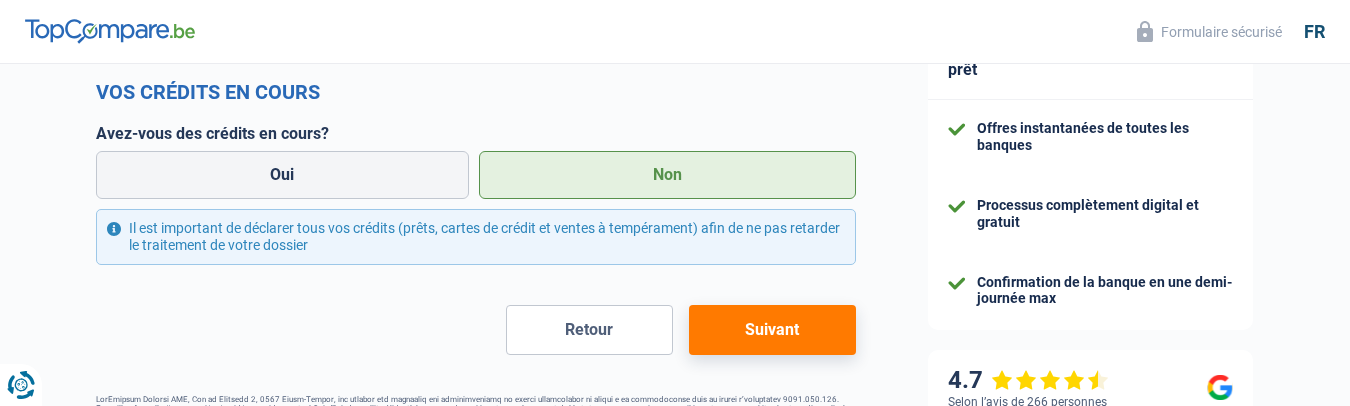 scroll, scrollTop: 1094, scrollLeft: 0, axis: vertical 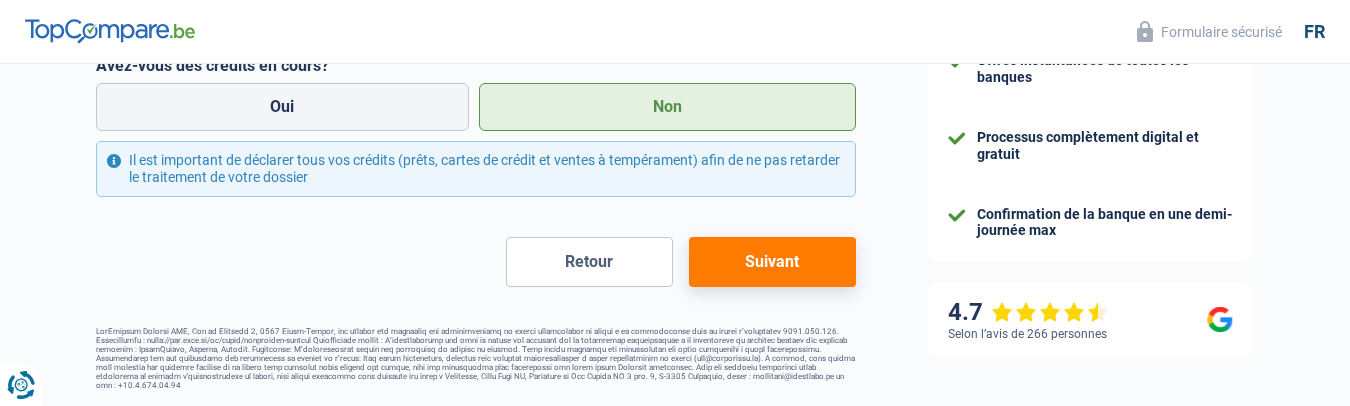 click on "Suivant" at bounding box center [772, 262] 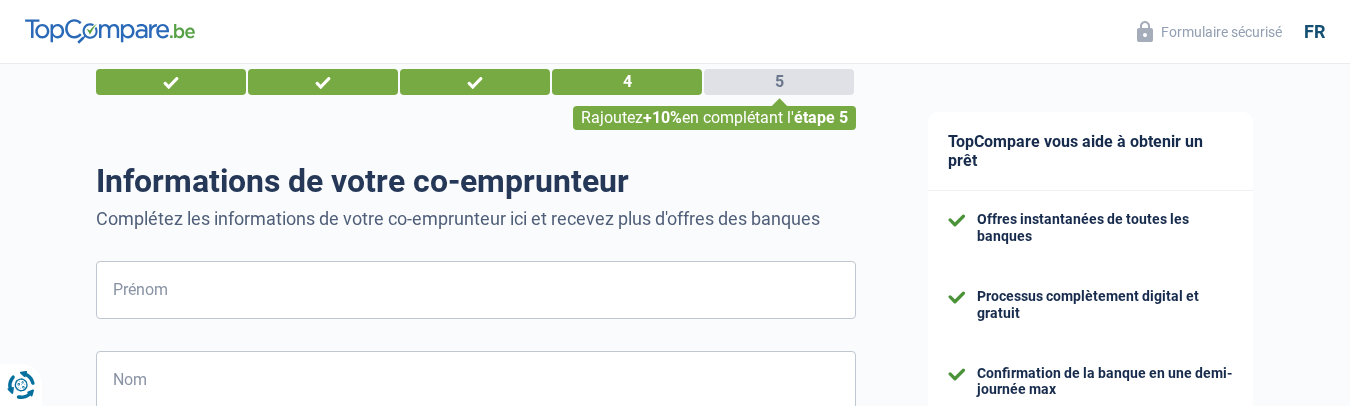 scroll, scrollTop: 100, scrollLeft: 0, axis: vertical 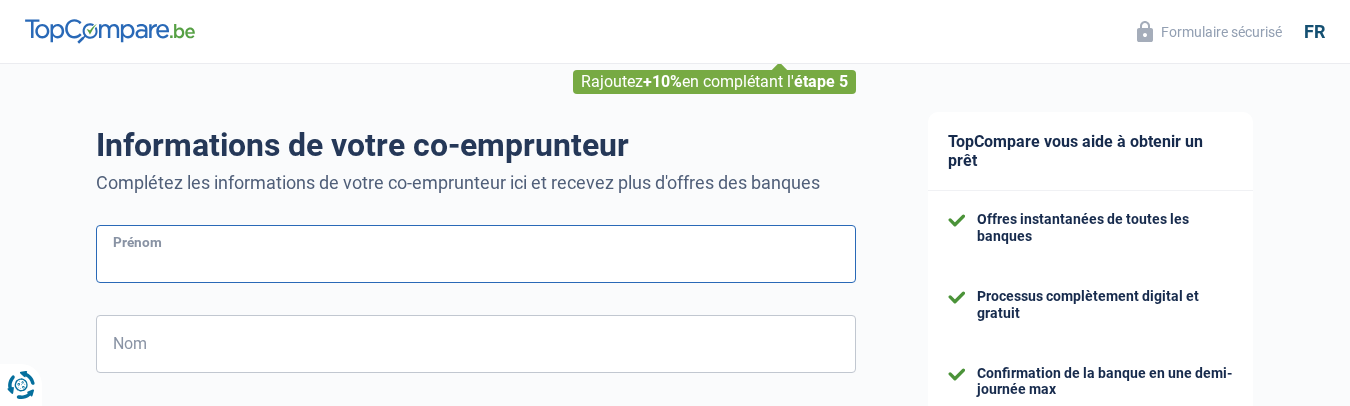 click on "Prénom" at bounding box center [476, 254] 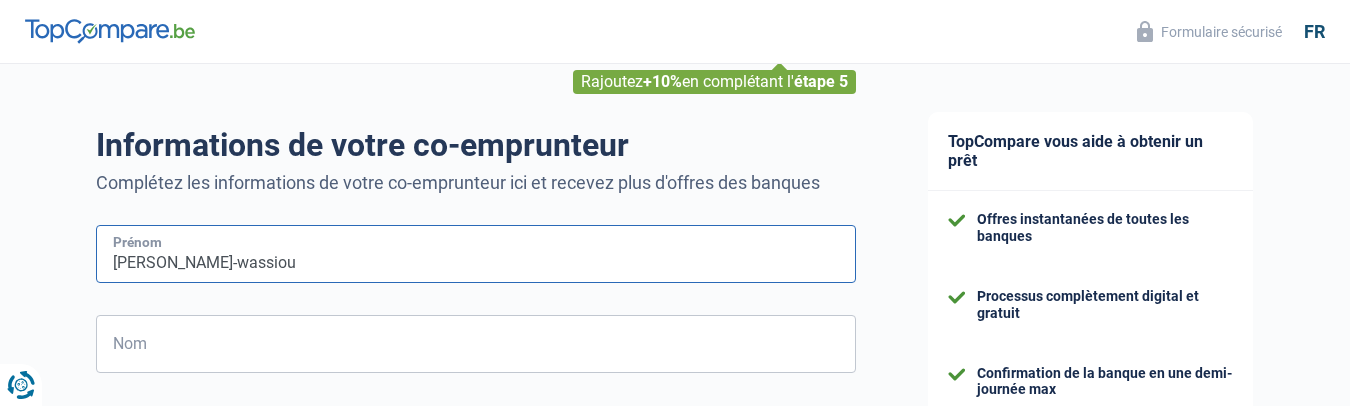 type on "[PERSON_NAME]-wassiou" 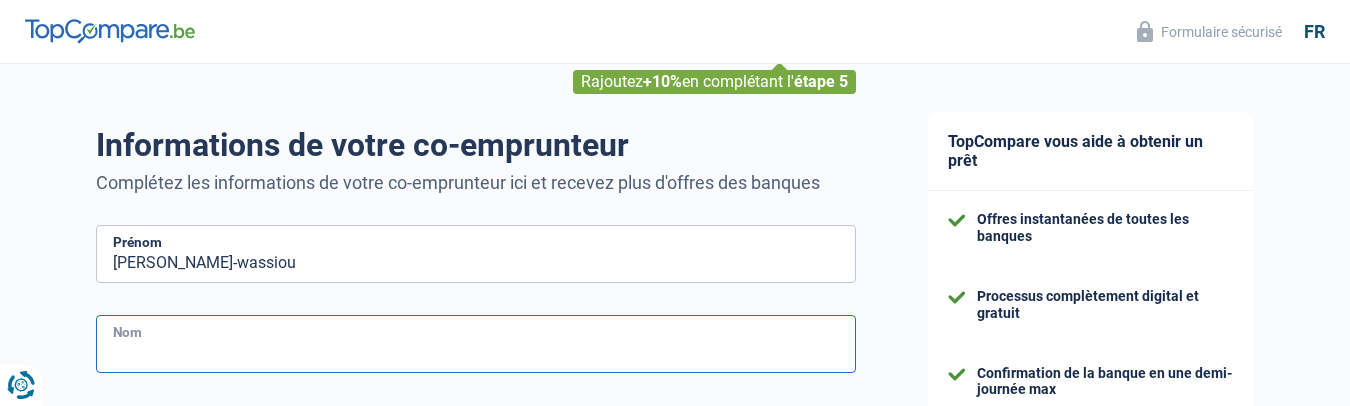 click on "Nom" at bounding box center (476, 344) 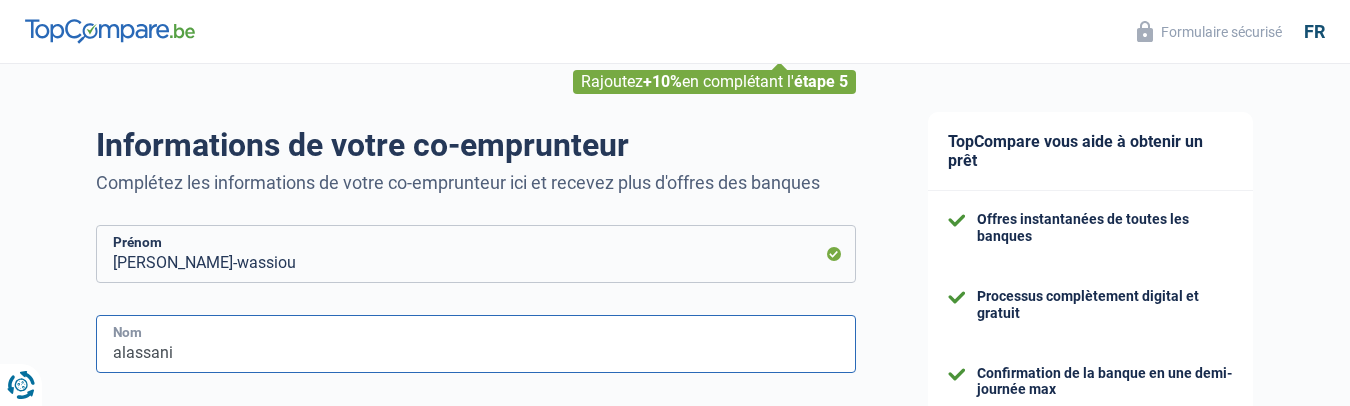 scroll, scrollTop: 300, scrollLeft: 0, axis: vertical 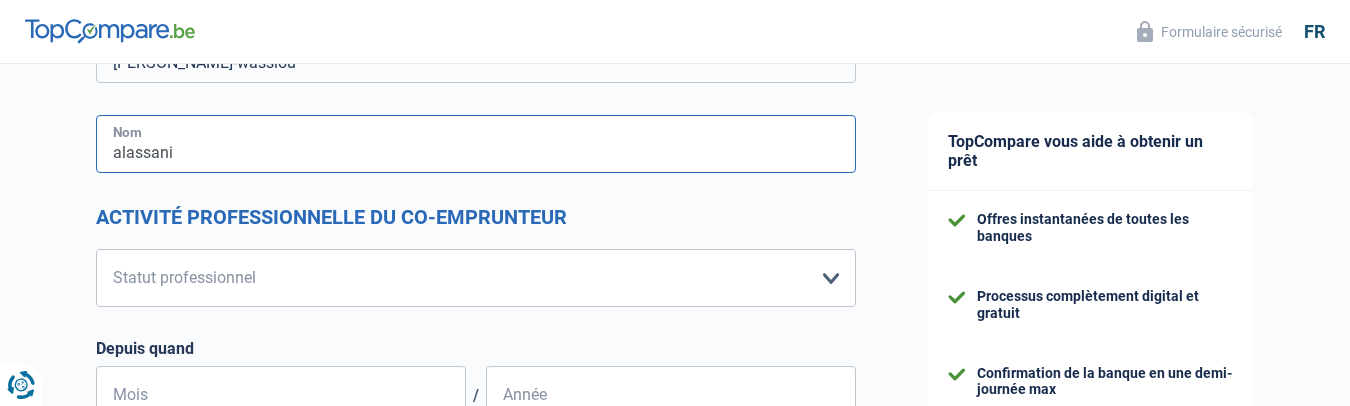 type on "alassani" 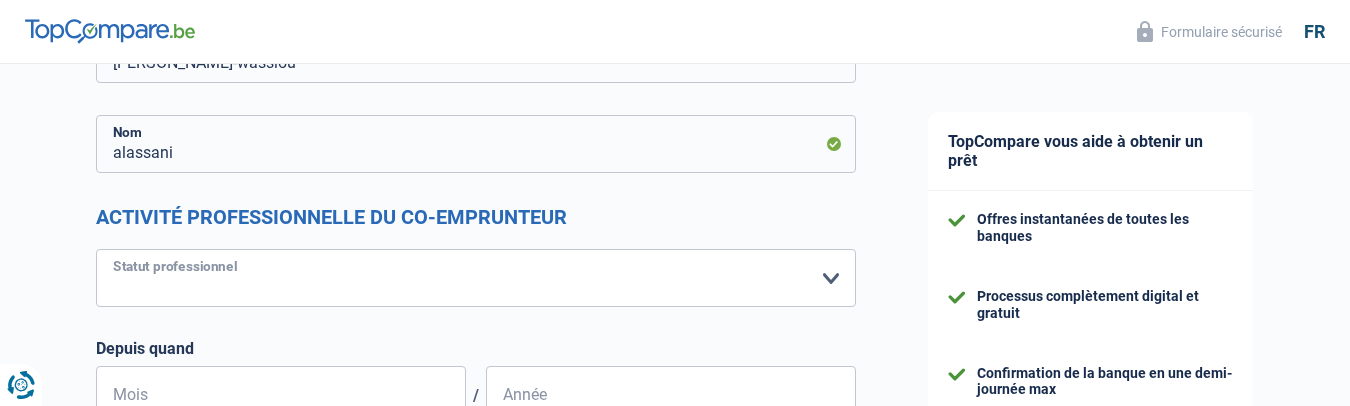 click on "Ouvrier Employé privé Employé public Invalide Indépendant Pensionné Chômeur Mutuelle Femme au foyer Sans profession Allocataire sécurité/Intégration social (SPF Sécurité Sociale, CPAS) Etudiant Profession libérale Commerçant [PERSON_NAME]-pensionné
Veuillez sélectionner une option" at bounding box center (476, 278) 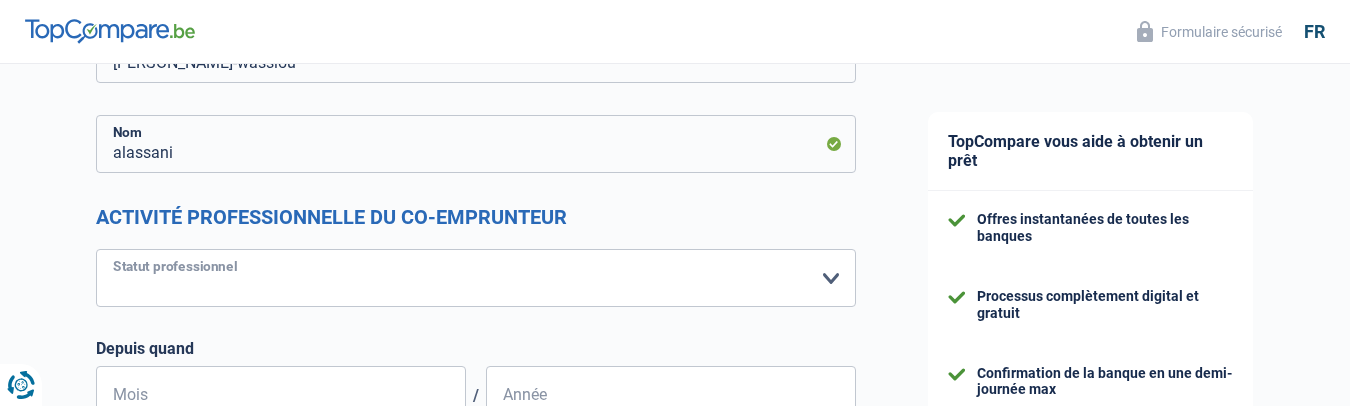 select on "worker" 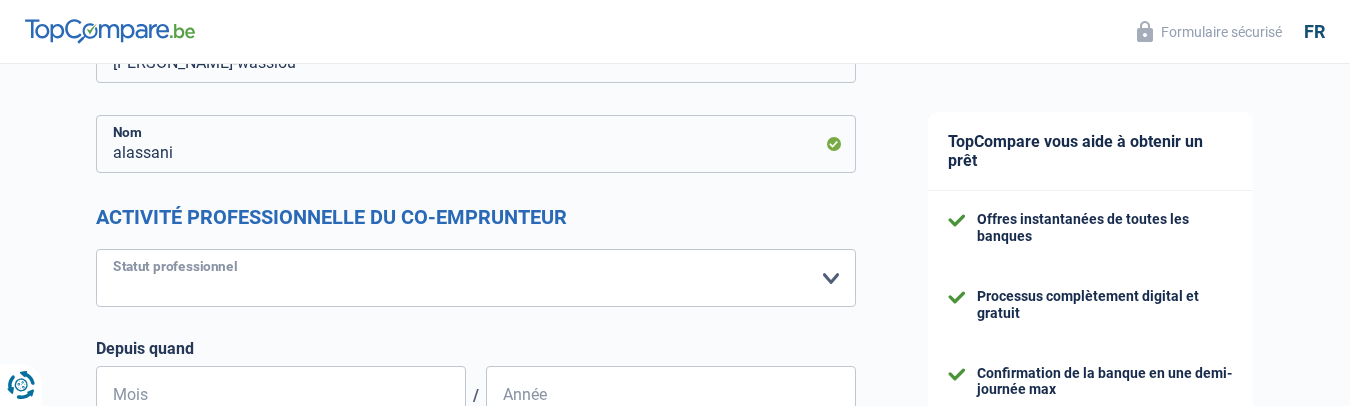 click on "Ouvrier Employé privé Employé public Invalide Indépendant Pensionné Chômeur Mutuelle Femme au foyer Sans profession Allocataire sécurité/Intégration social (SPF Sécurité Sociale, CPAS) Etudiant Profession libérale Commerçant [PERSON_NAME]-pensionné
Veuillez sélectionner une option" at bounding box center (476, 278) 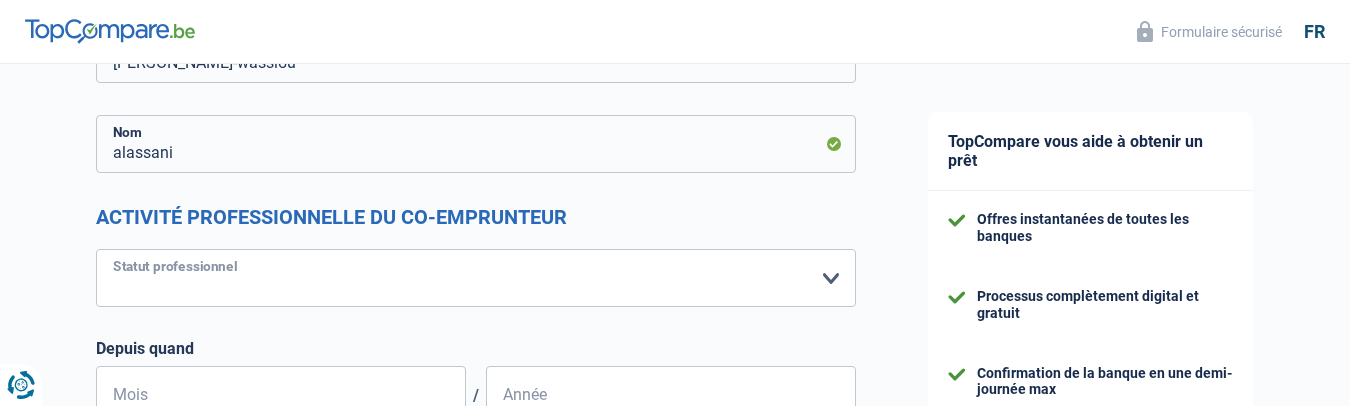 select on "netSalary" 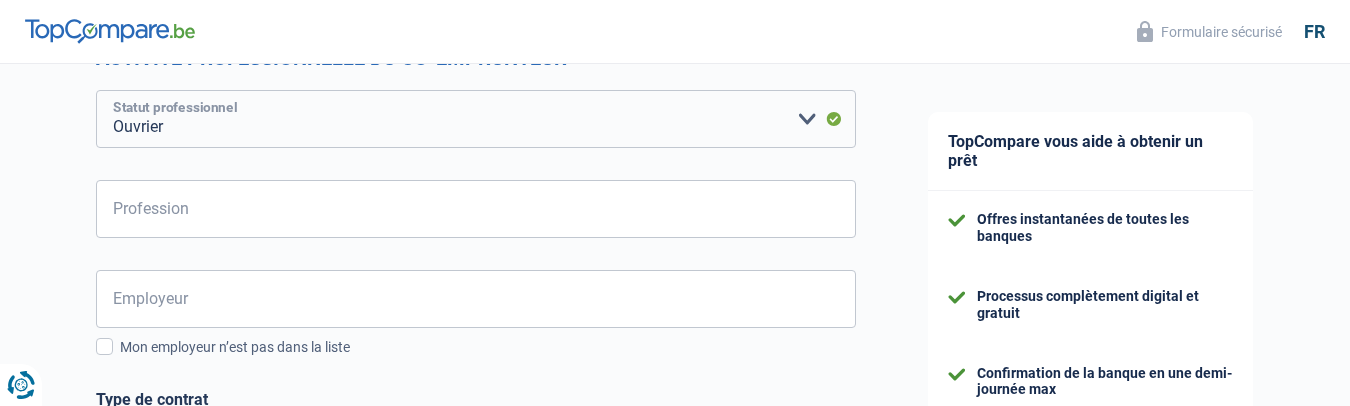 scroll, scrollTop: 500, scrollLeft: 0, axis: vertical 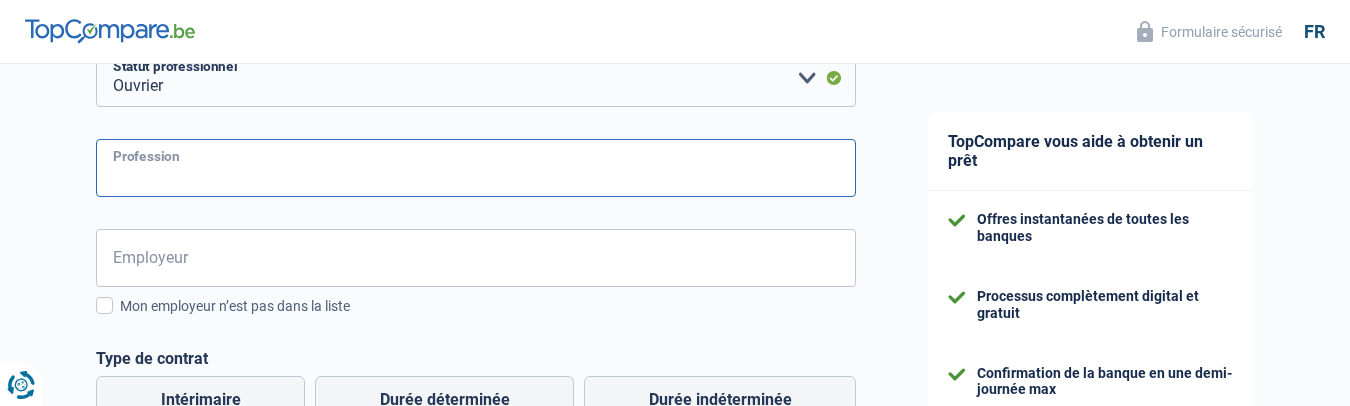 click on "Profession" at bounding box center (476, 168) 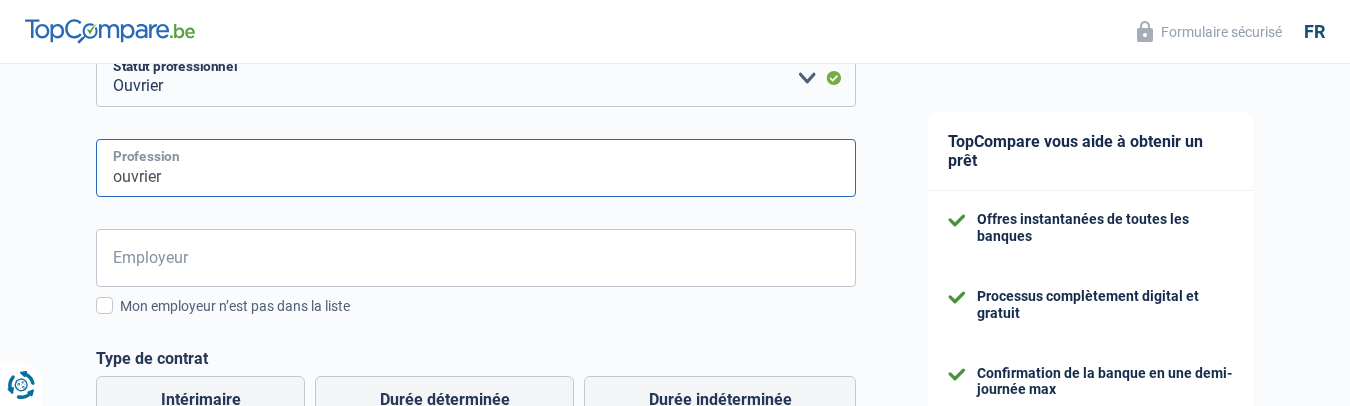 type on "ouvrier" 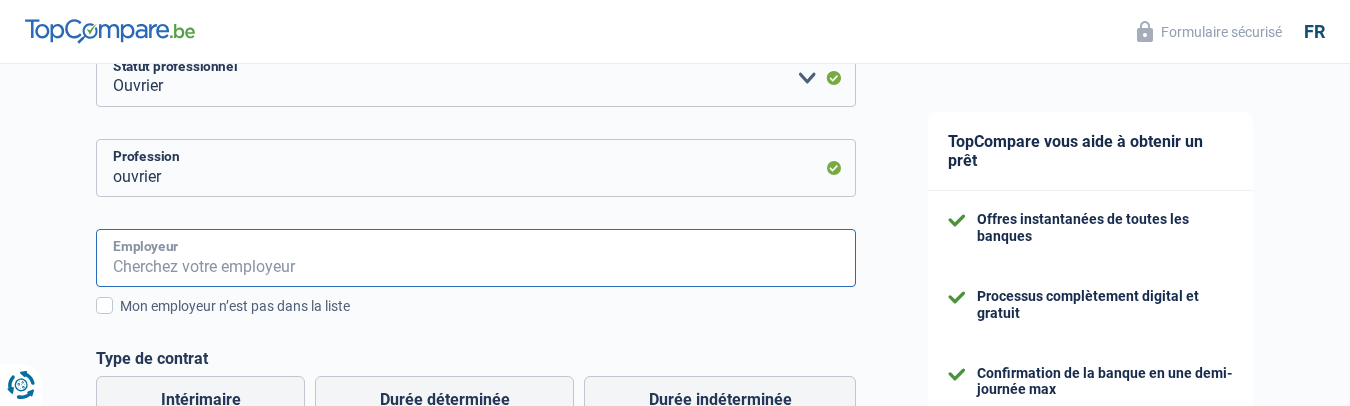 click on "Employeur" at bounding box center (476, 258) 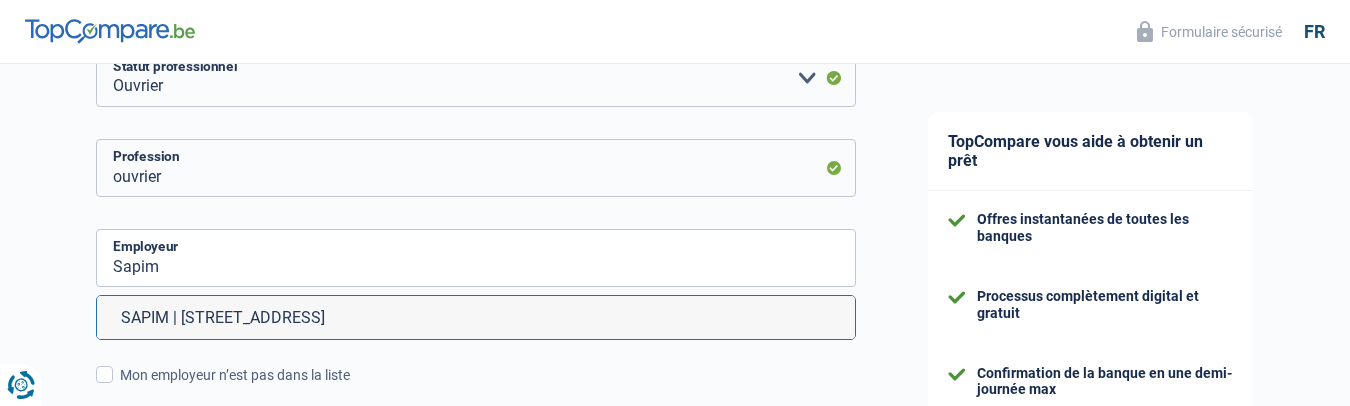 click on "SAPIM | [STREET_ADDRESS]" at bounding box center [476, 317] 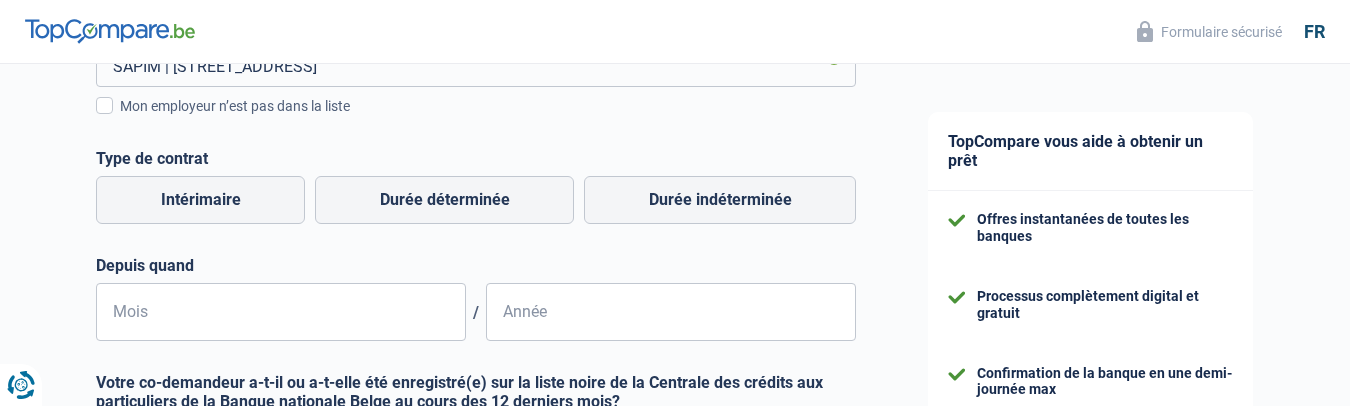 scroll, scrollTop: 800, scrollLeft: 0, axis: vertical 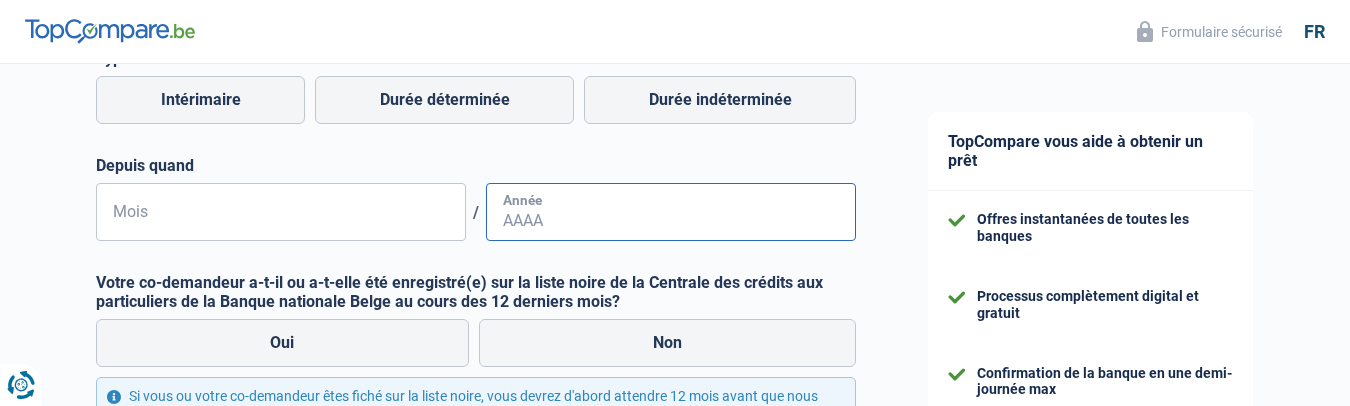 drag, startPoint x: 558, startPoint y: 216, endPoint x: 469, endPoint y: 216, distance: 89 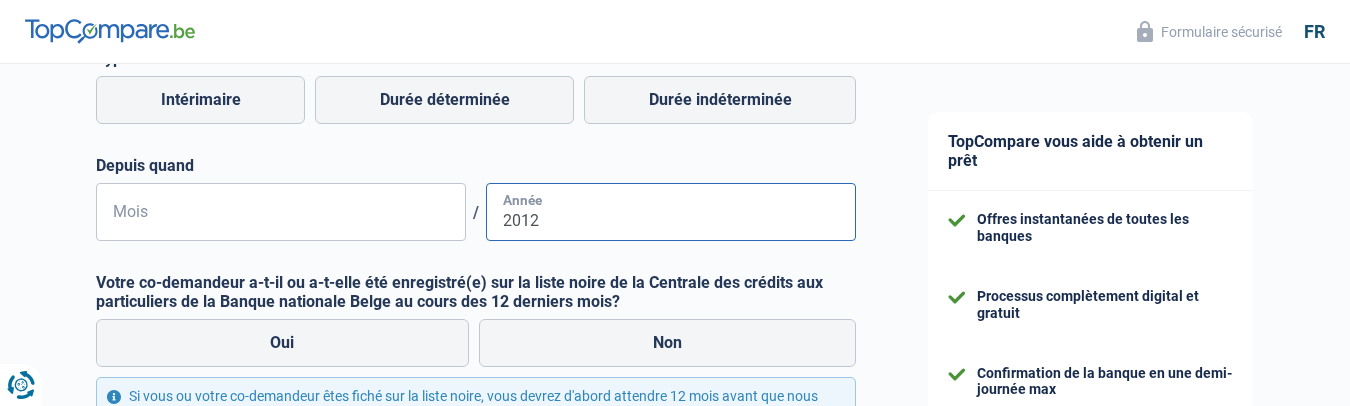 type on "2012" 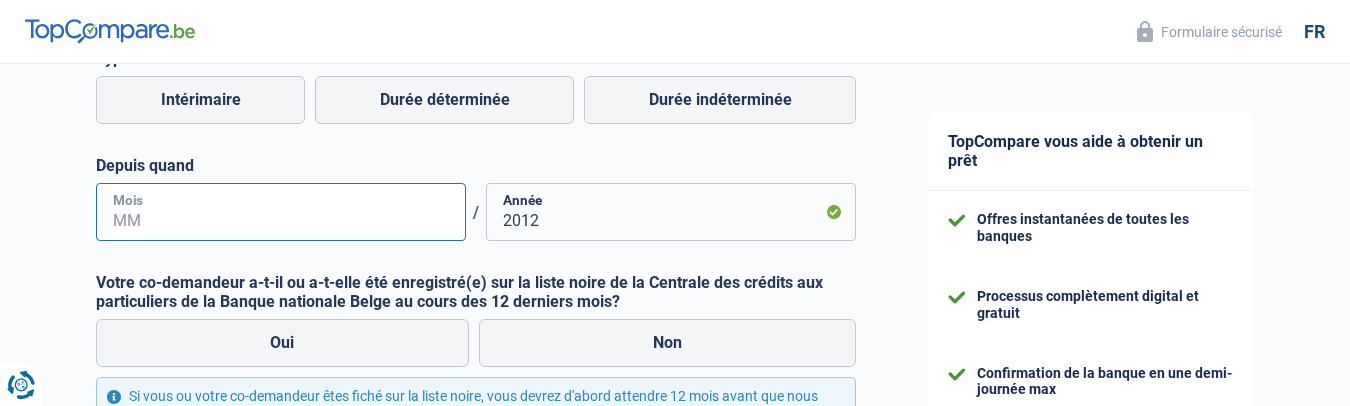 drag, startPoint x: 160, startPoint y: 213, endPoint x: 87, endPoint y: 213, distance: 73 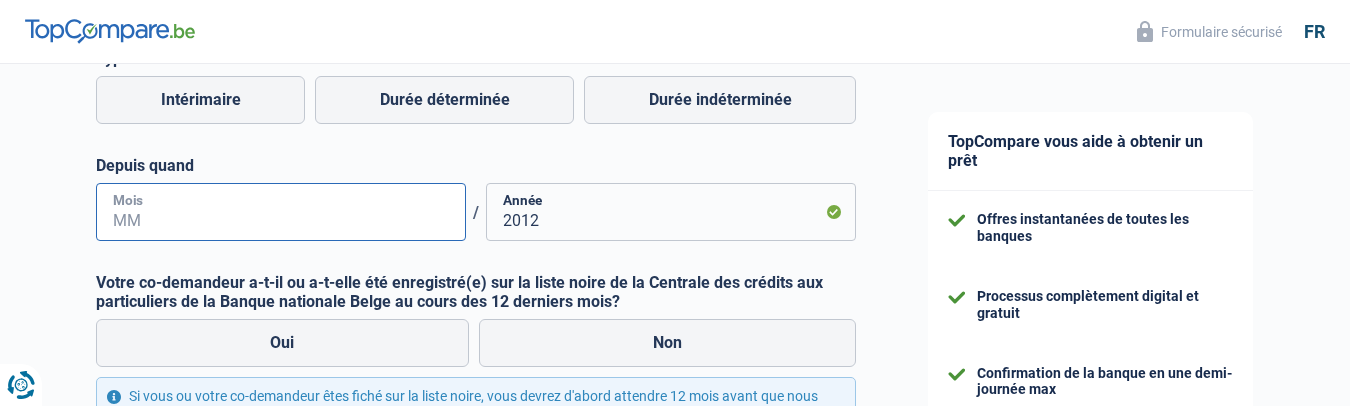 click on "Chance de réussite de votre simulation est de
80%
1
2
3
4
5
Rajoutez  +10%  en complétant l' étape 5
Informations de votre co-emprunteur
Complétez les informations de votre co-emprunteur ici et recevez plus d'offres des banques
[PERSON_NAME]-wassiou
Prénom
alassani
Nom
Activité professionnelle du co-emprunteur
Ouvrier Employé privé Employé public Invalide Indépendant Pensionné Chômeur Mutuelle Femme au foyer Sans profession Allocataire sécurité/Intégration social (SPF Sécurité Sociale, CPAS) Etudiant Profession libérale Commerçant [PERSON_NAME]-pensionné" at bounding box center [446, 454] 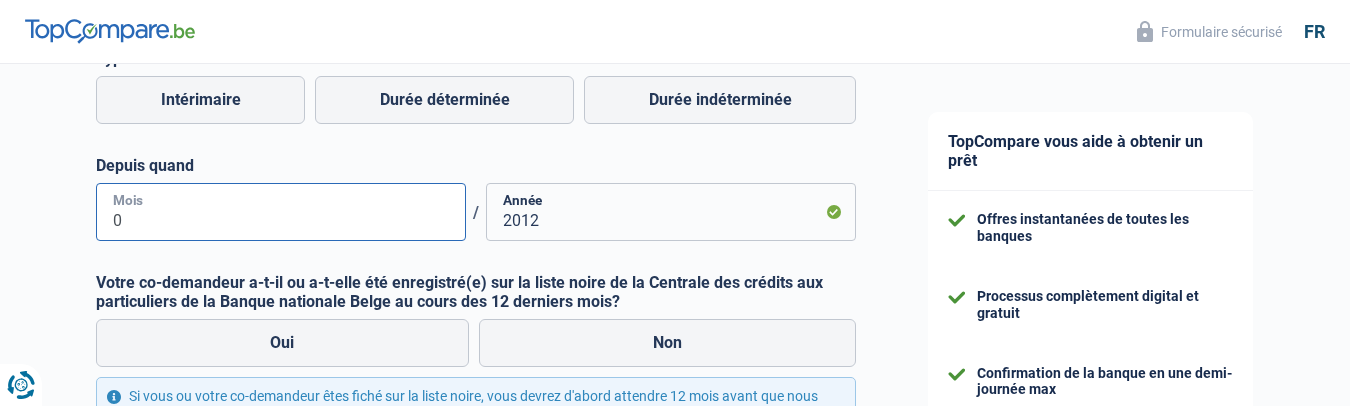 type on "01" 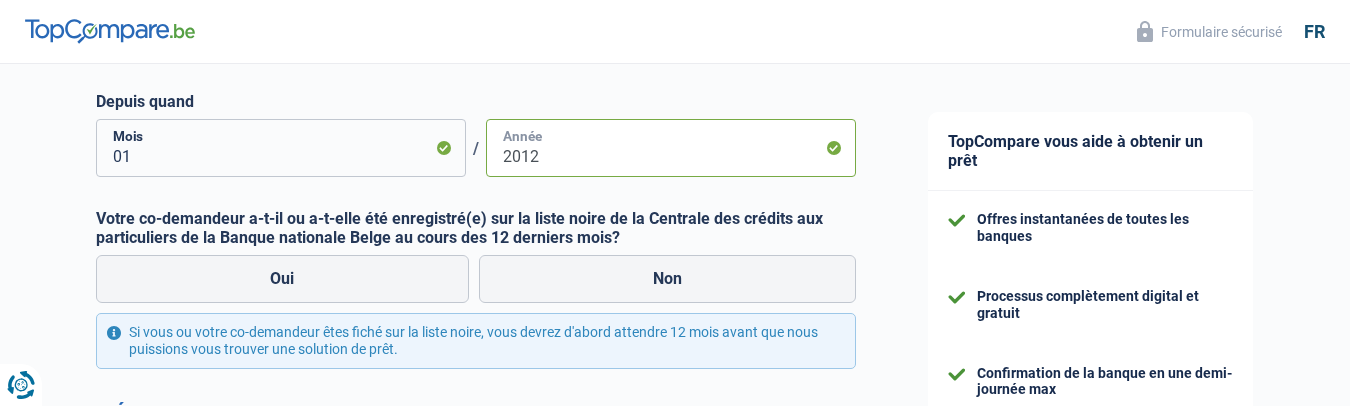scroll, scrollTop: 900, scrollLeft: 0, axis: vertical 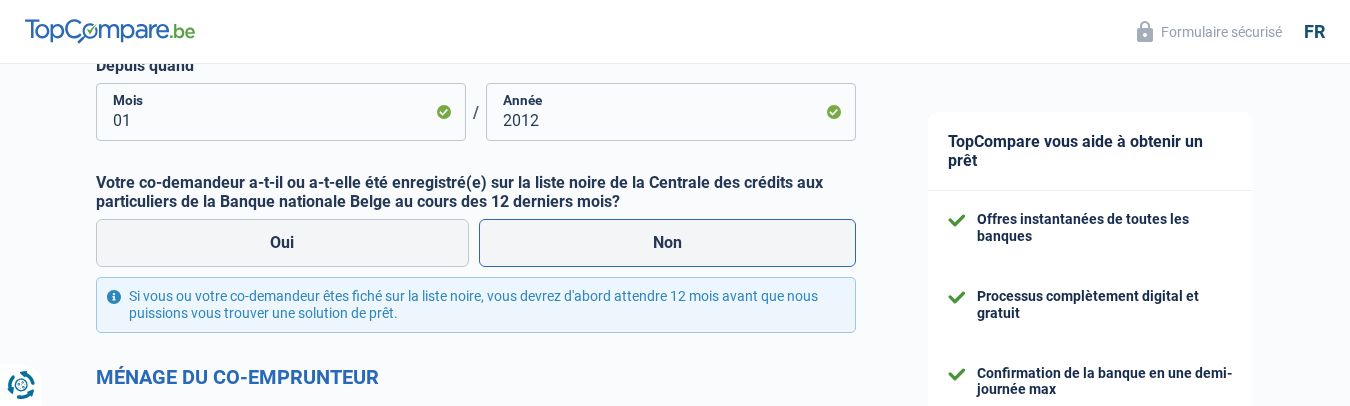 click on "Non" at bounding box center [668, 243] 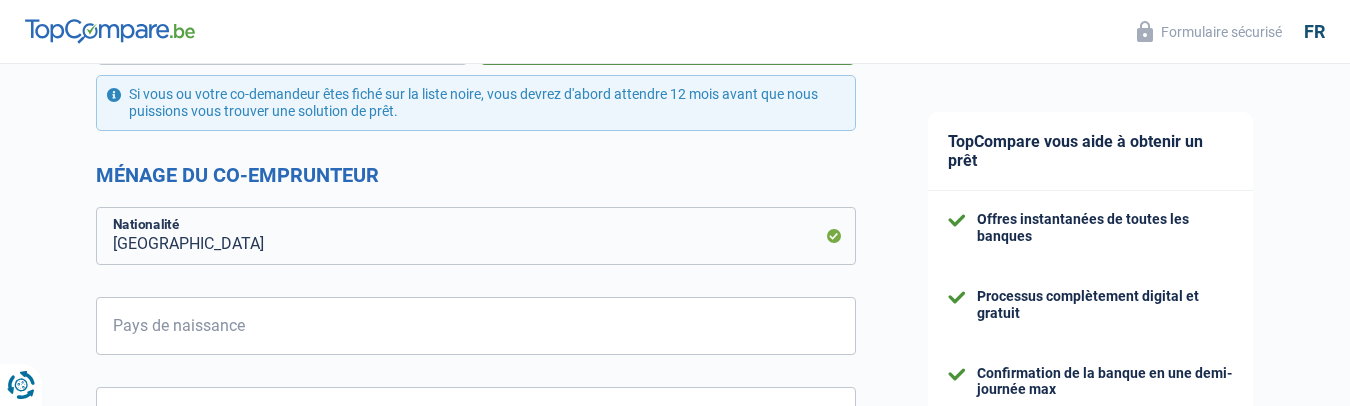 scroll, scrollTop: 1200, scrollLeft: 0, axis: vertical 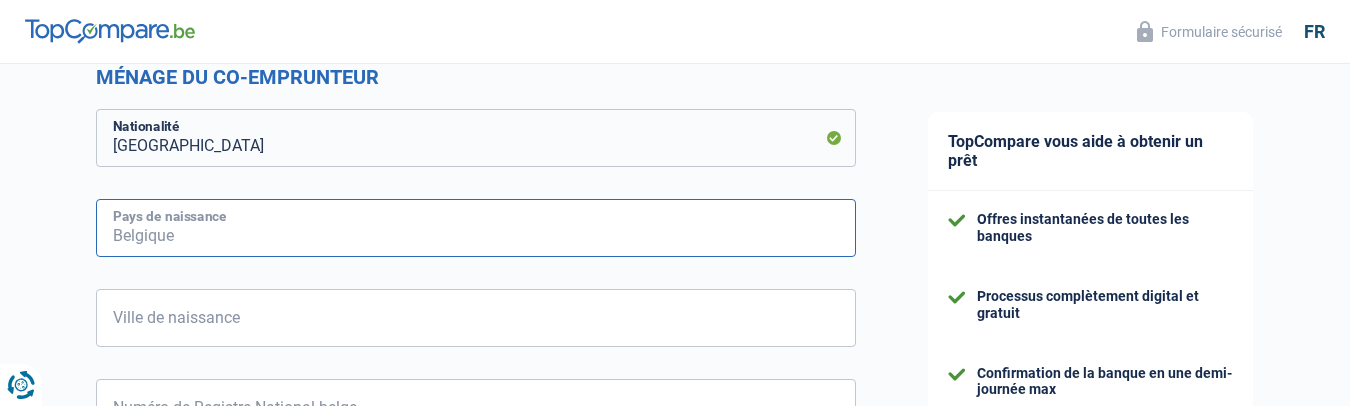 click on "Pays de naissance" at bounding box center (476, 228) 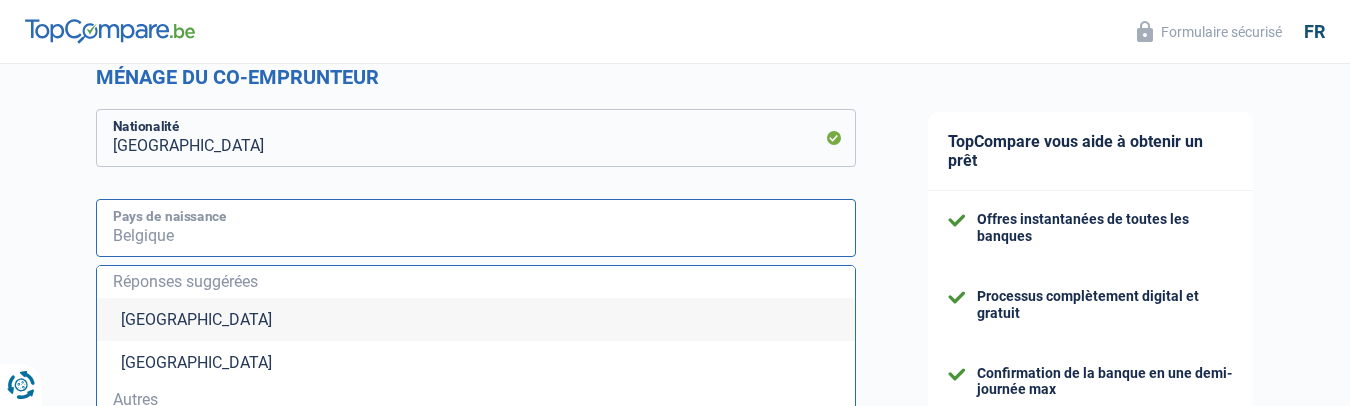 type on "S" 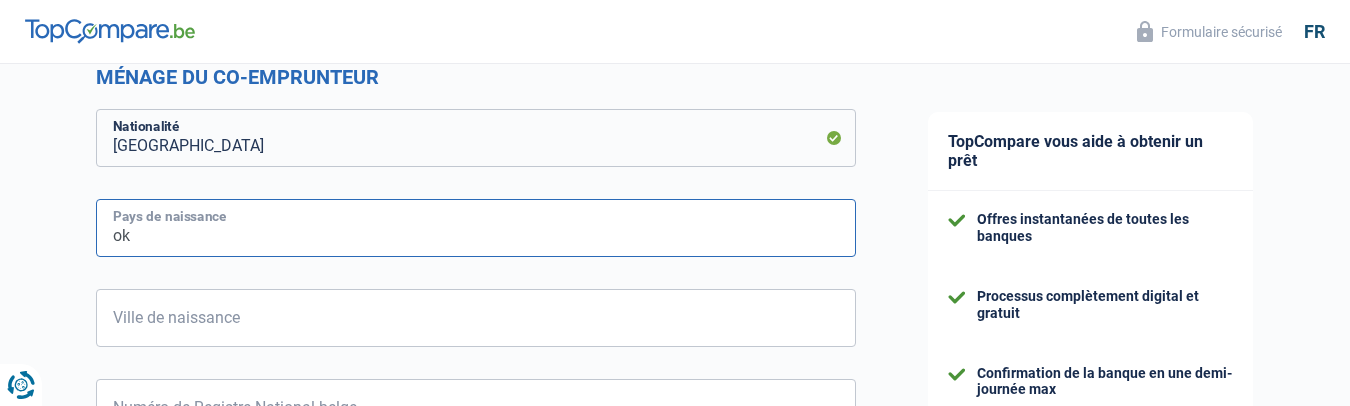 type on "o" 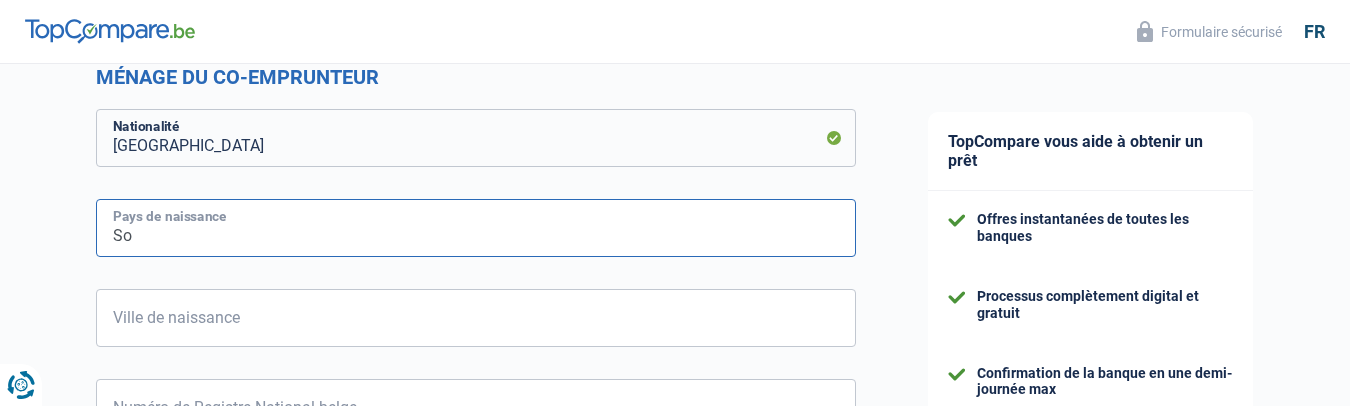 type on "S" 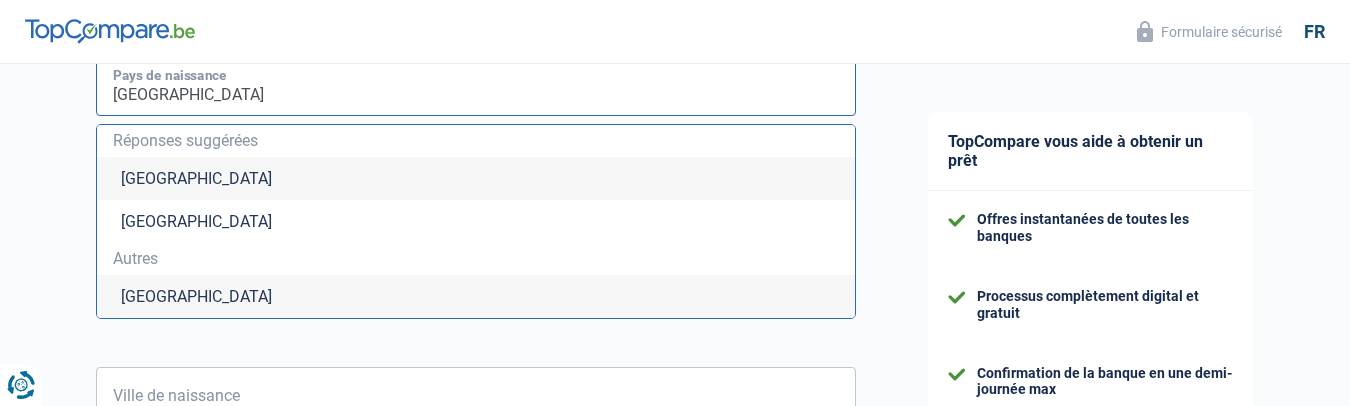 scroll, scrollTop: 1400, scrollLeft: 0, axis: vertical 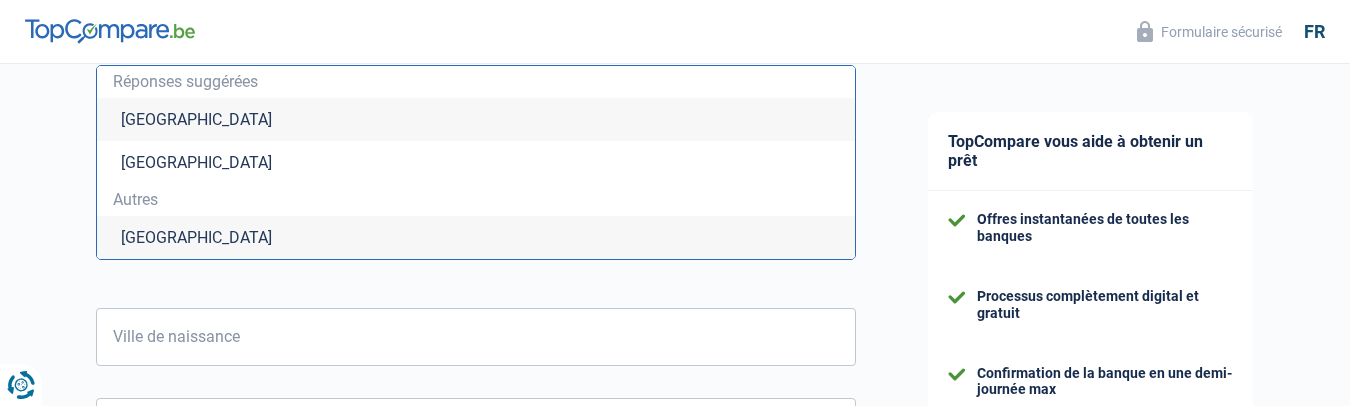 type on "[GEOGRAPHIC_DATA]" 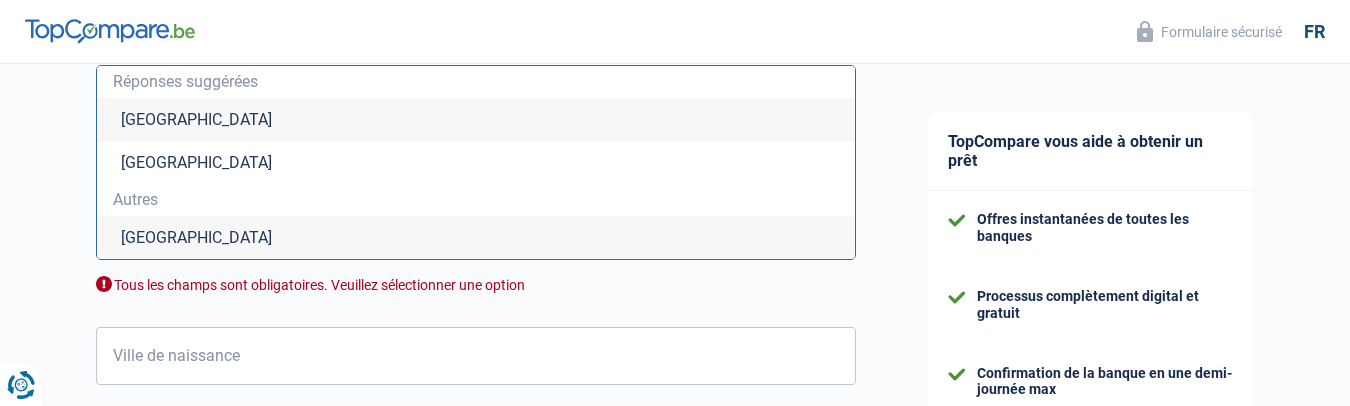 click on "[GEOGRAPHIC_DATA]" at bounding box center [476, 237] 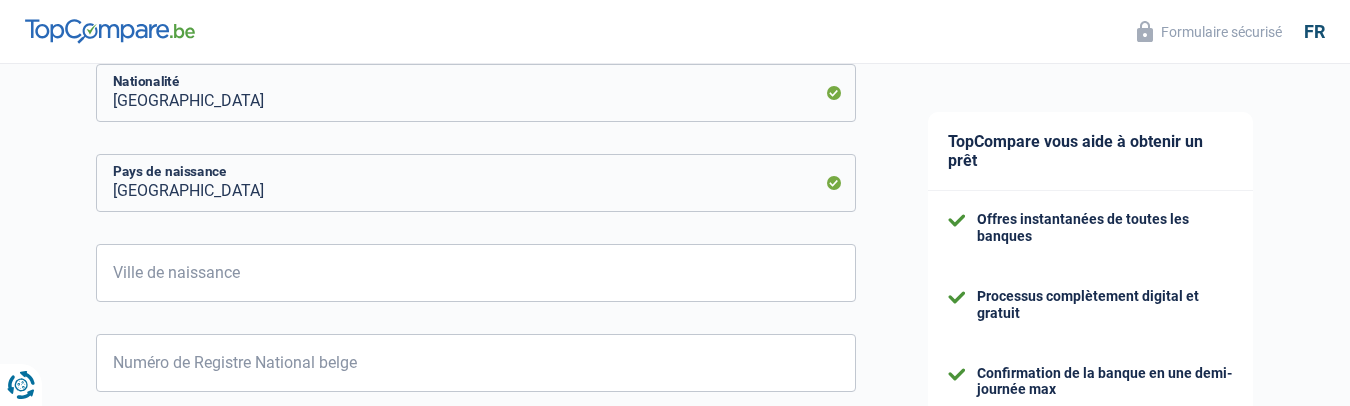 scroll, scrollTop: 1200, scrollLeft: 0, axis: vertical 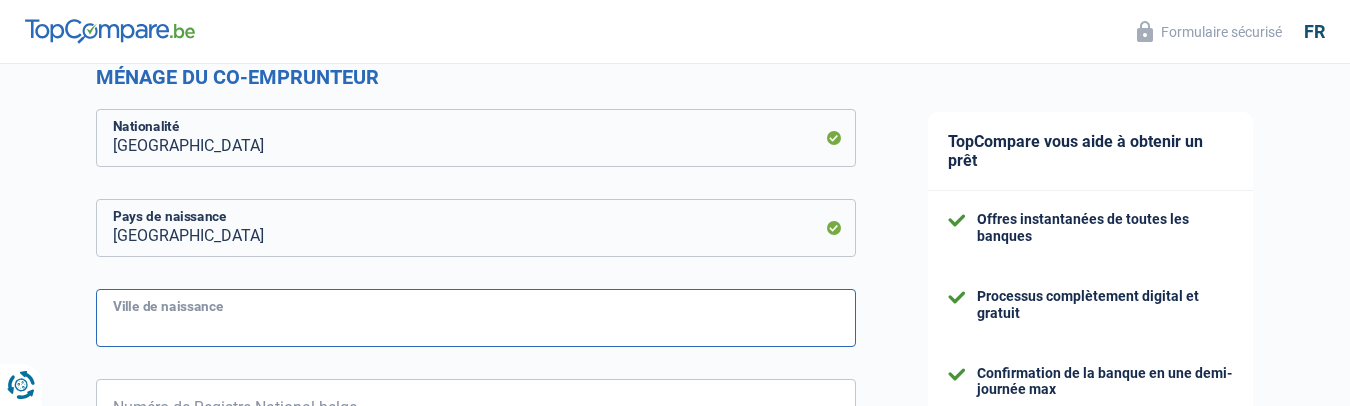 click on "Ville de naissance" at bounding box center [476, 318] 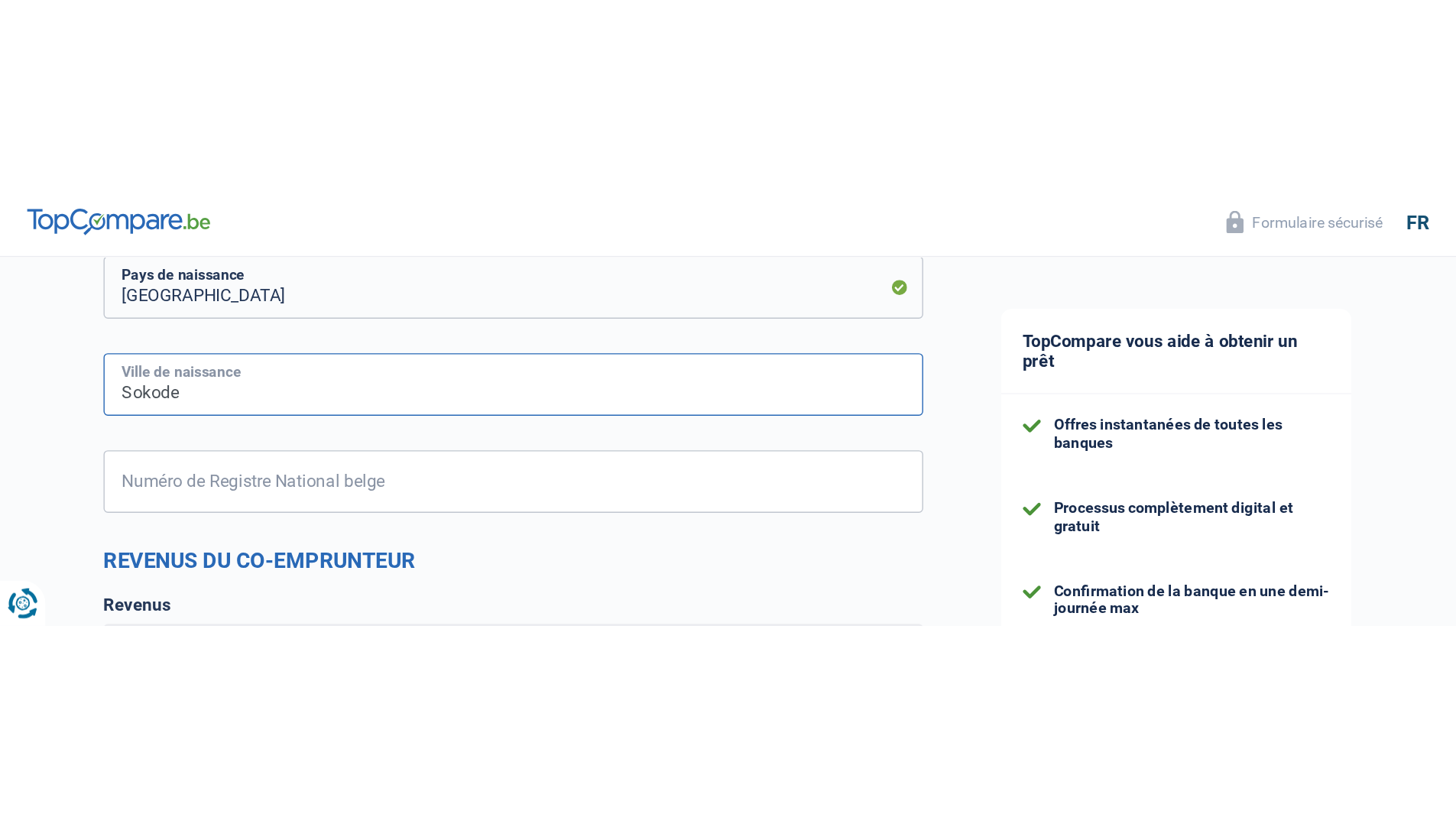 scroll, scrollTop: 994, scrollLeft: 0, axis: vertical 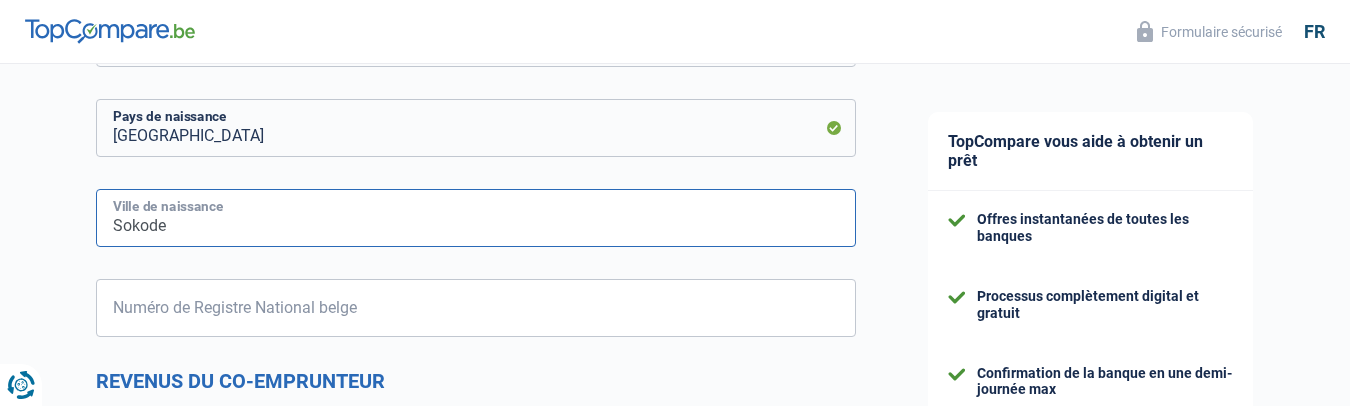 type on "Sokode" 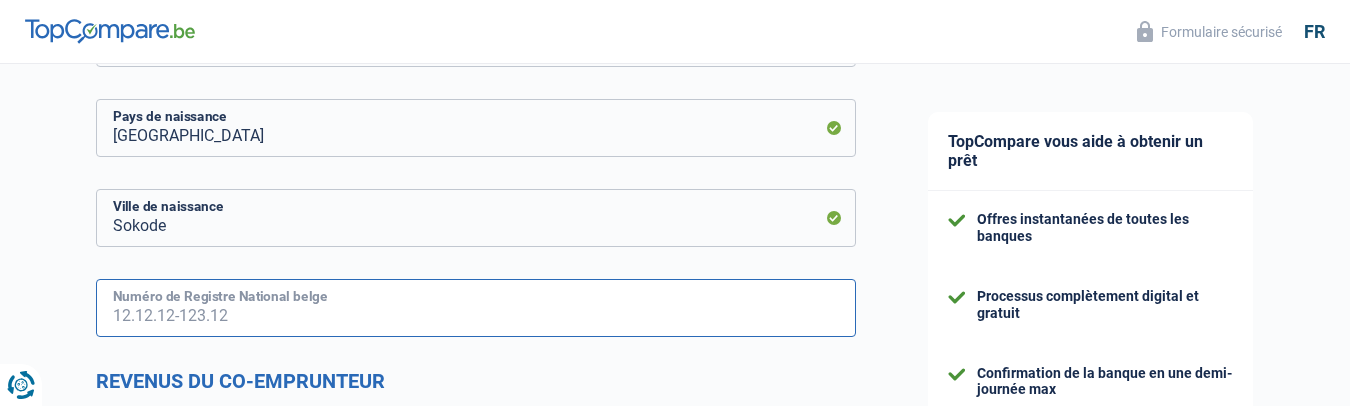 click on "Numéro de Registre National belge" at bounding box center [476, 308] 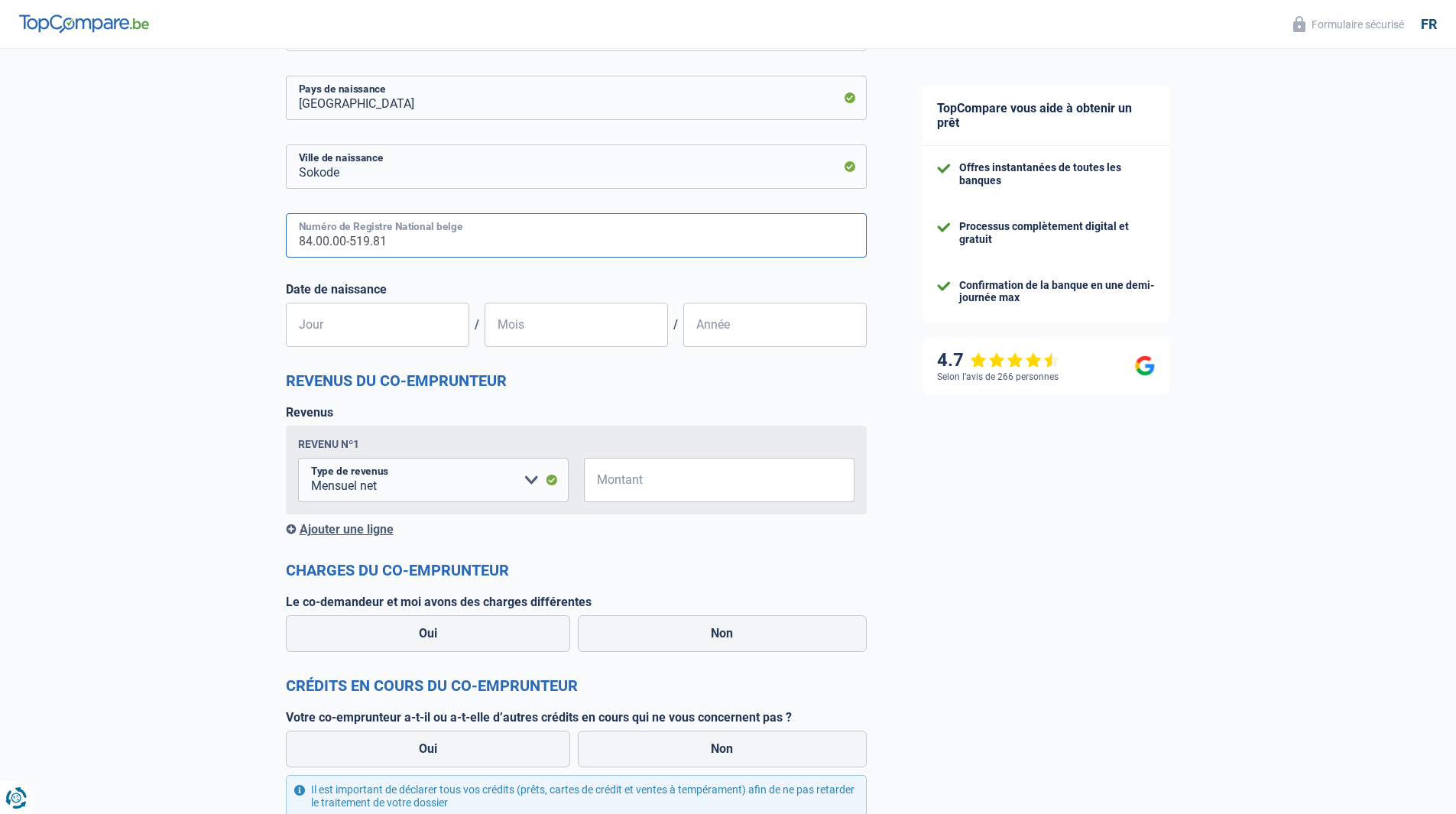 type on "84.00.00-519.81" 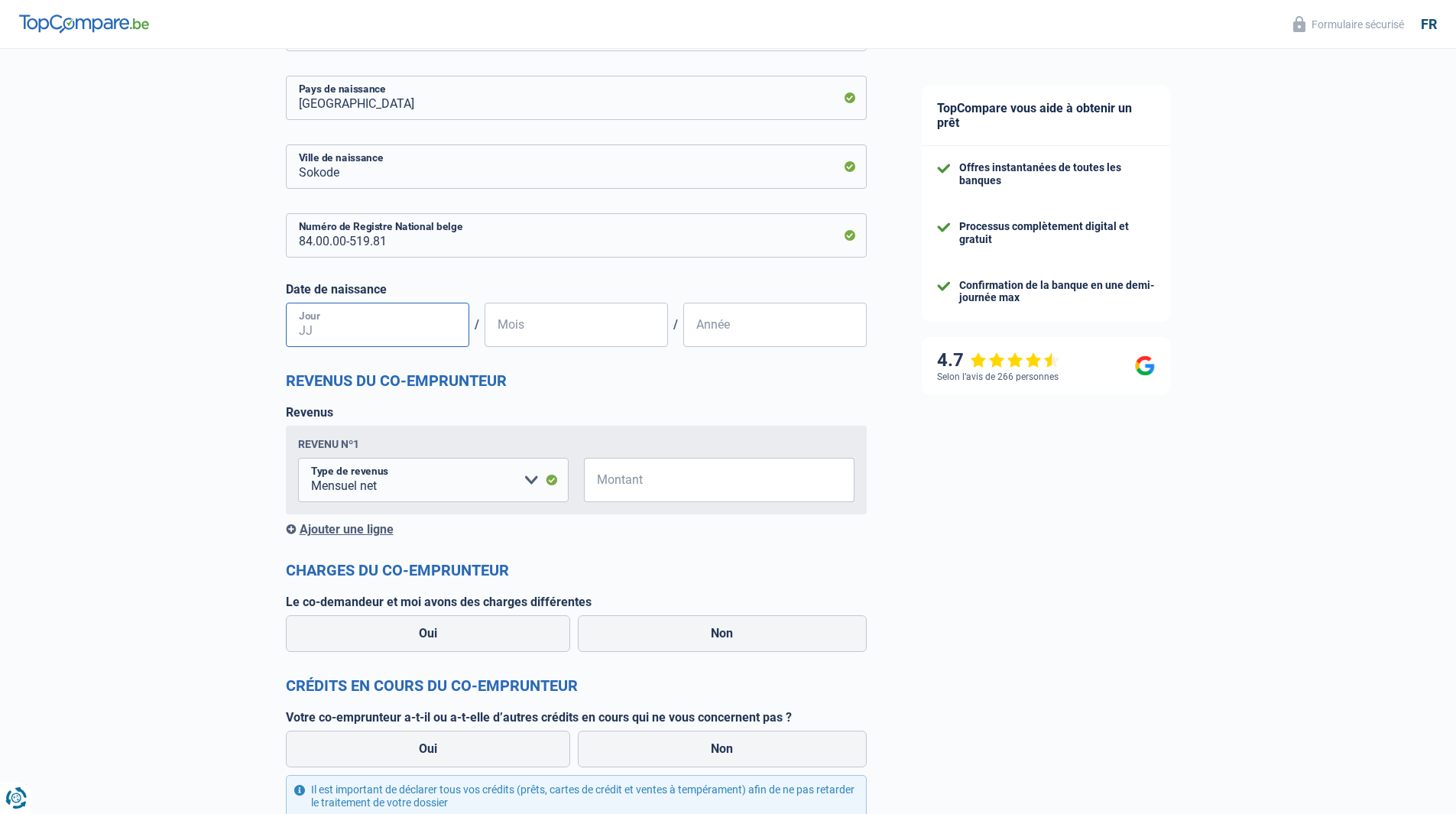 click on "Jour" at bounding box center (378, 325) 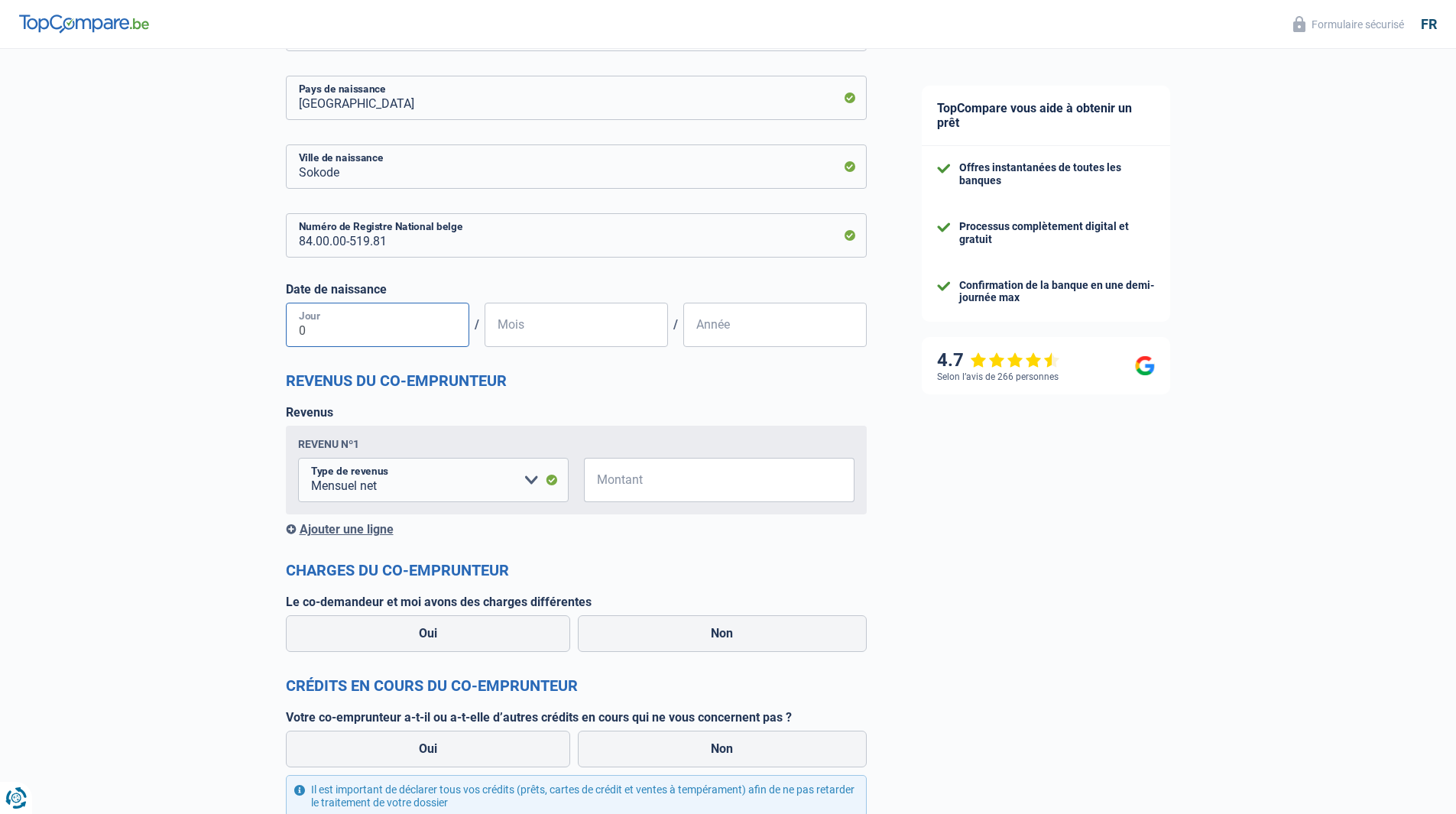 type on "01" 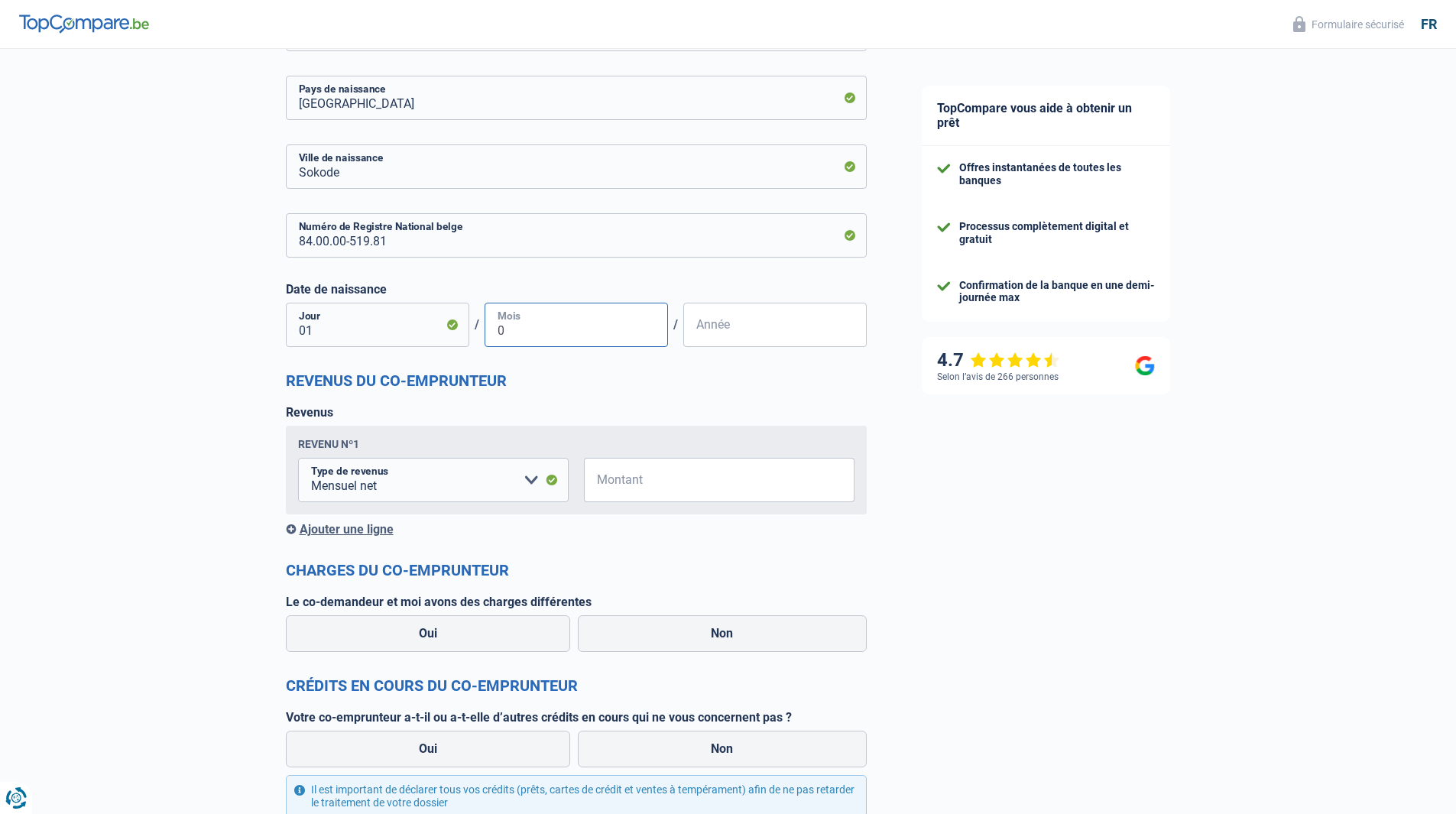 type on "01" 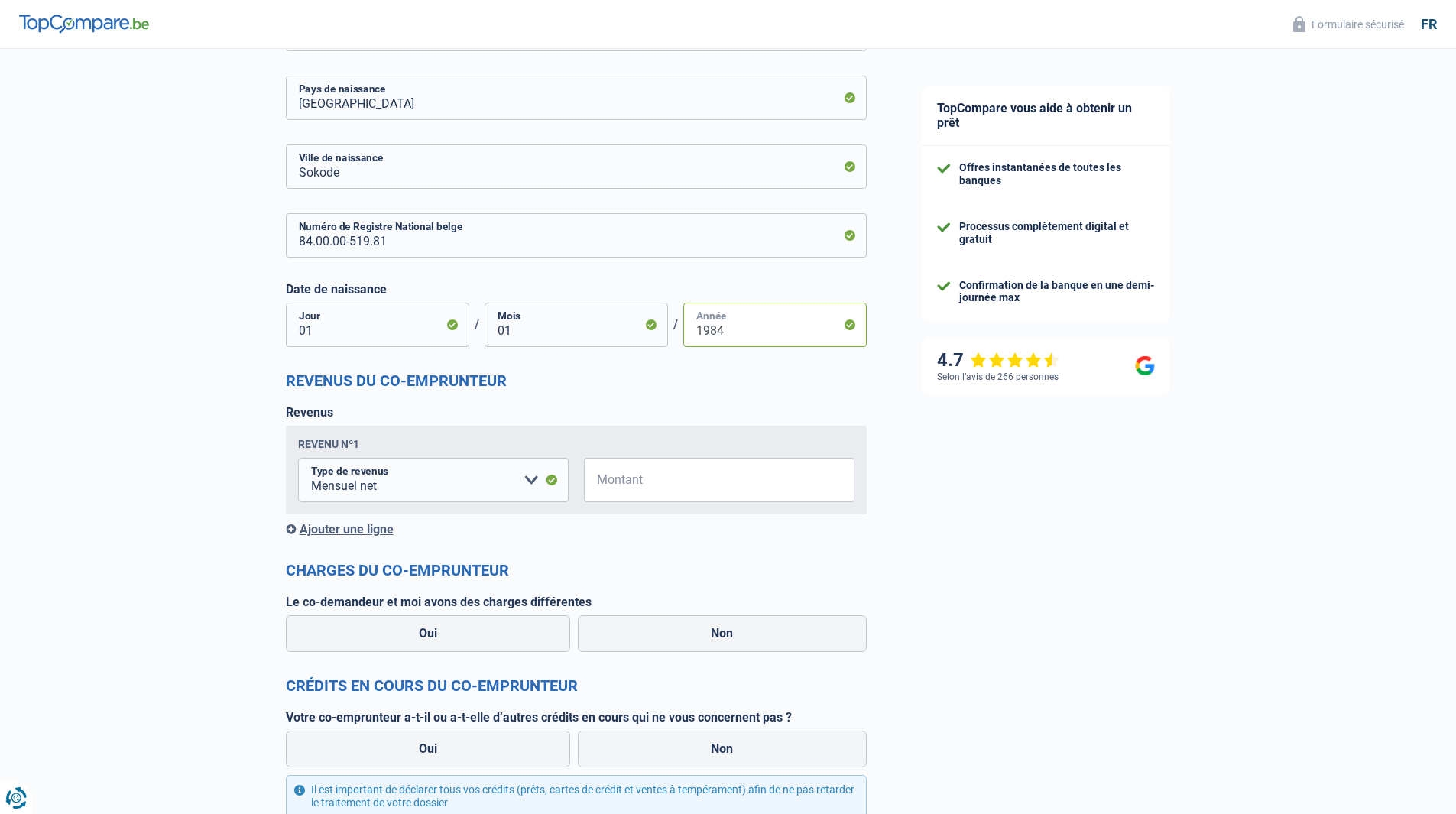 type on "1984" 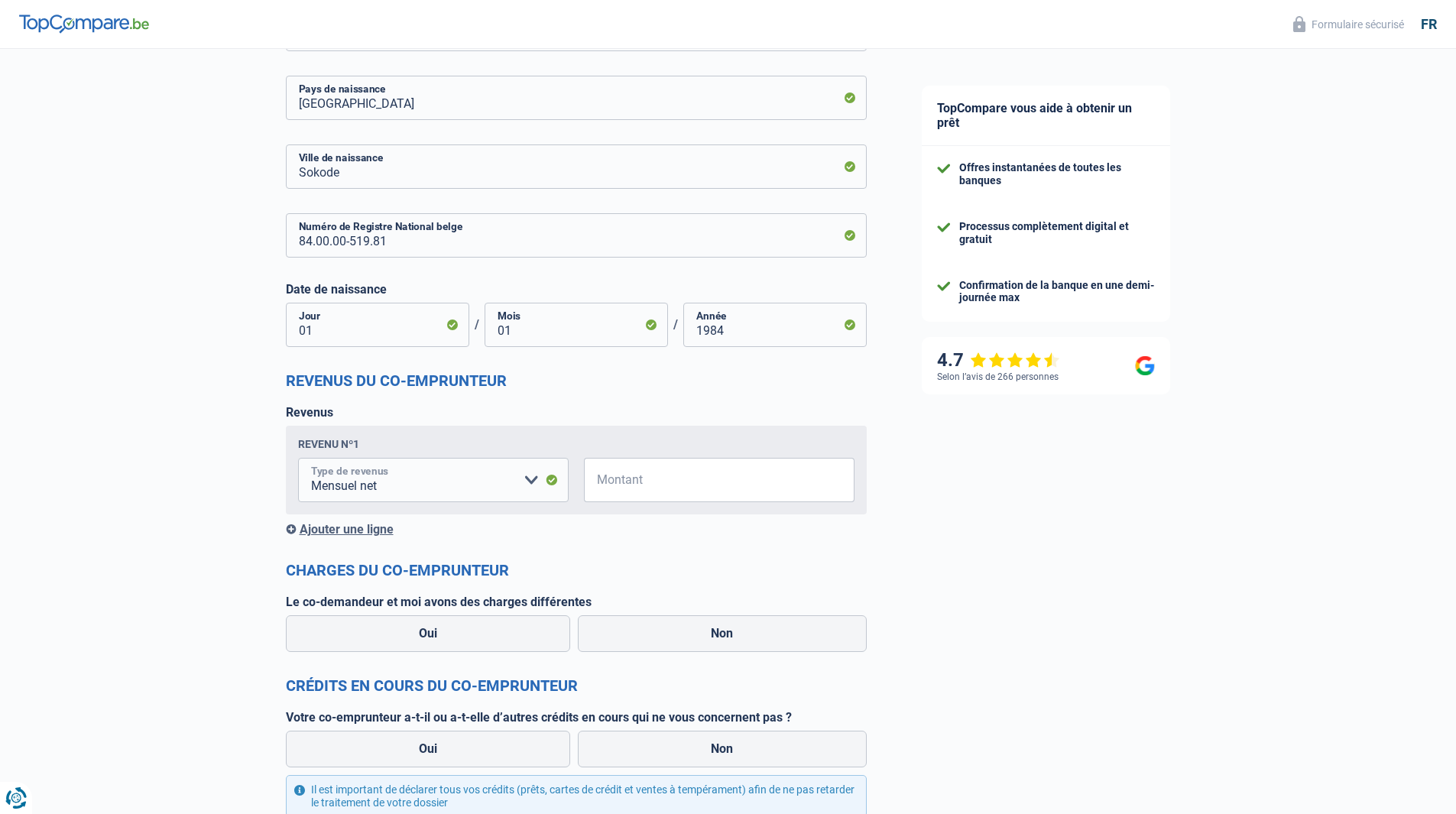 click on "Allocation d'handicap Allocations chômage Allocations familiales Chèques repas Complément d'entreprise Indemnité mutuelle Indépendant complémentaire Mensuel net Pension Pension alimentaire Pension d'invalidité Revenu d'intégration sociale Revenus locatifs Autres revenus
Veuillez sélectionner une option" at bounding box center [433, 480] 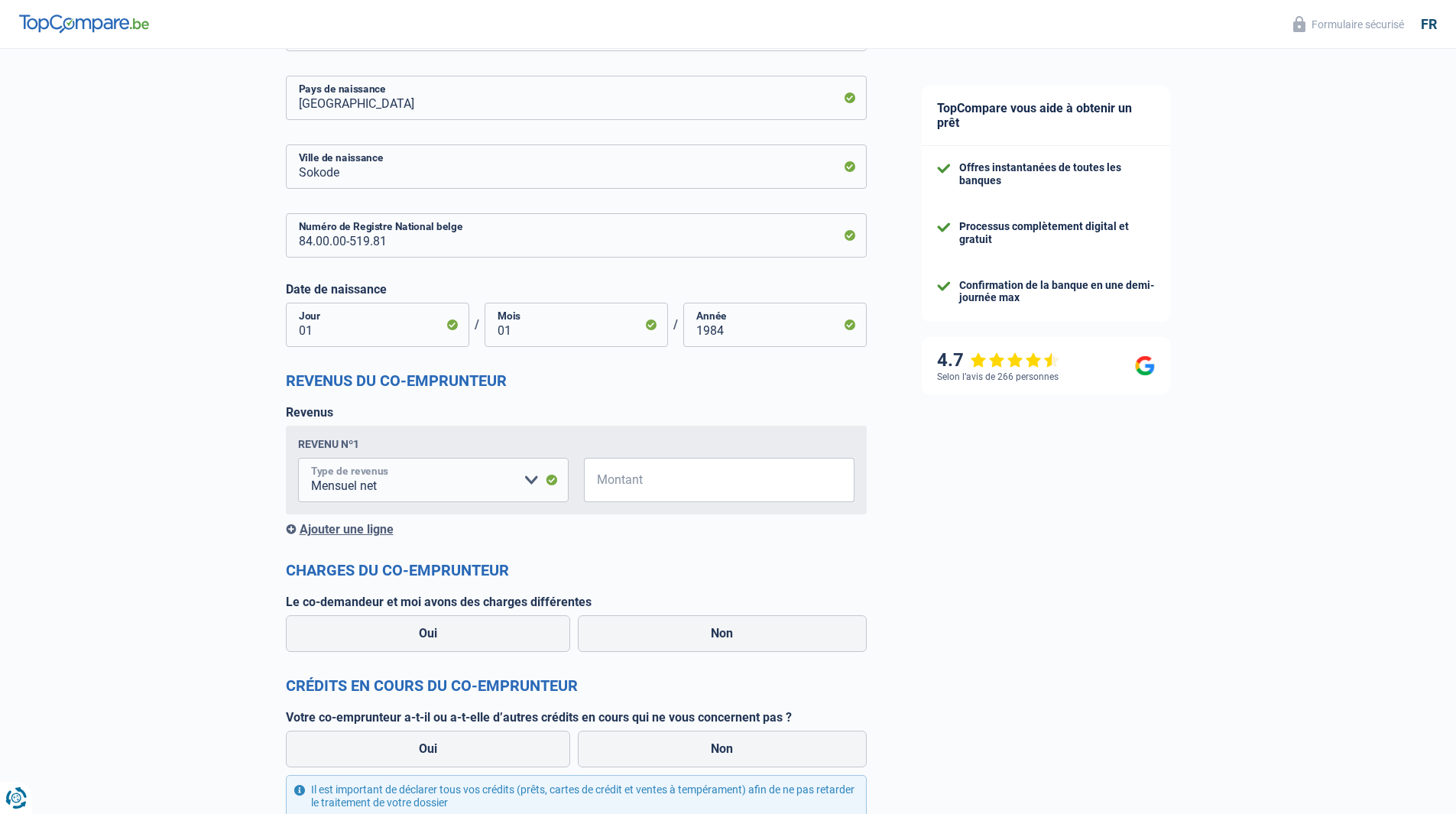 click on "Allocation d'handicap Allocations chômage Allocations familiales Chèques repas Complément d'entreprise Indemnité mutuelle Indépendant complémentaire Mensuel net Pension Pension alimentaire Pension d'invalidité Revenu d'intégration sociale Revenus locatifs Autres revenus
Veuillez sélectionner une option" at bounding box center [433, 480] 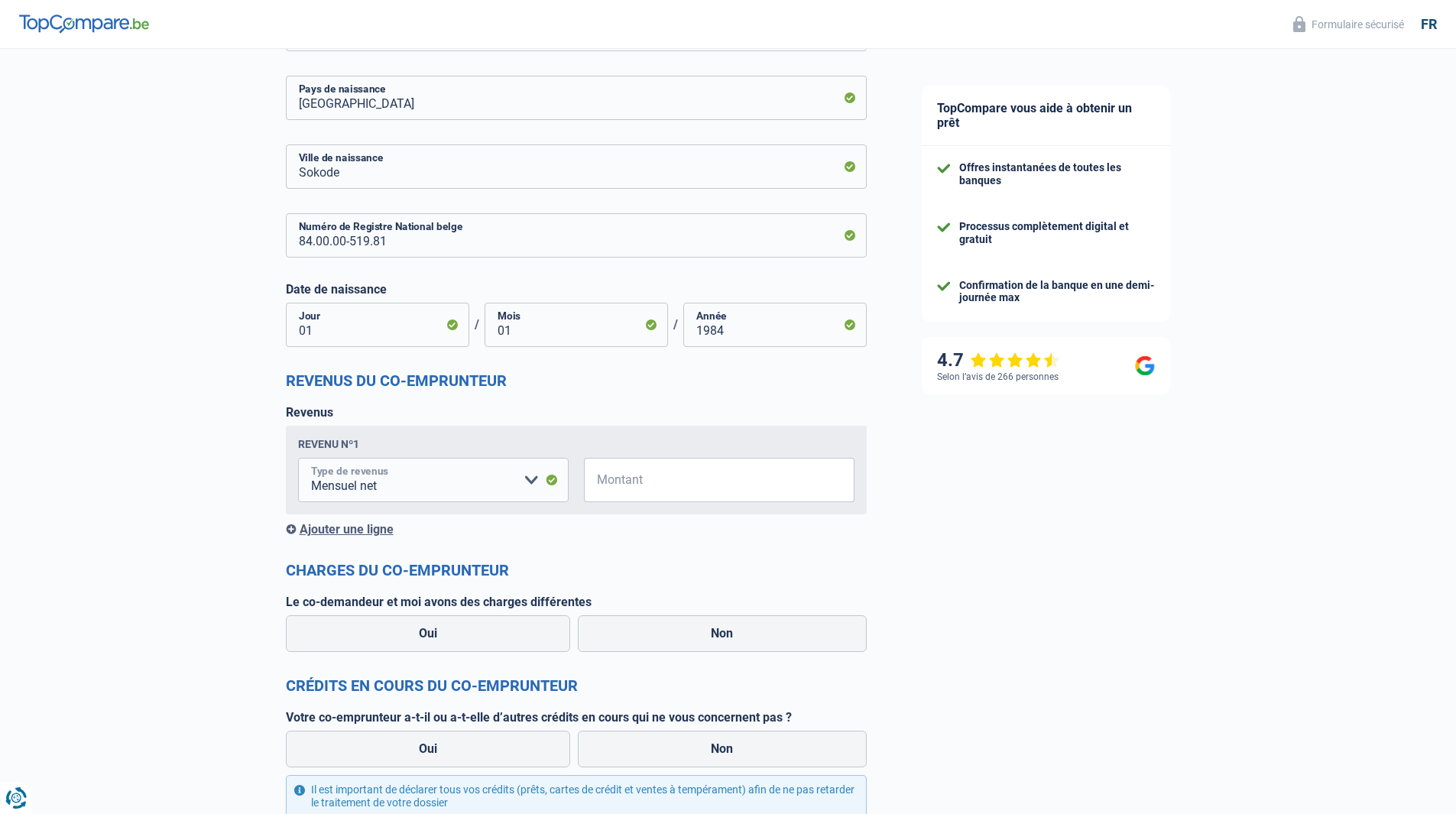 scroll, scrollTop: 1070, scrollLeft: 0, axis: vertical 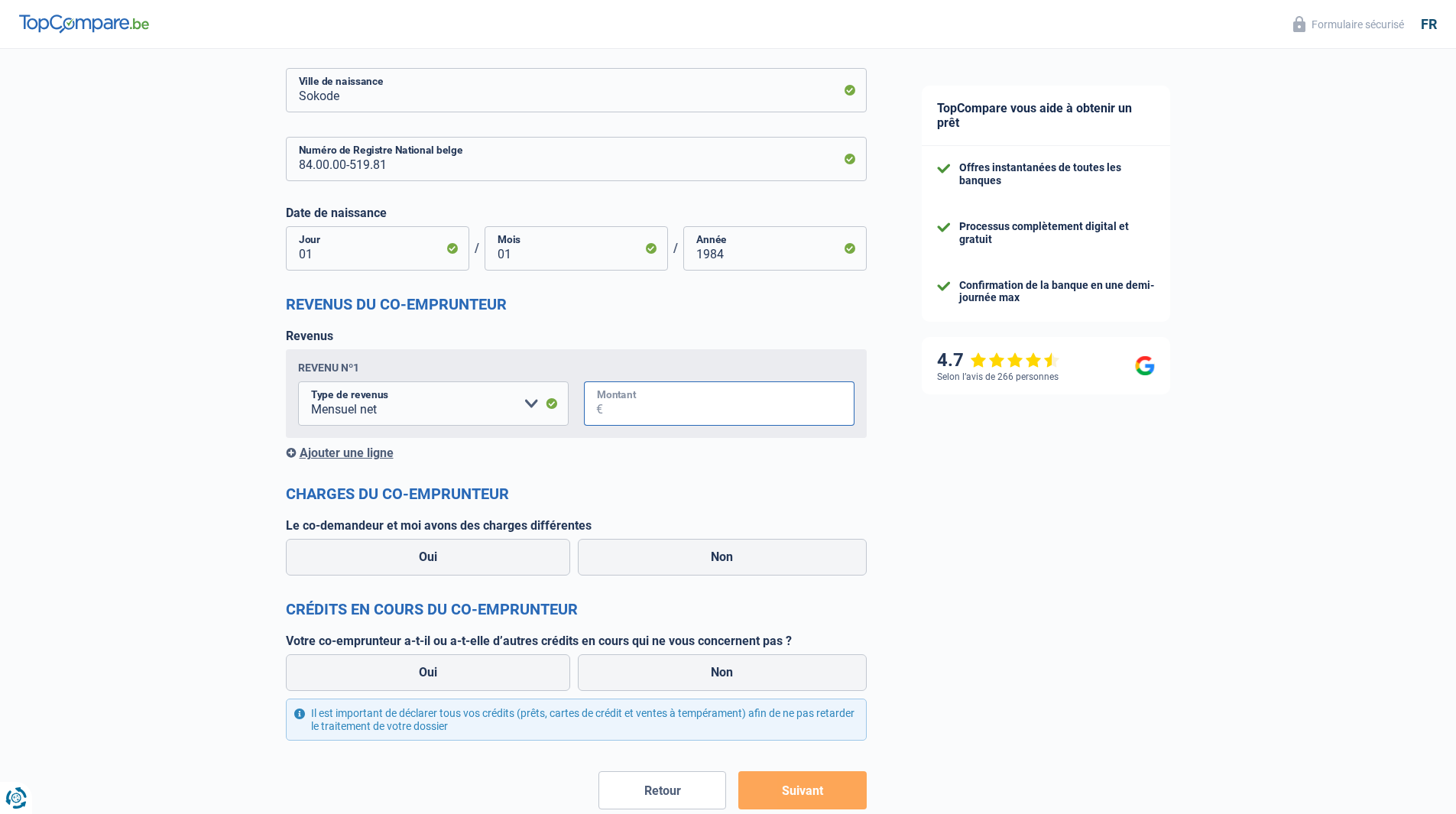 click on "Montant" at bounding box center [728, 404] 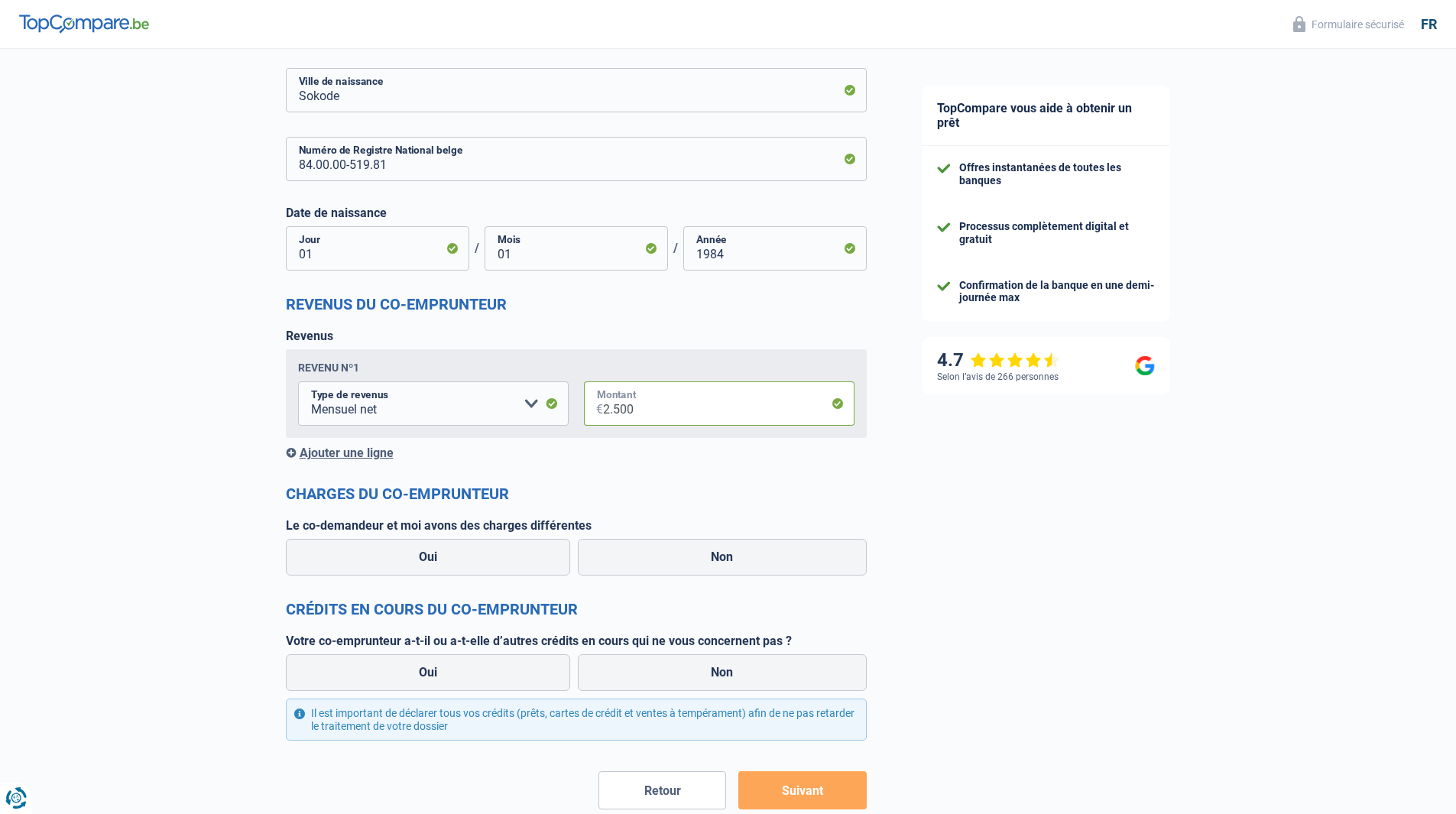 type on "2.500" 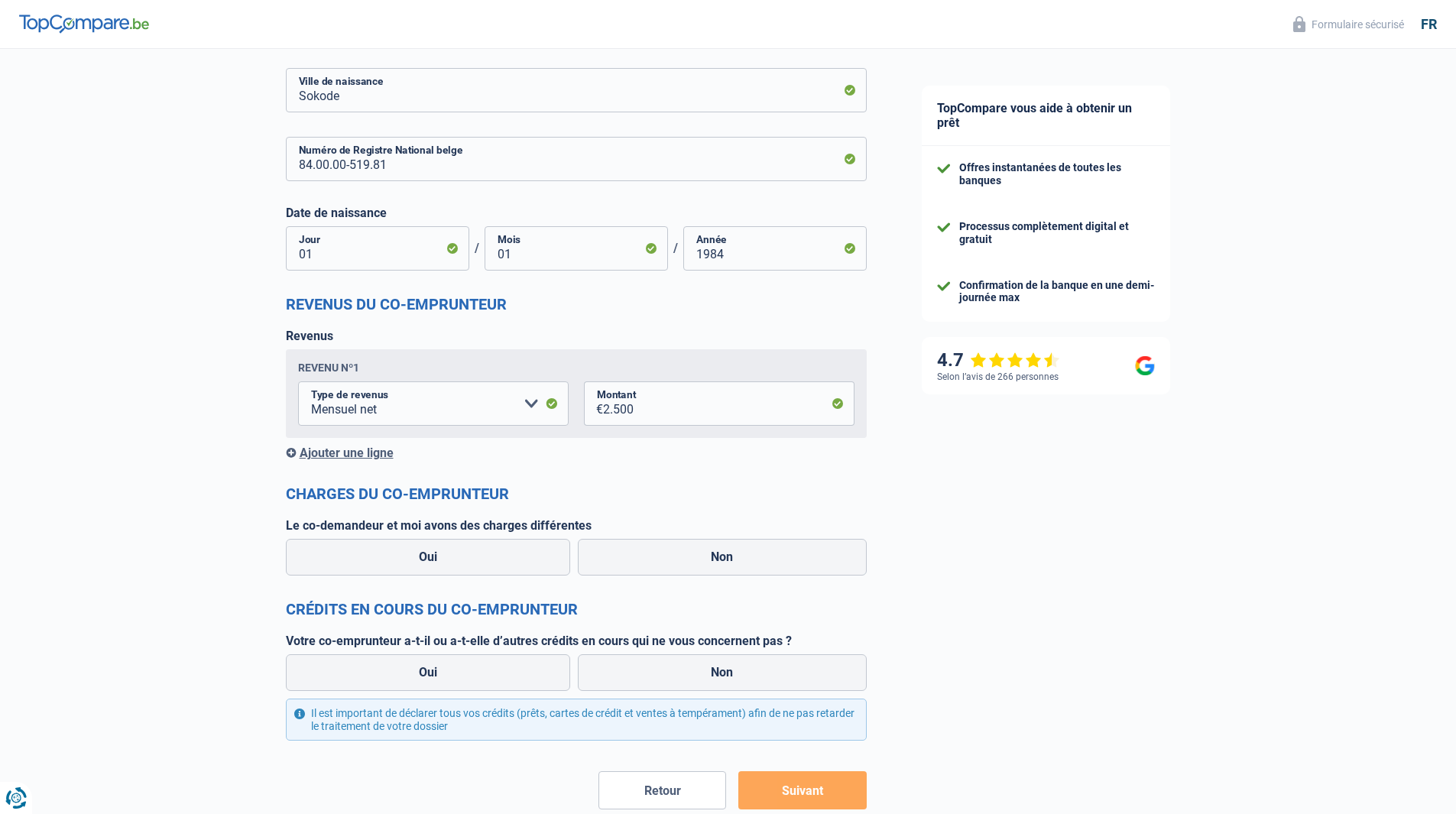 click on "Ajouter une ligne" at bounding box center [576, 452] 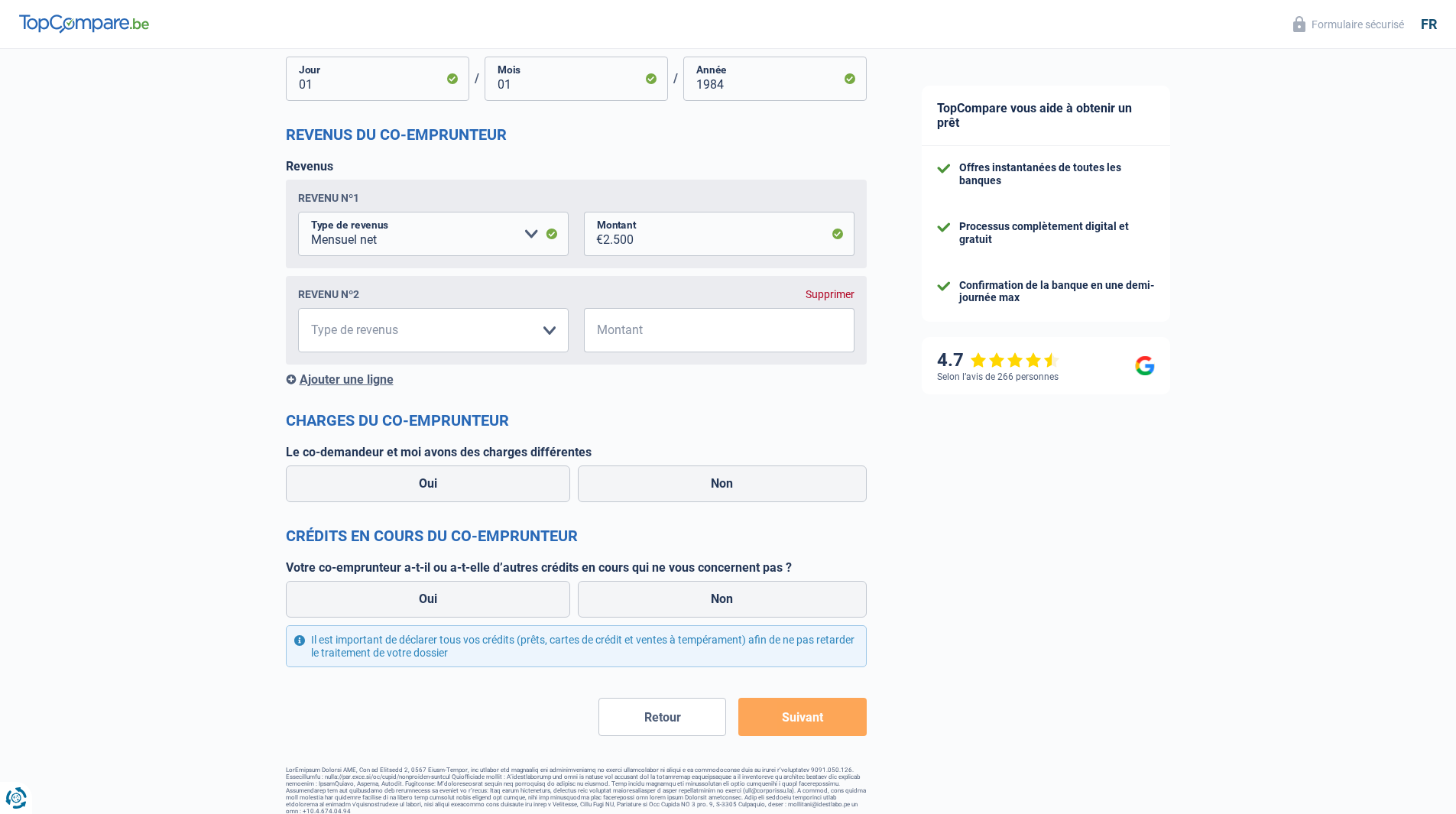 scroll, scrollTop: 1253, scrollLeft: 0, axis: vertical 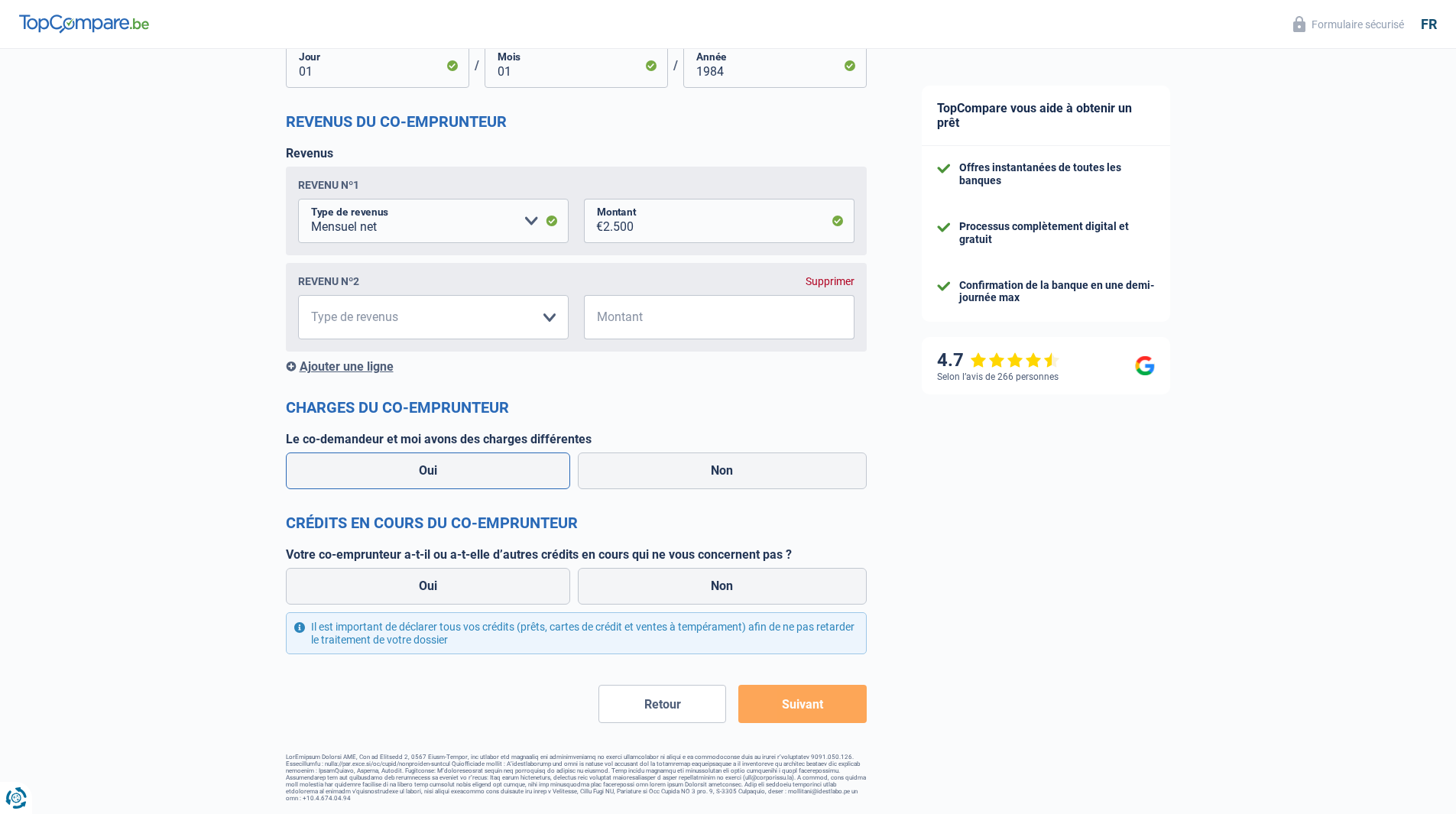 click on "Oui" at bounding box center [428, 471] 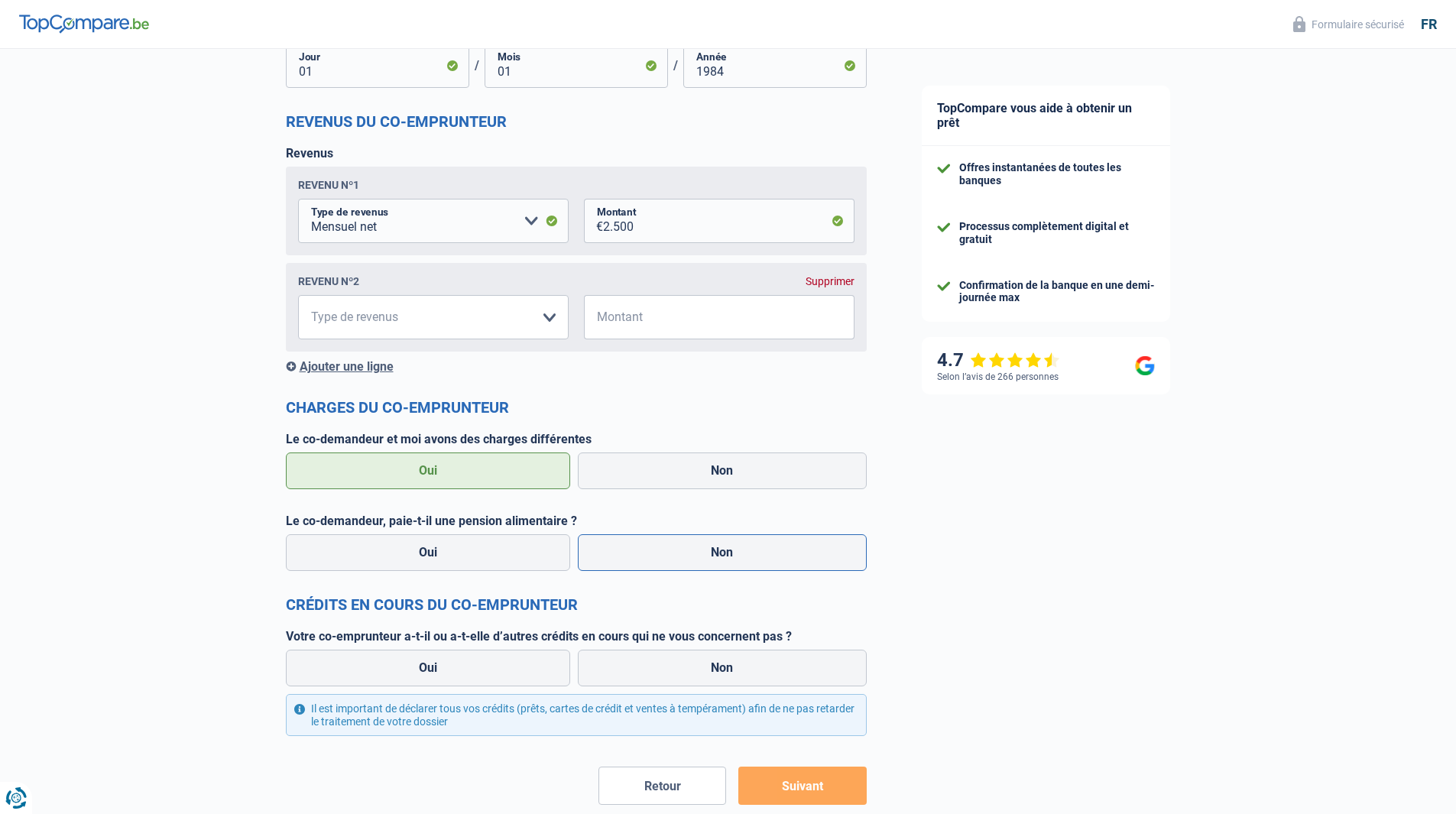 drag, startPoint x: 661, startPoint y: 560, endPoint x: 696, endPoint y: 556, distance: 35.22783 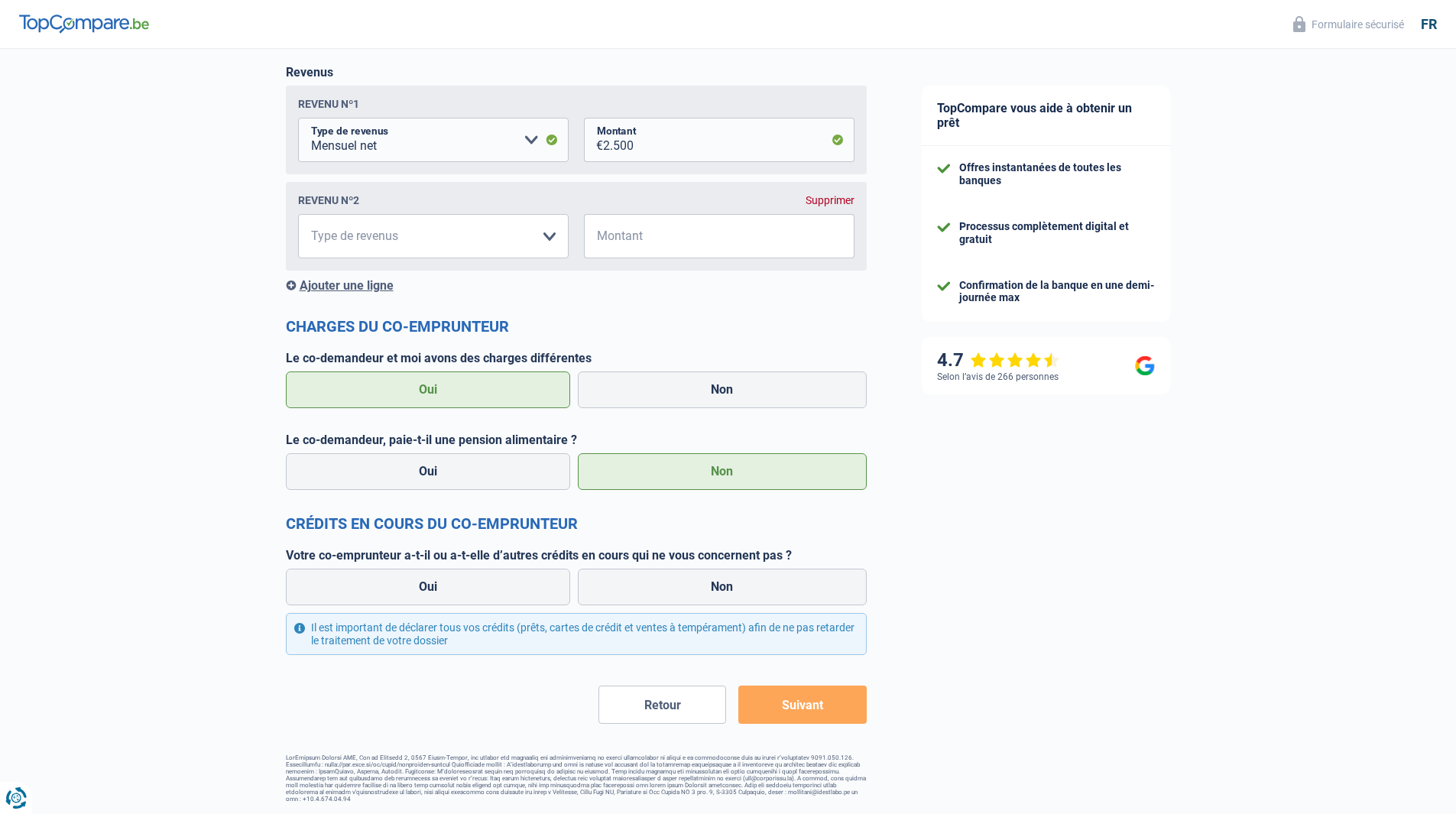scroll, scrollTop: 1335, scrollLeft: 0, axis: vertical 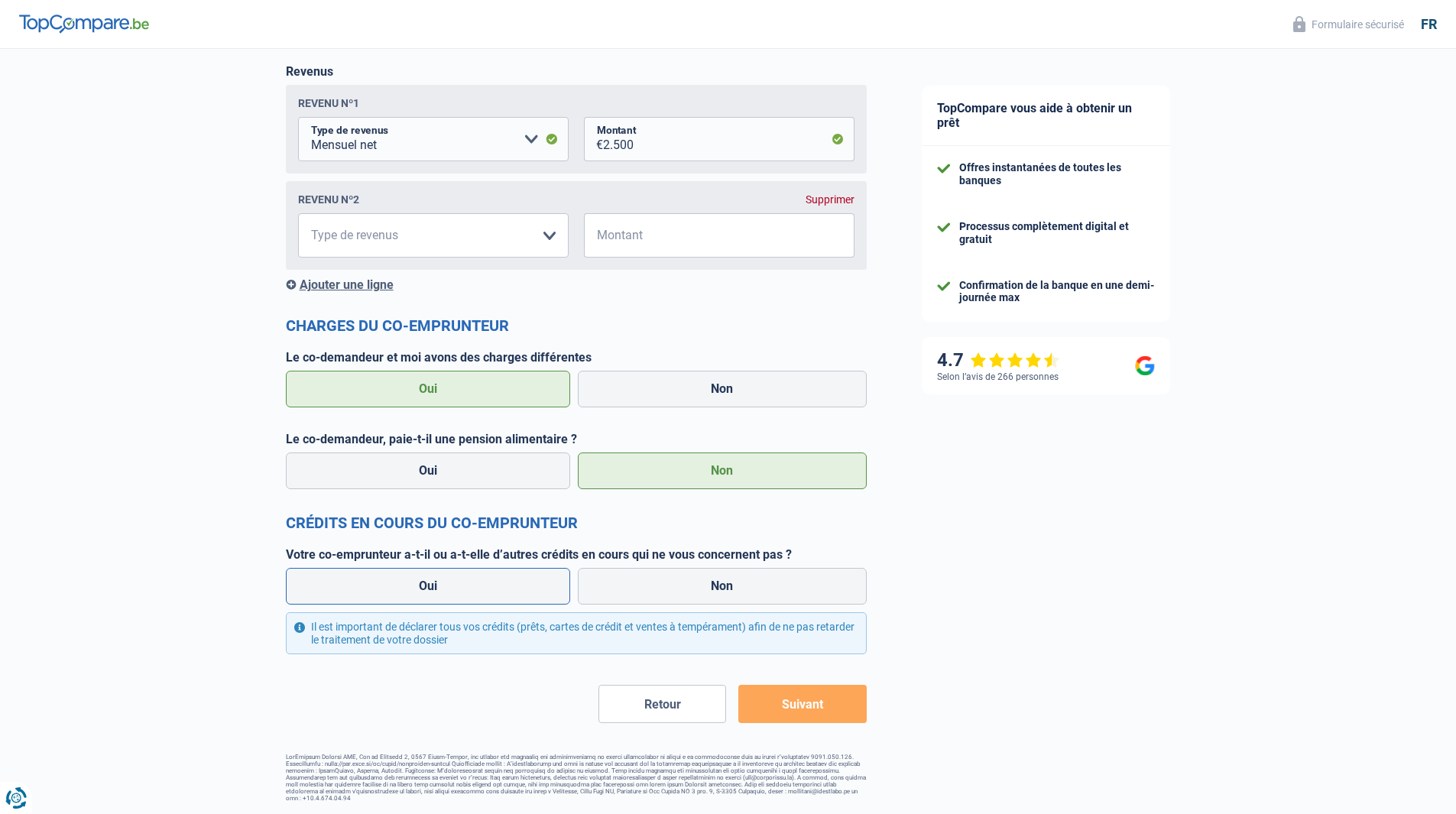 click on "Oui" at bounding box center (428, 586) 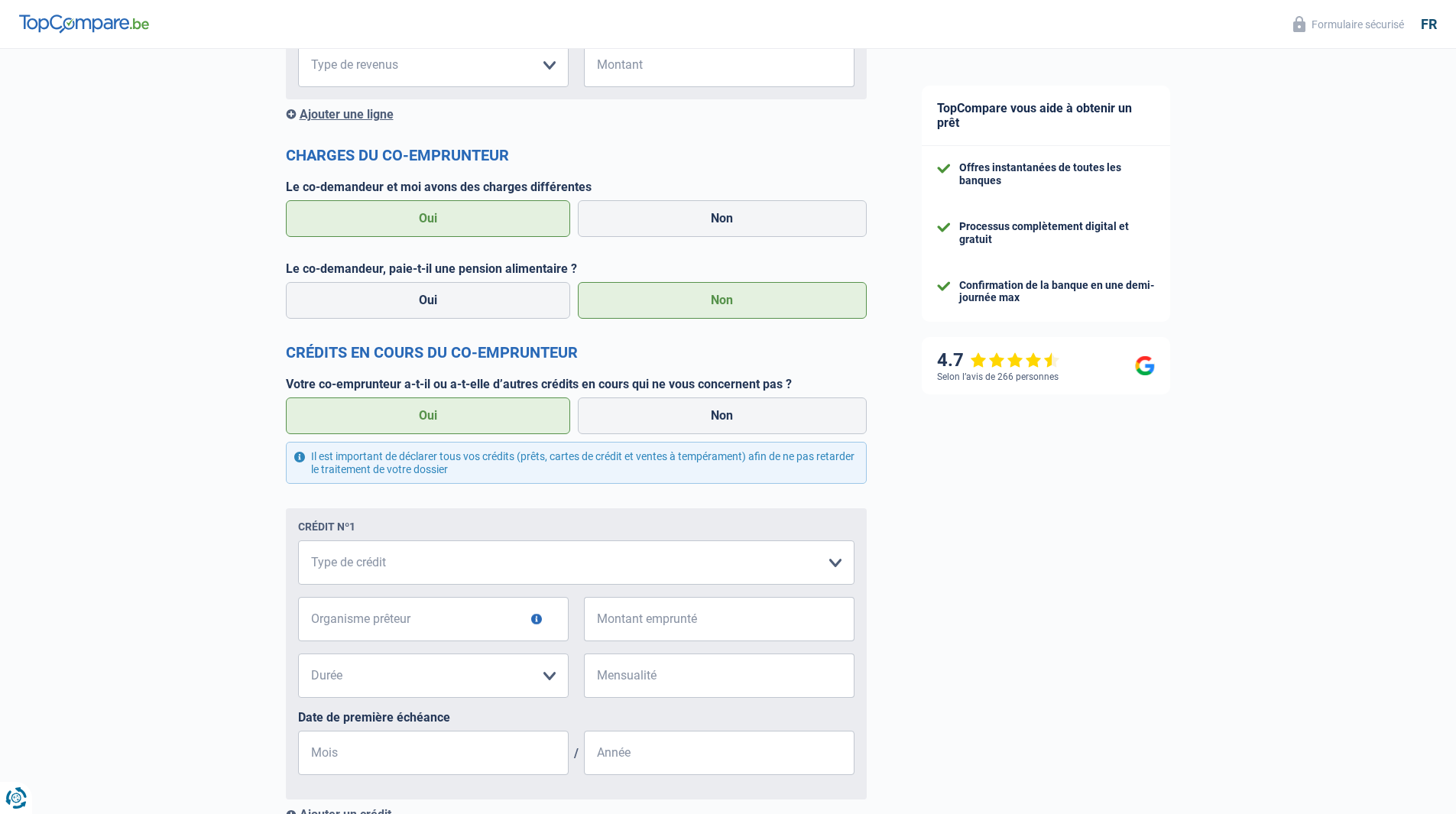 scroll, scrollTop: 1564, scrollLeft: 0, axis: vertical 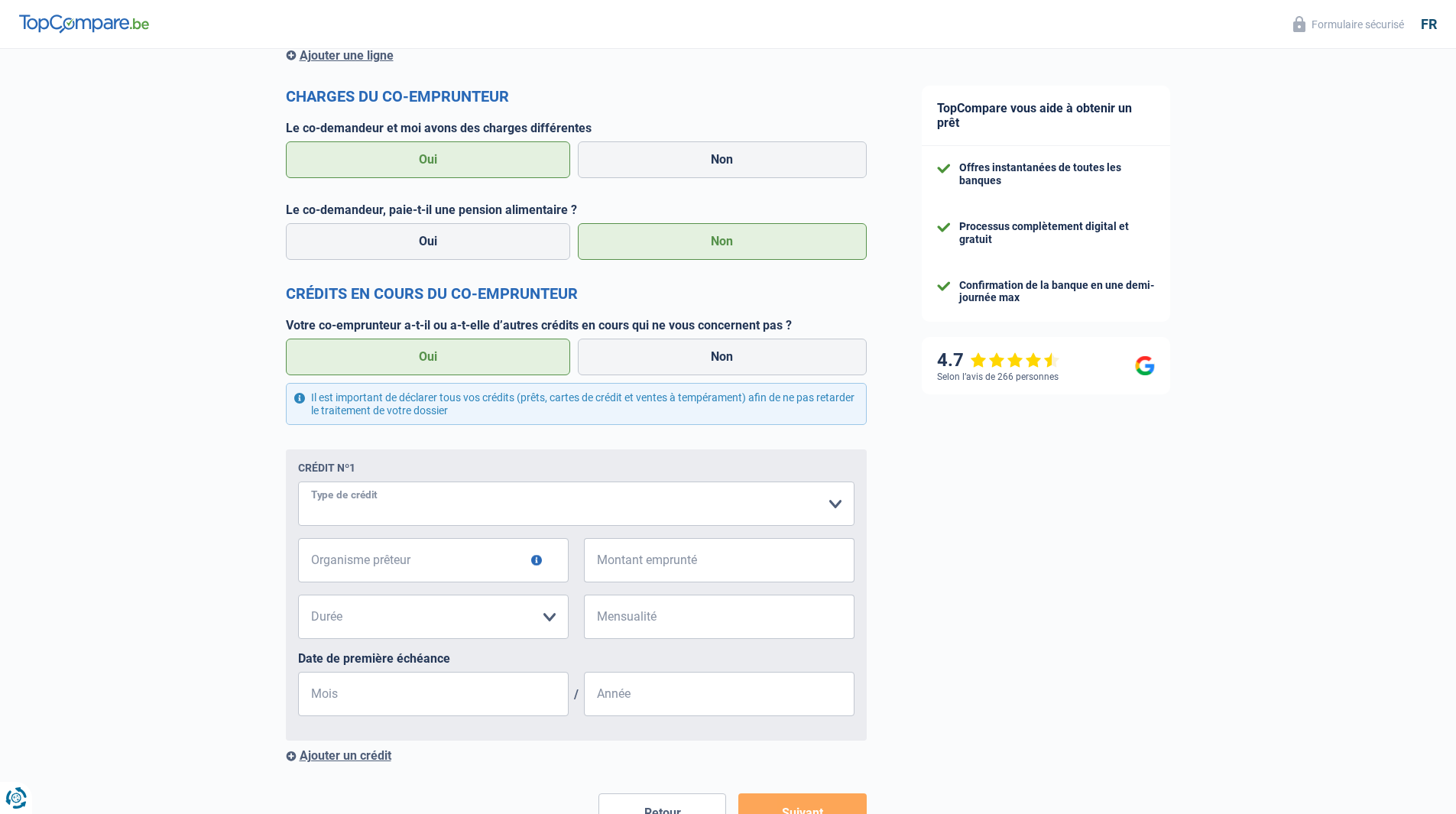 click on "Carte ou ouverture de crédit Prêt hypothécaire Vente à tempérament Prêt à tempérament Prêt rénovation Prêt voiture Regroupement d'un ou plusieurs crédits
[PERSON_NAME] sélectionner une option" at bounding box center [576, 504] 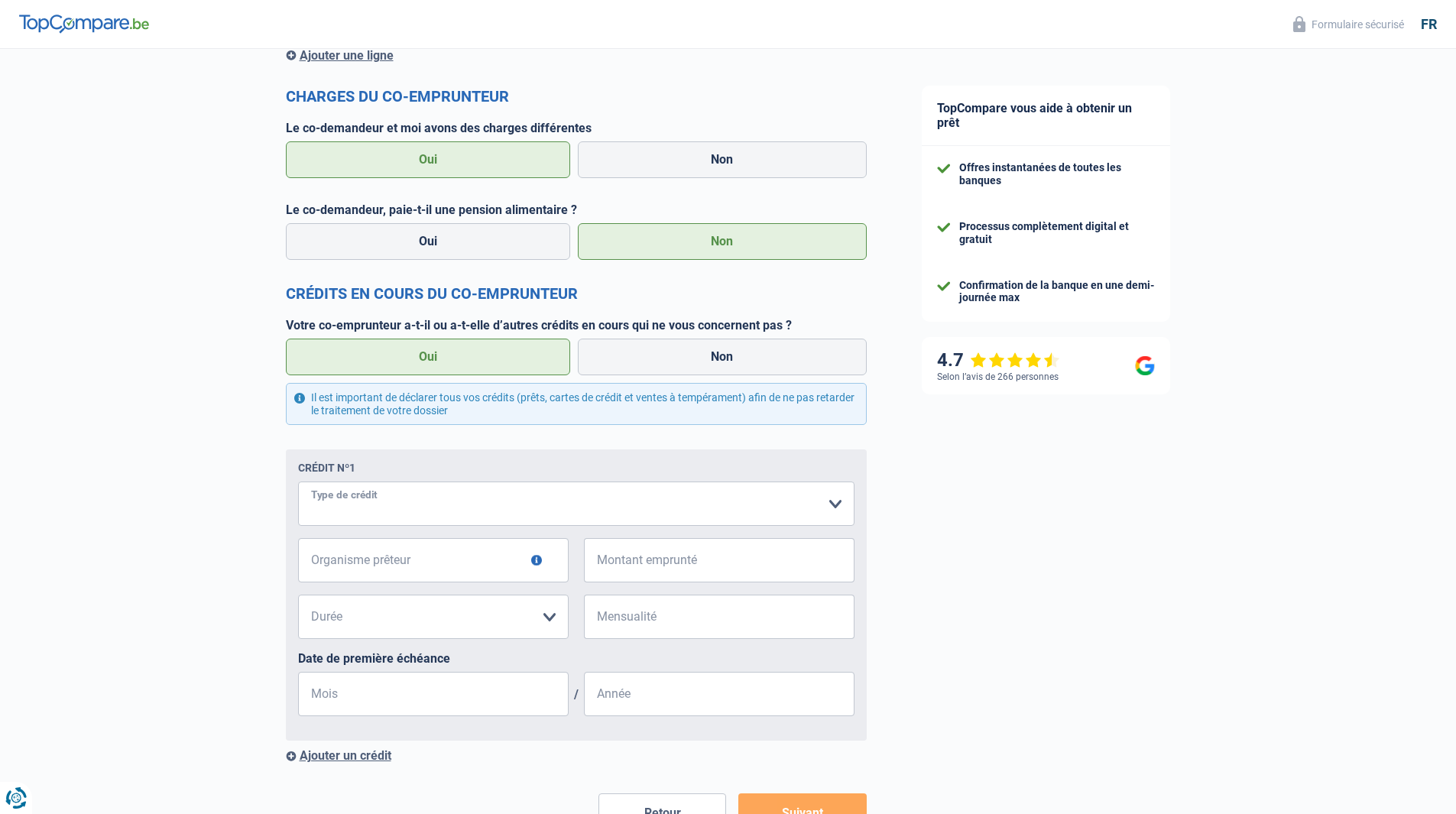 select on "mortgage" 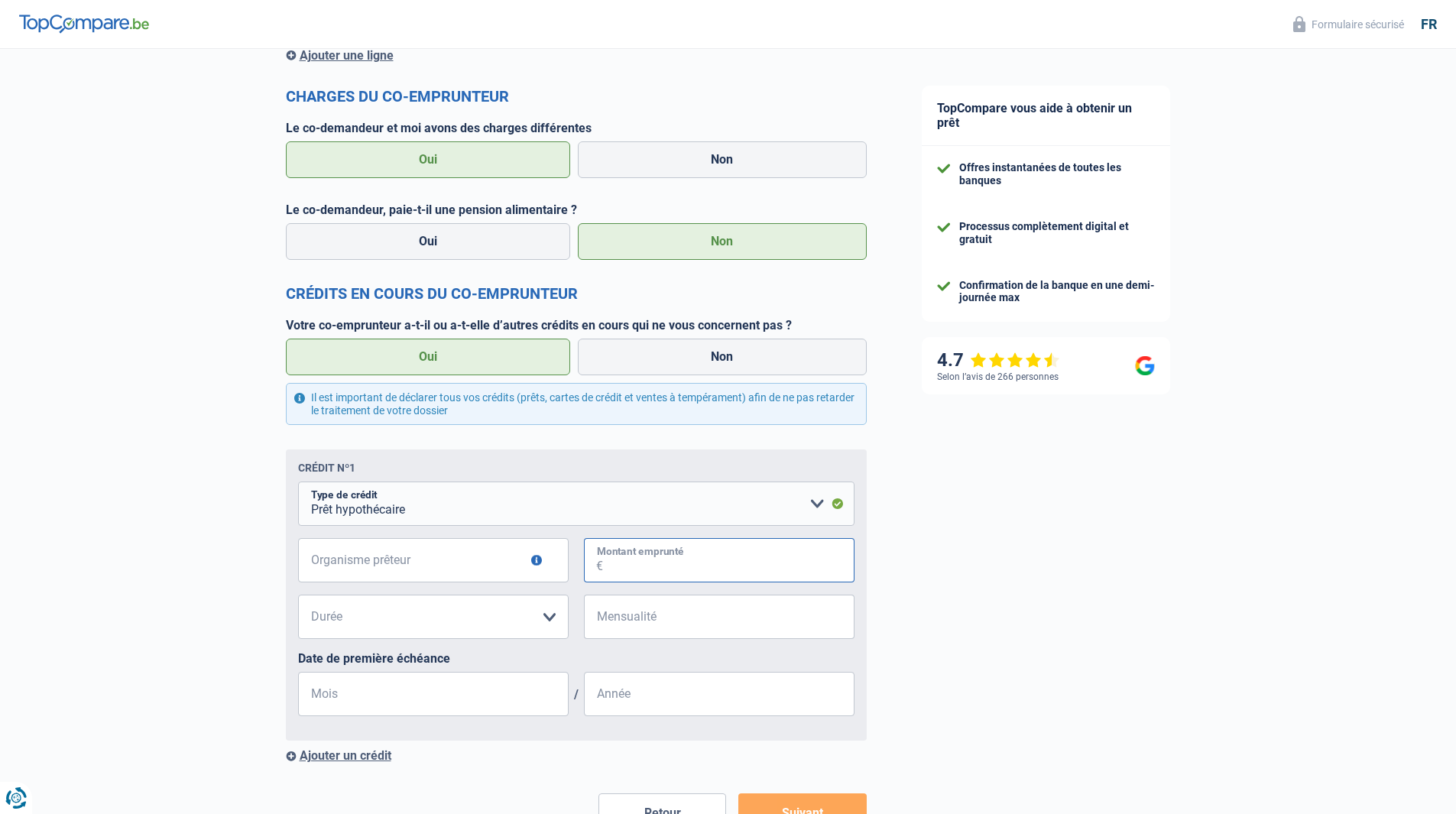 click on "Montant emprunté" at bounding box center [728, 560] 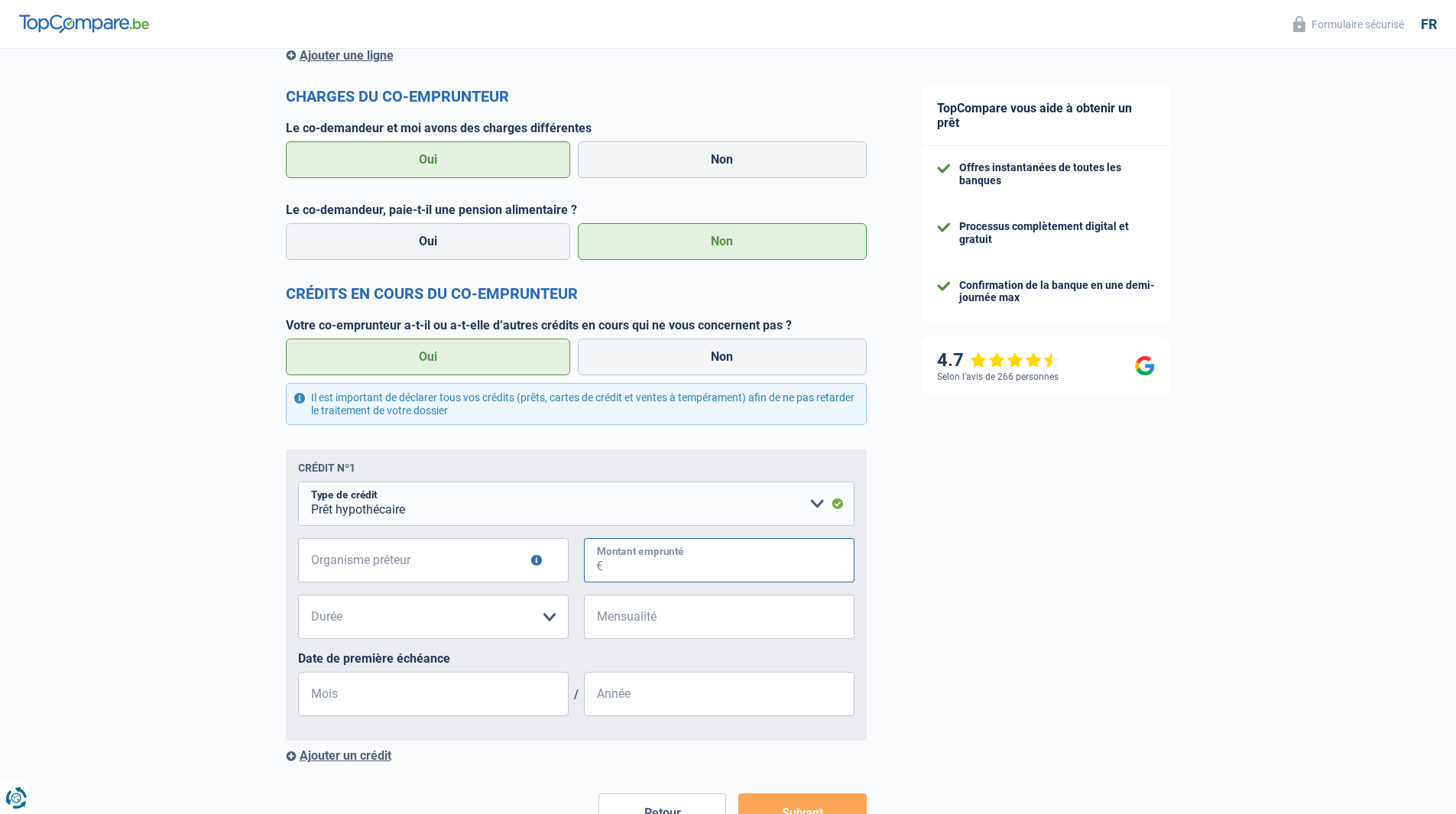 type on "5" 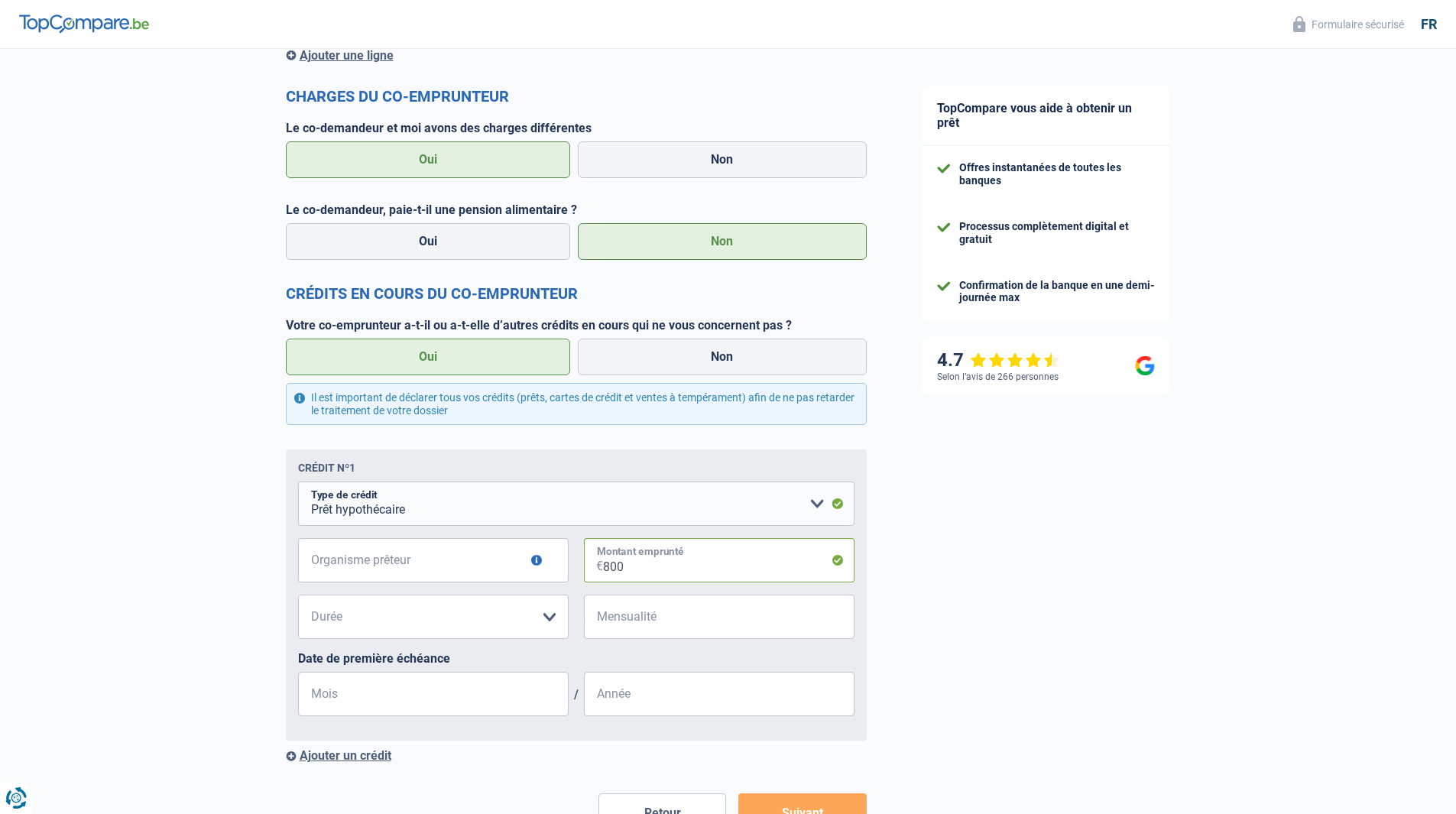 type on "800" 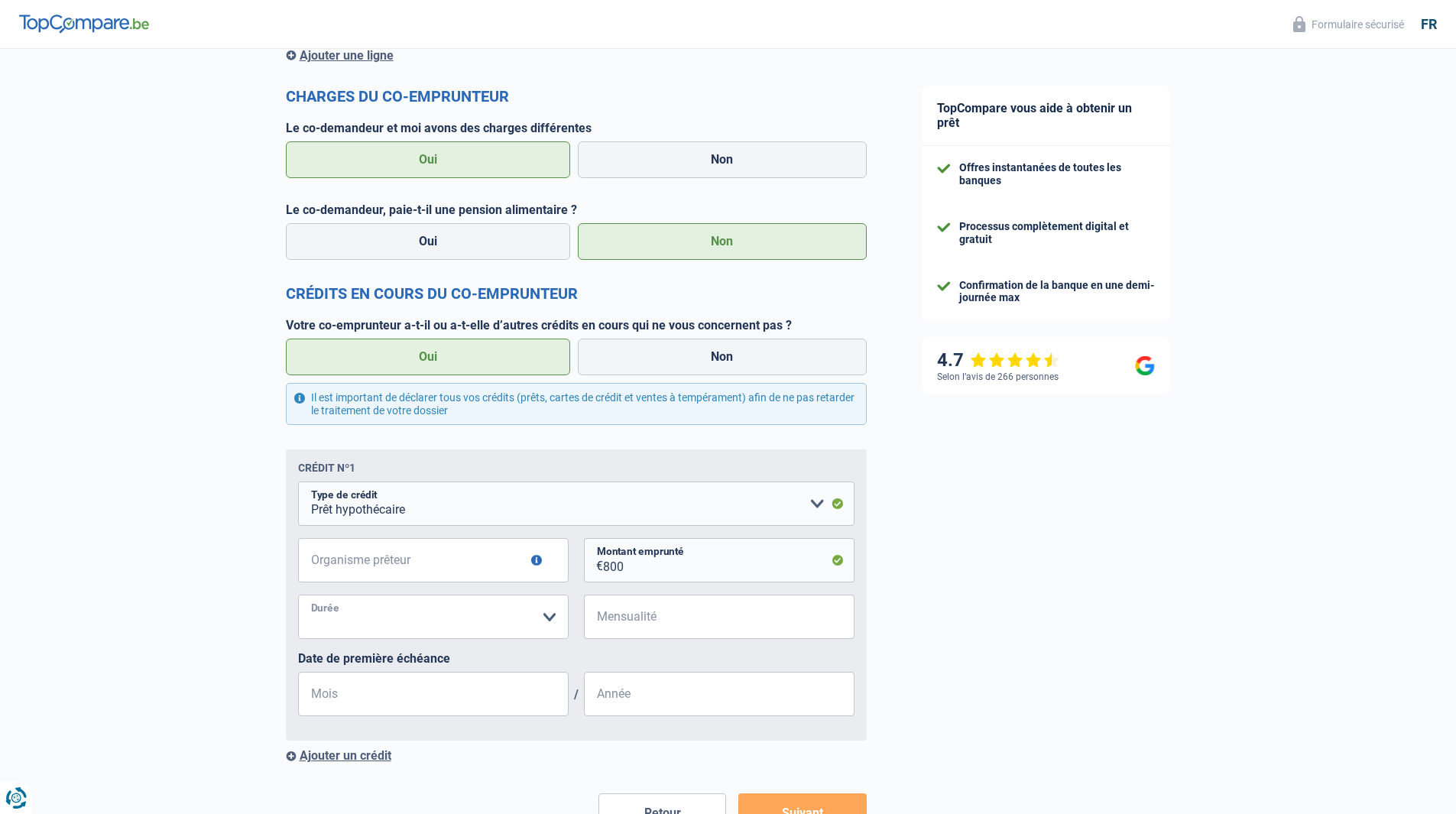 click on "120 mois 180 mois 240 mois 300 mois 360 mois 420 mois
Veuillez sélectionner une option" at bounding box center (433, 617) 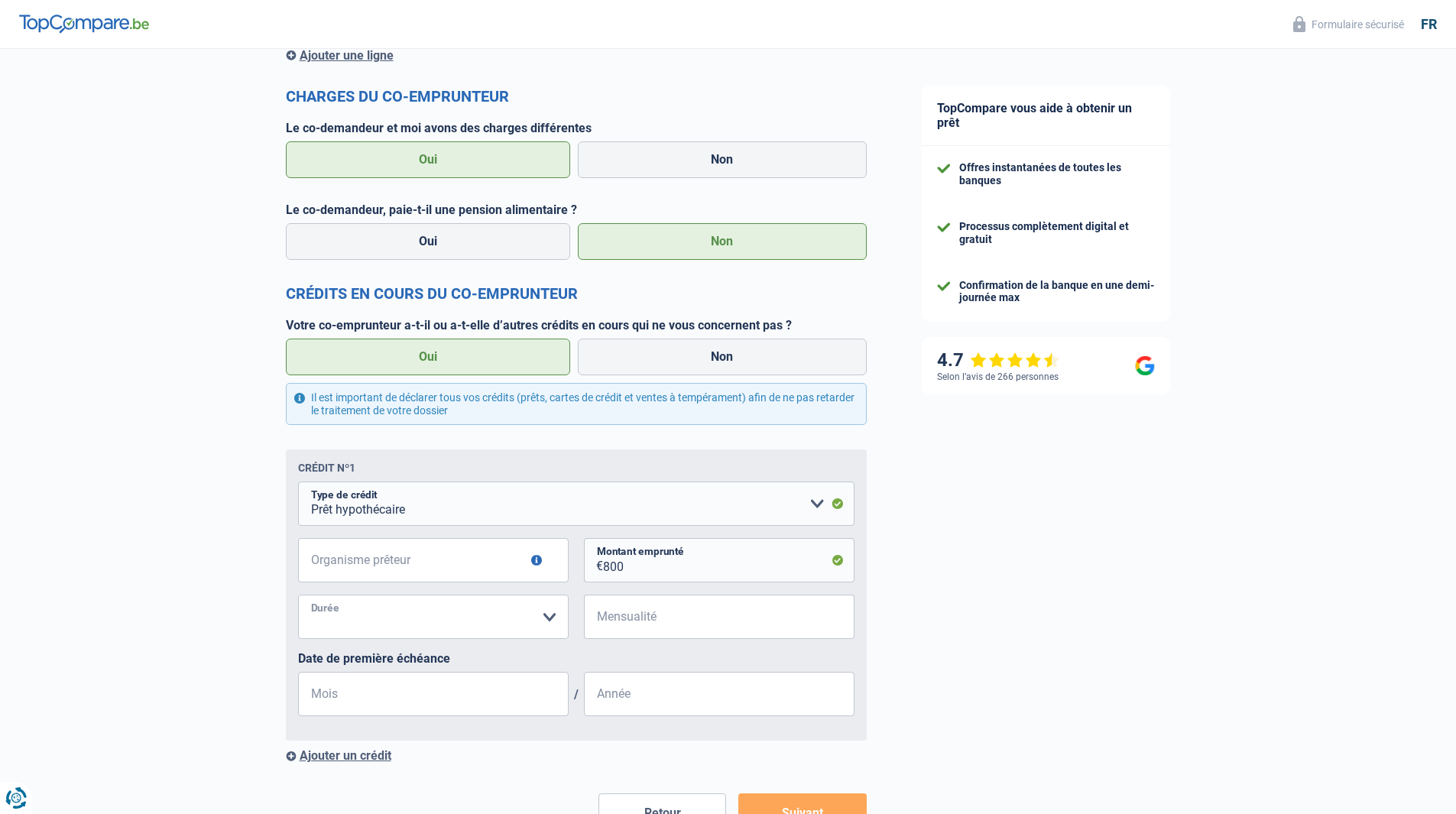 select on "420" 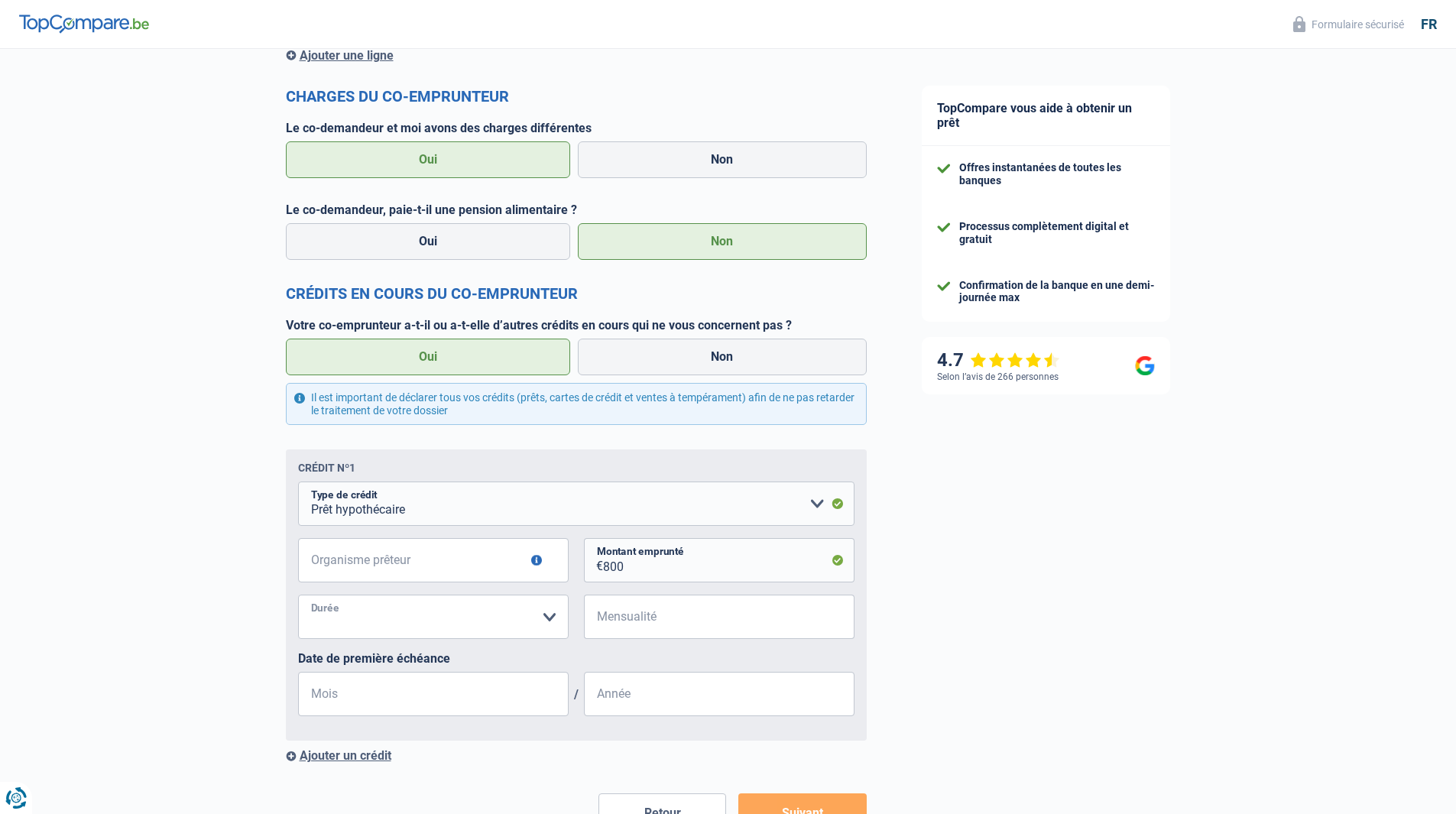click on "120 mois 180 mois 240 mois 300 mois 360 mois 420 mois
Veuillez sélectionner une option" at bounding box center (433, 617) 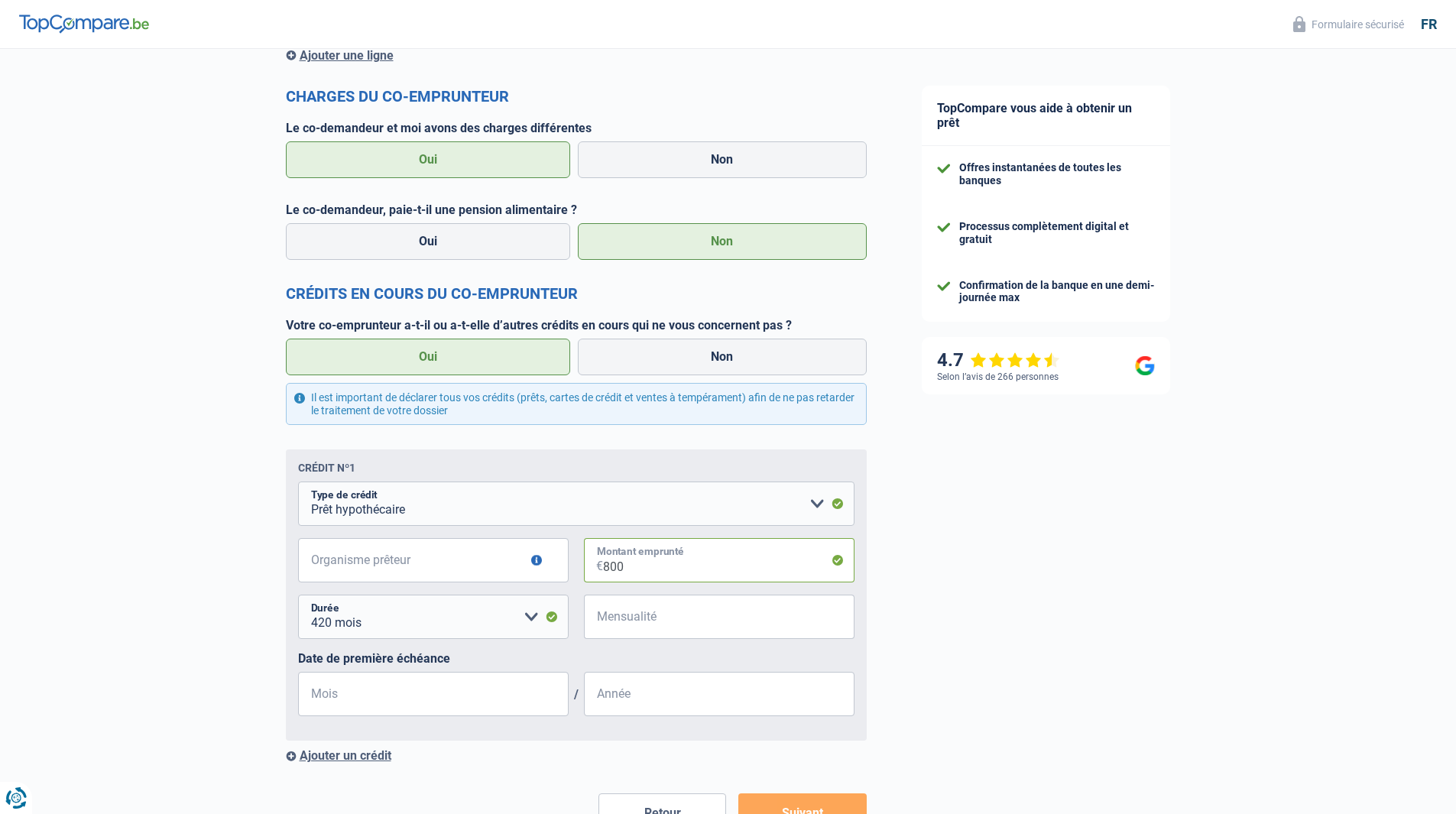 click on "800" at bounding box center (728, 560) 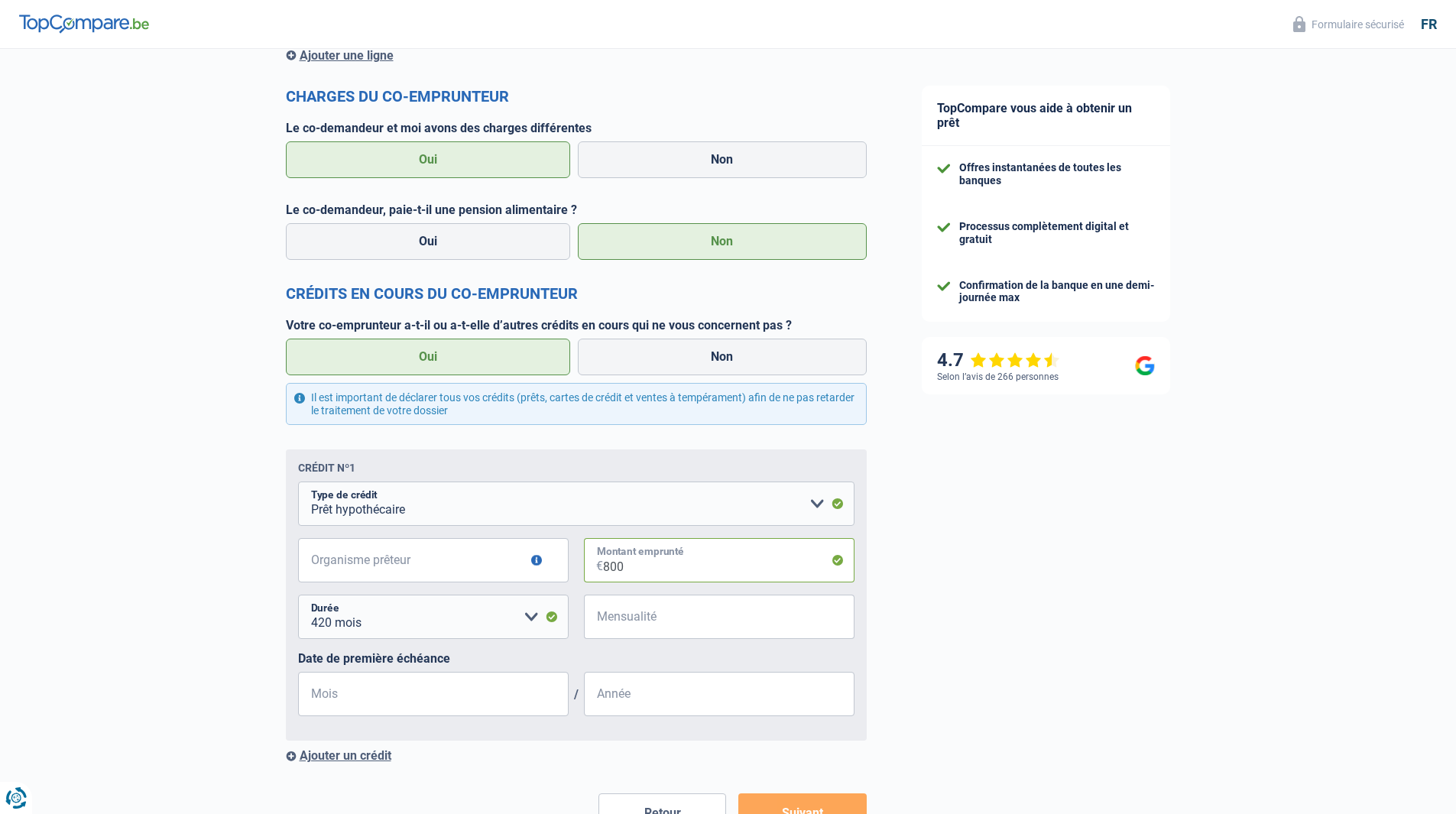 drag, startPoint x: 638, startPoint y: 574, endPoint x: 590, endPoint y: 574, distance: 48 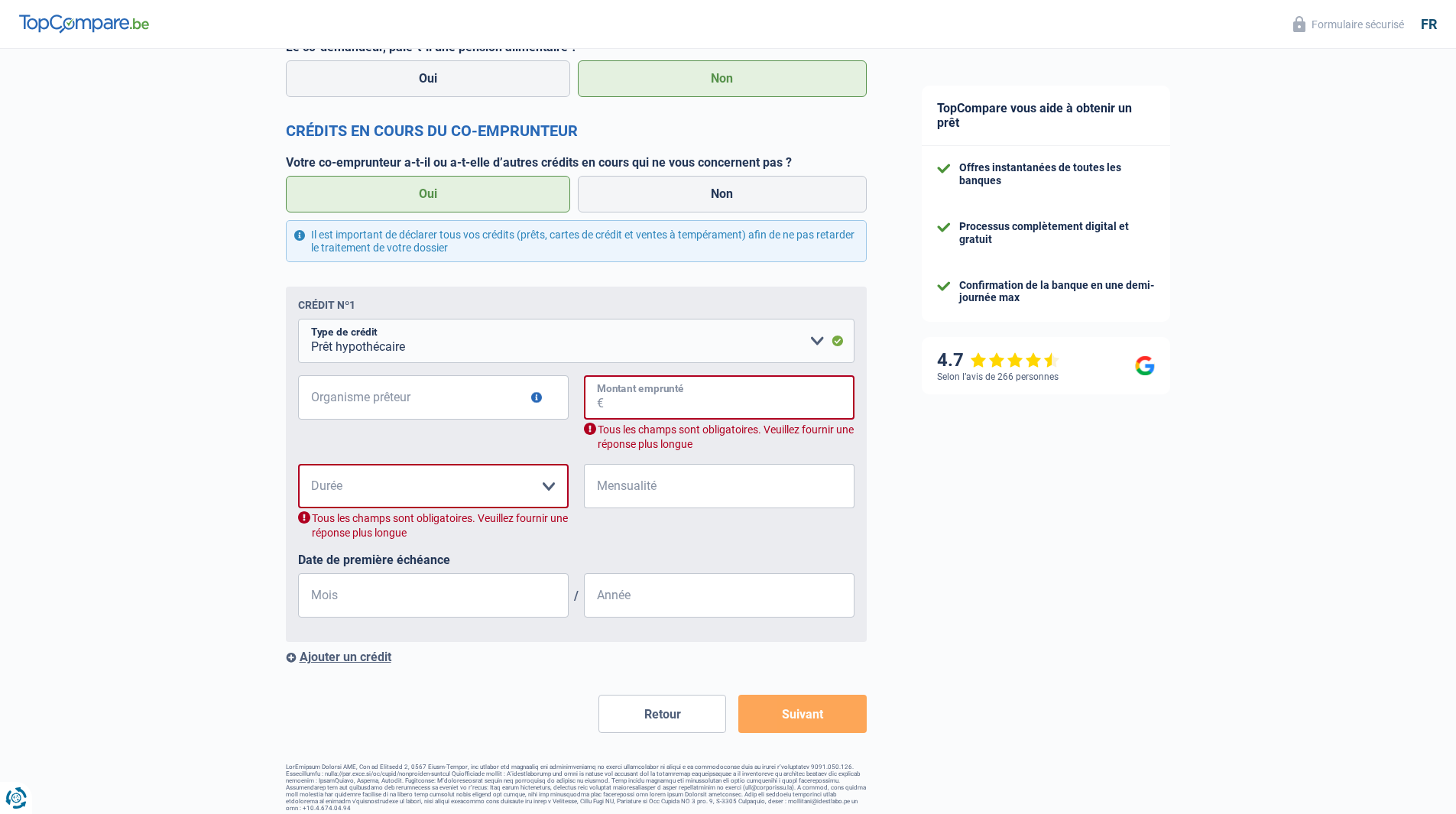 scroll, scrollTop: 1737, scrollLeft: 0, axis: vertical 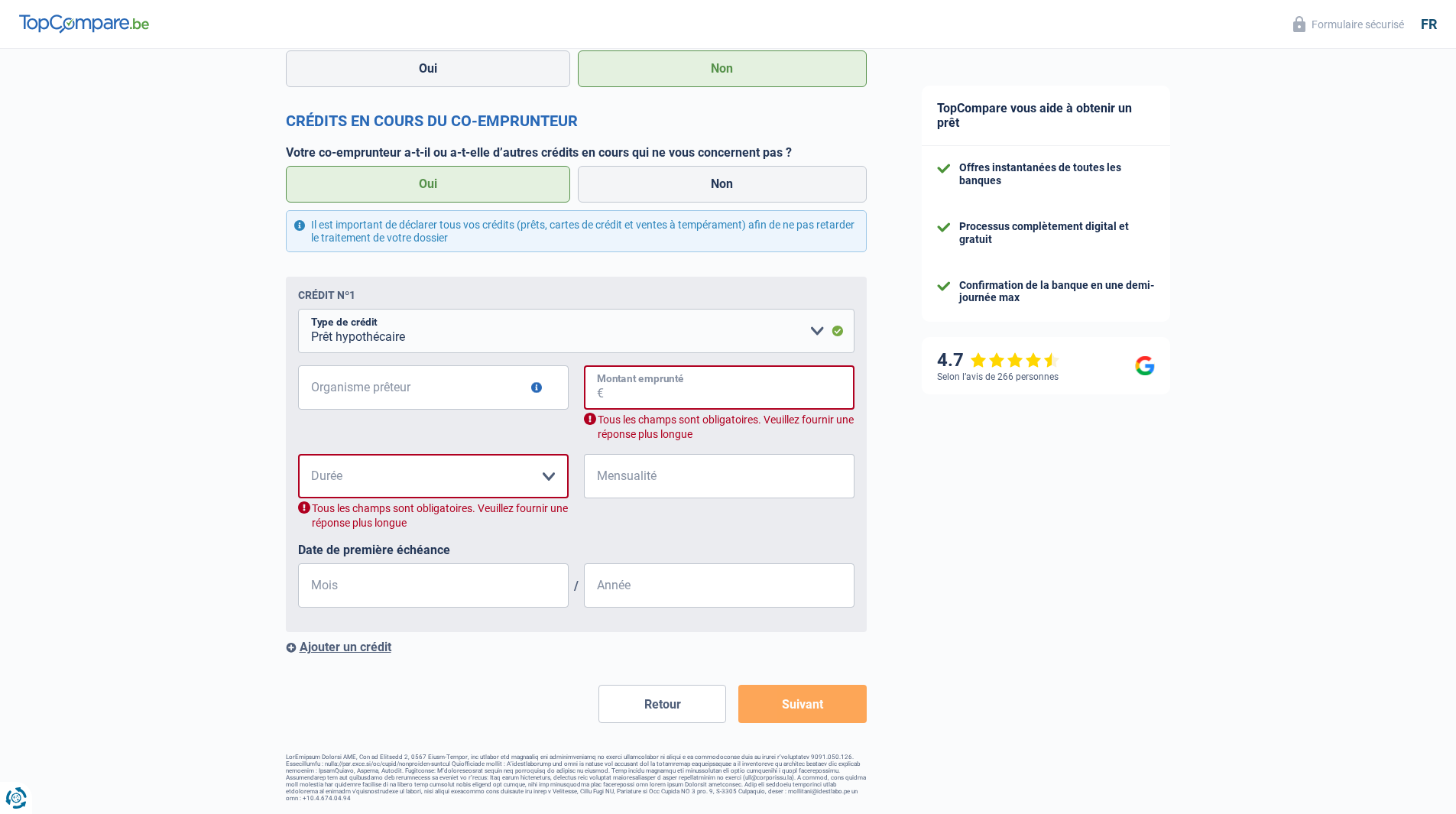 type 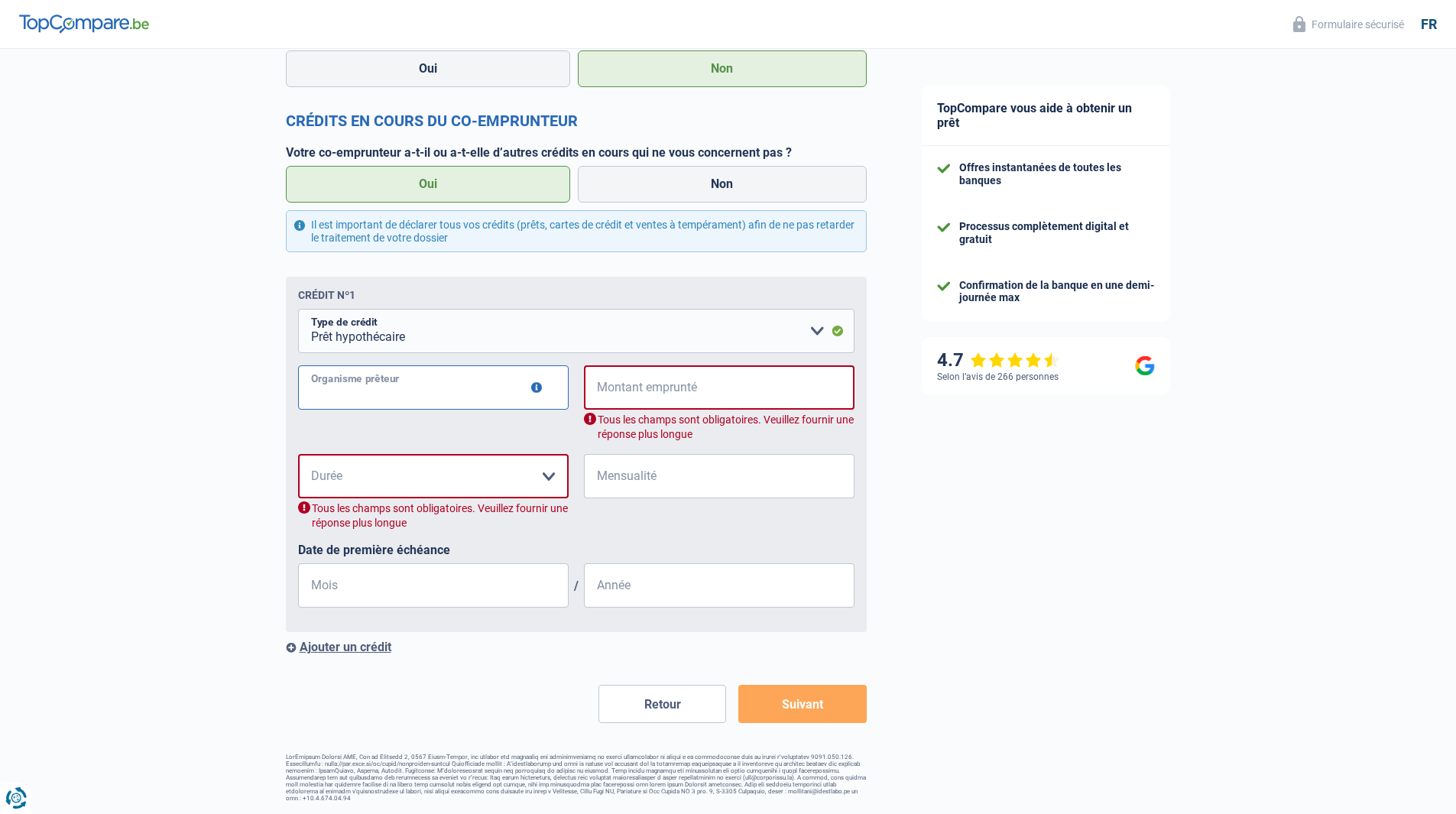 click on "Organisme prêteur" at bounding box center [433, 388] 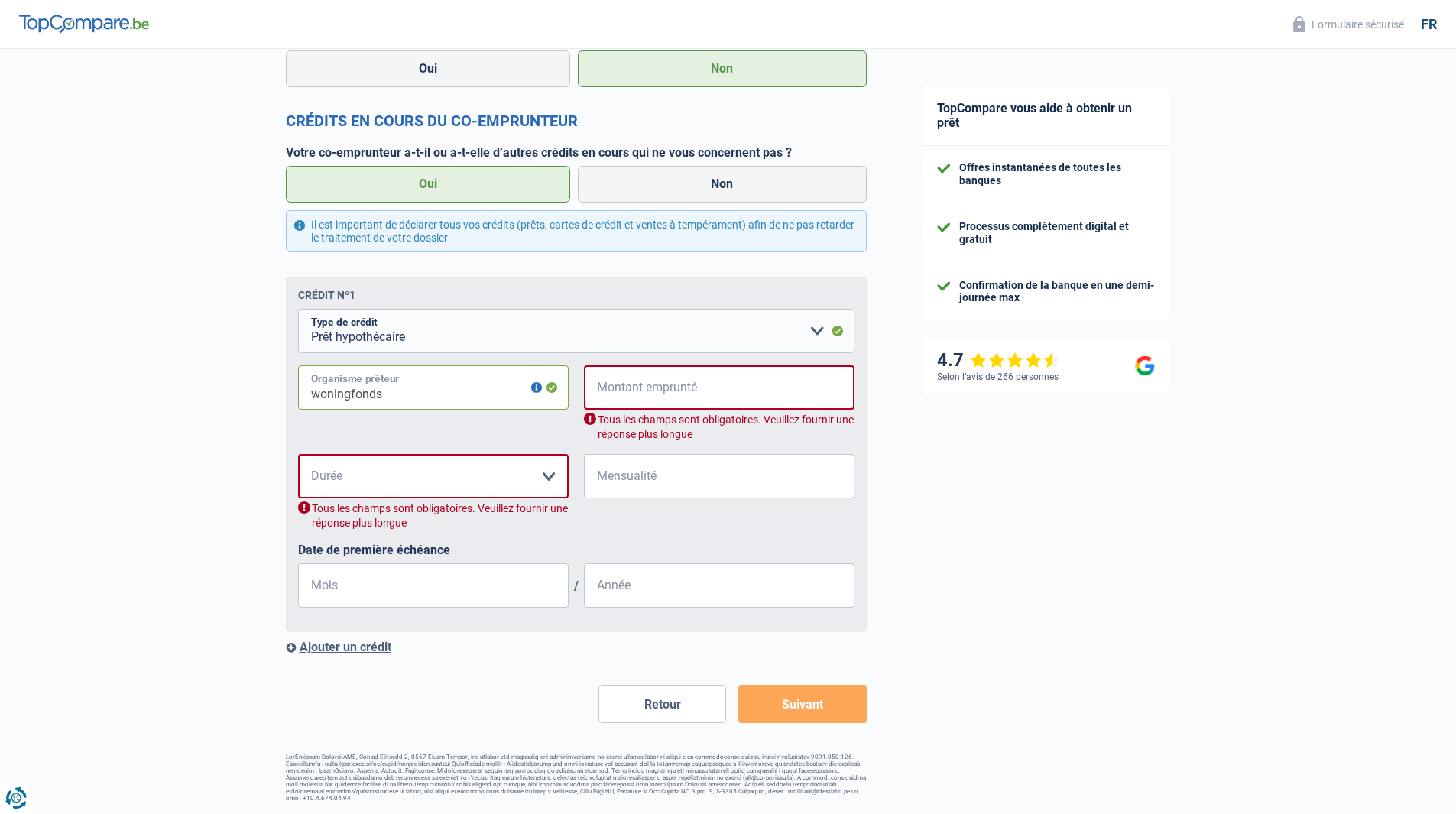 type on "woningfonds" 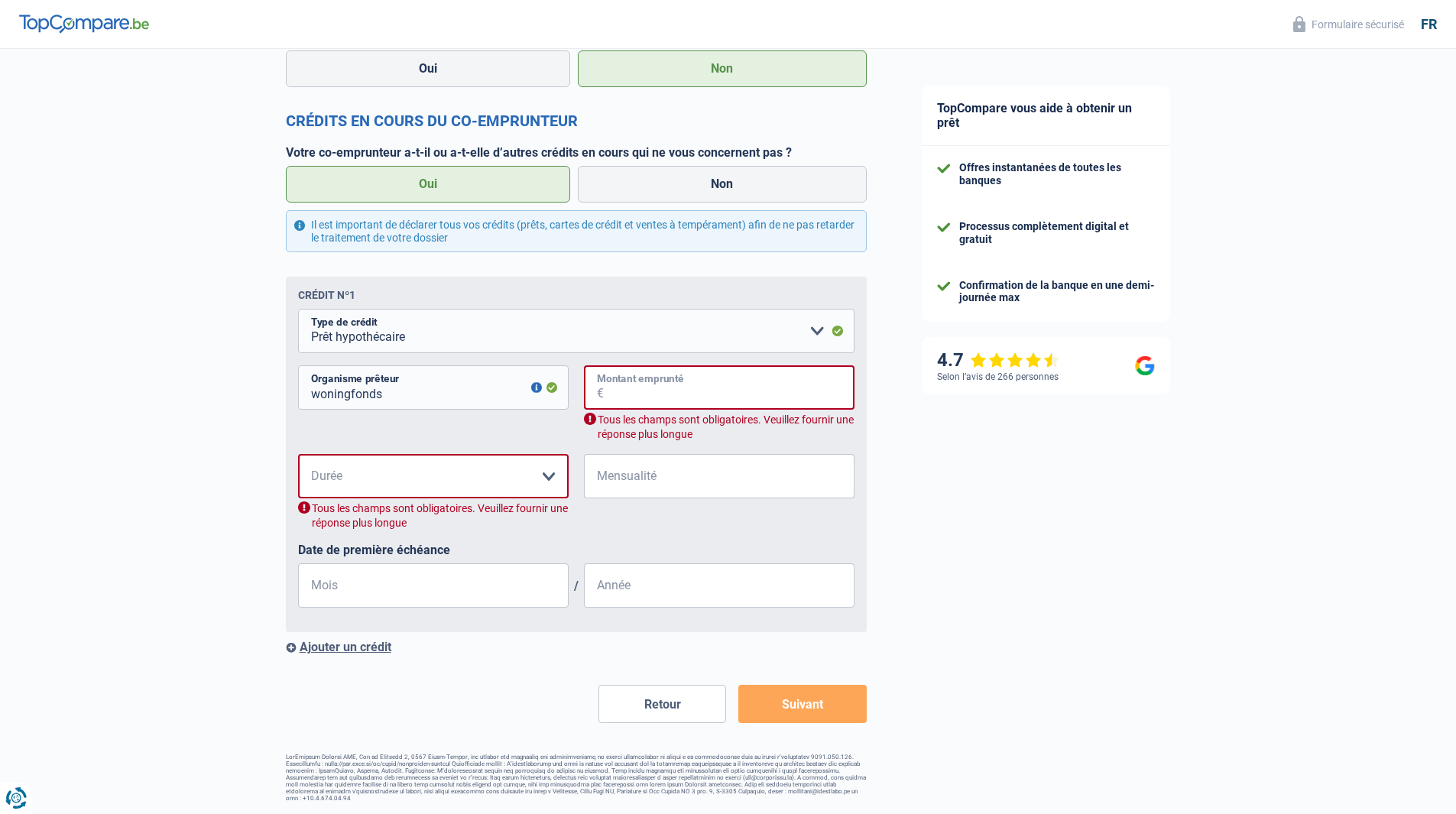 click on "Montant emprunté" at bounding box center [729, 388] 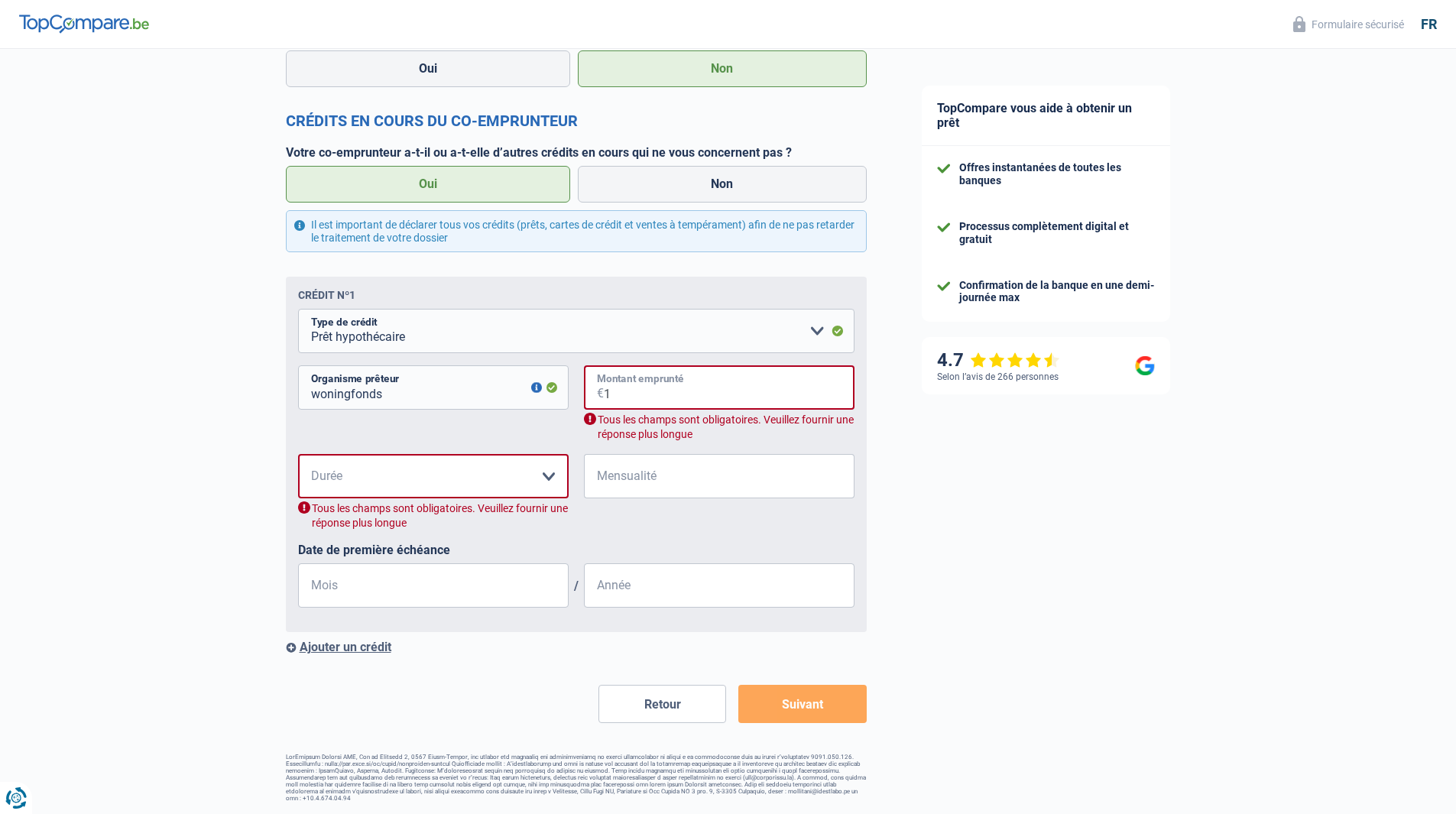 scroll, scrollTop: 1705, scrollLeft: 0, axis: vertical 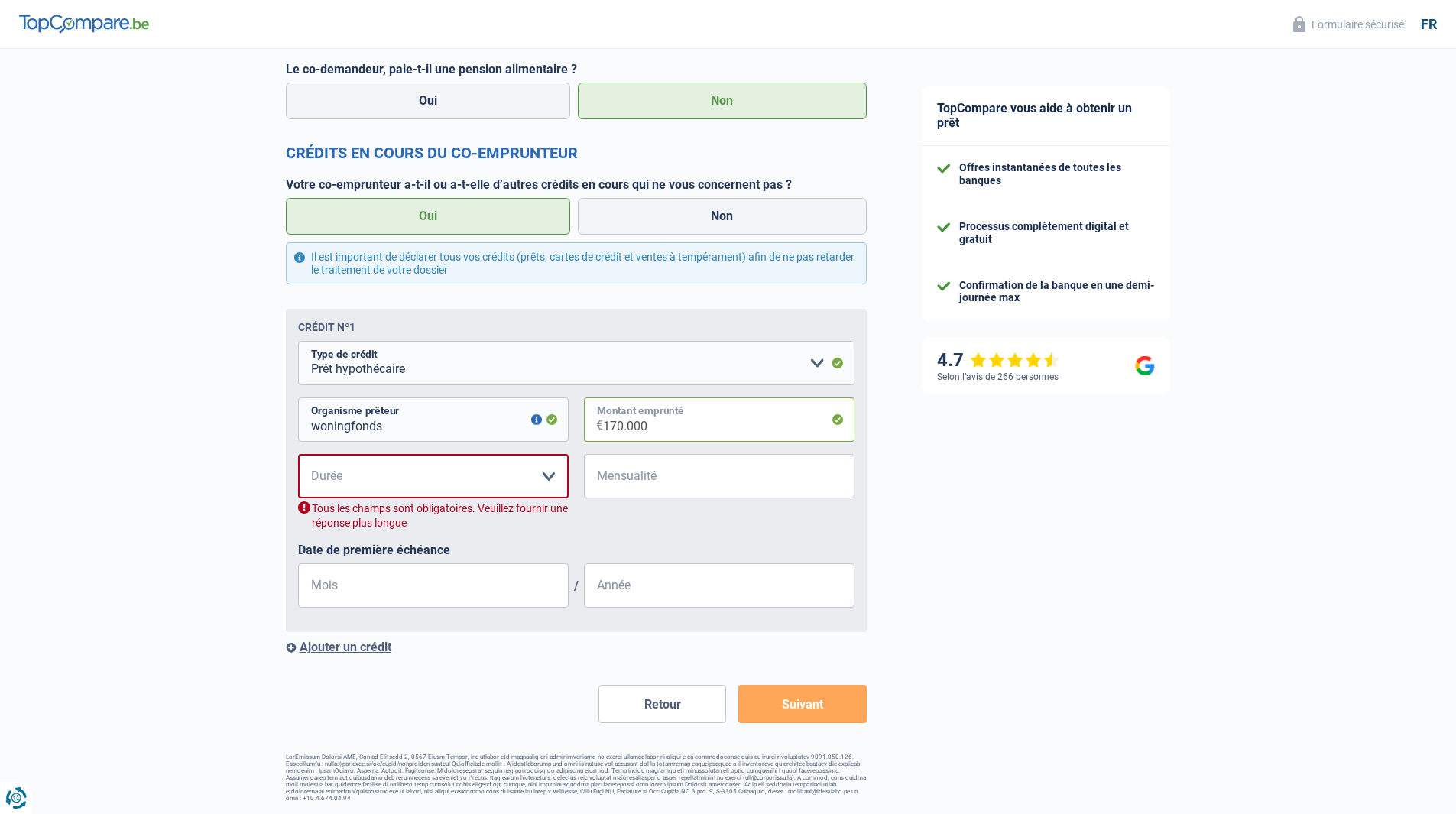 type on "170.000" 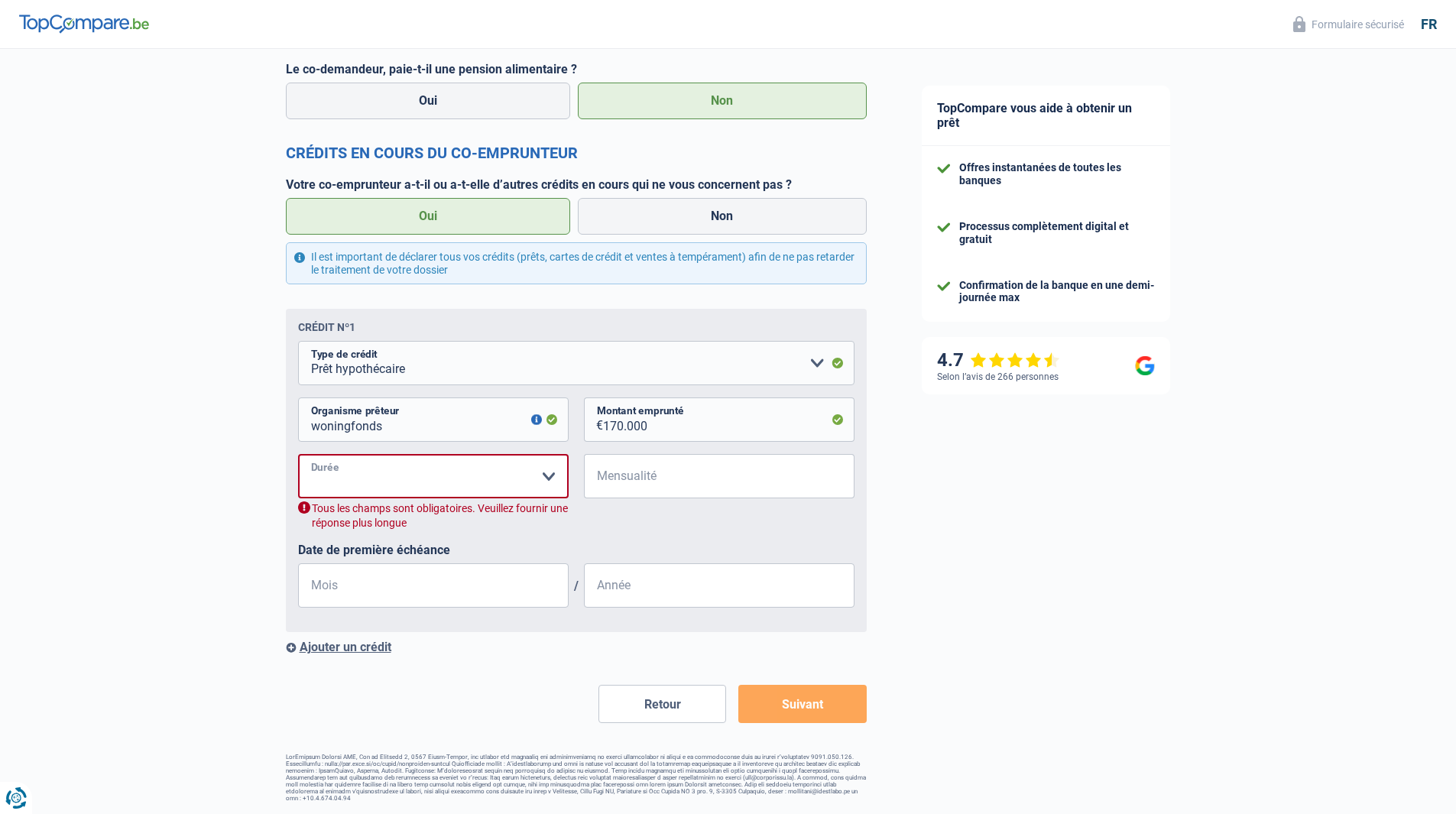 click on "120 mois 180 mois 240 mois 300 mois 360 mois 420 mois
Veuillez sélectionner une option" at bounding box center [433, 476] 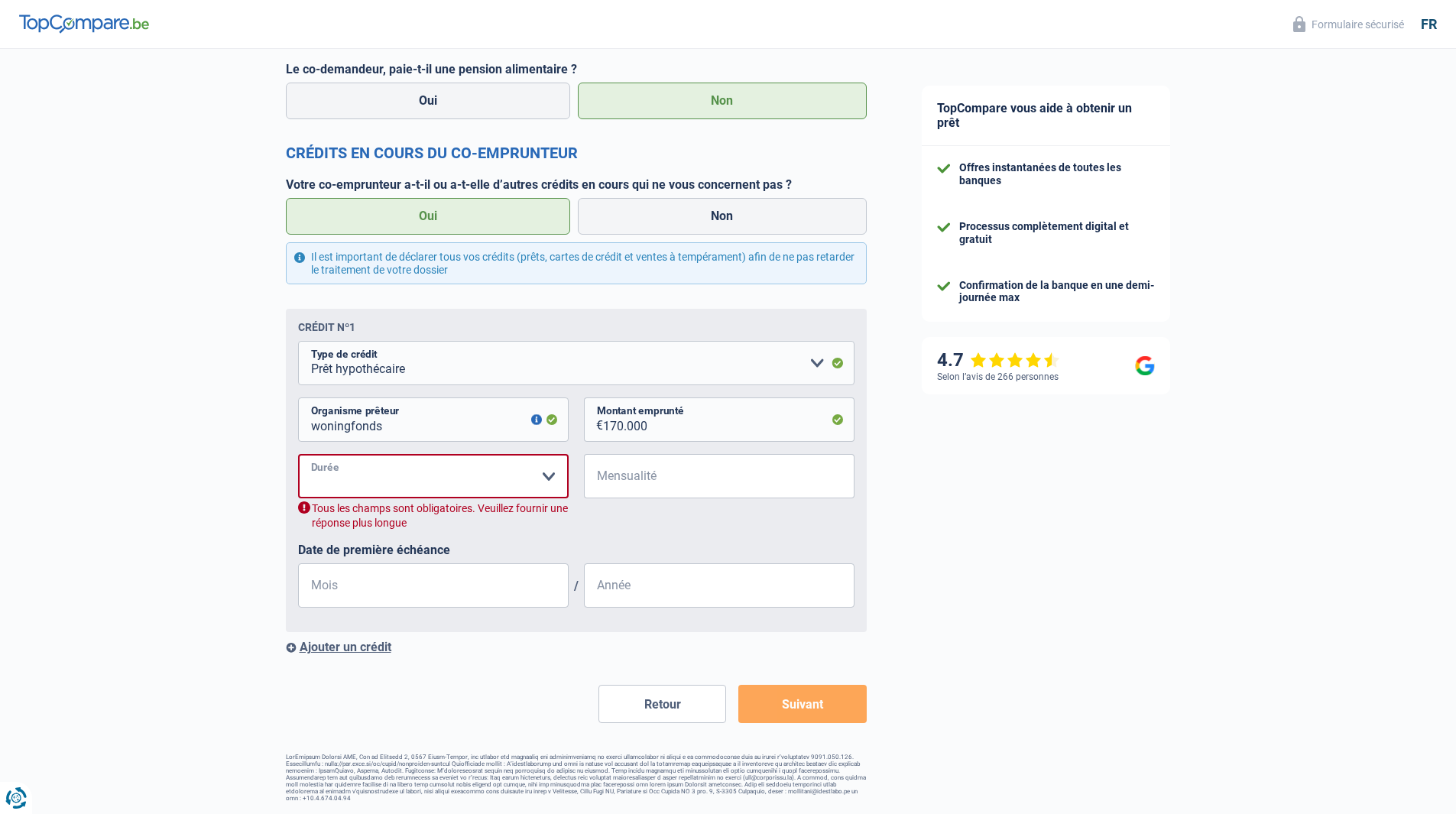 select on "240" 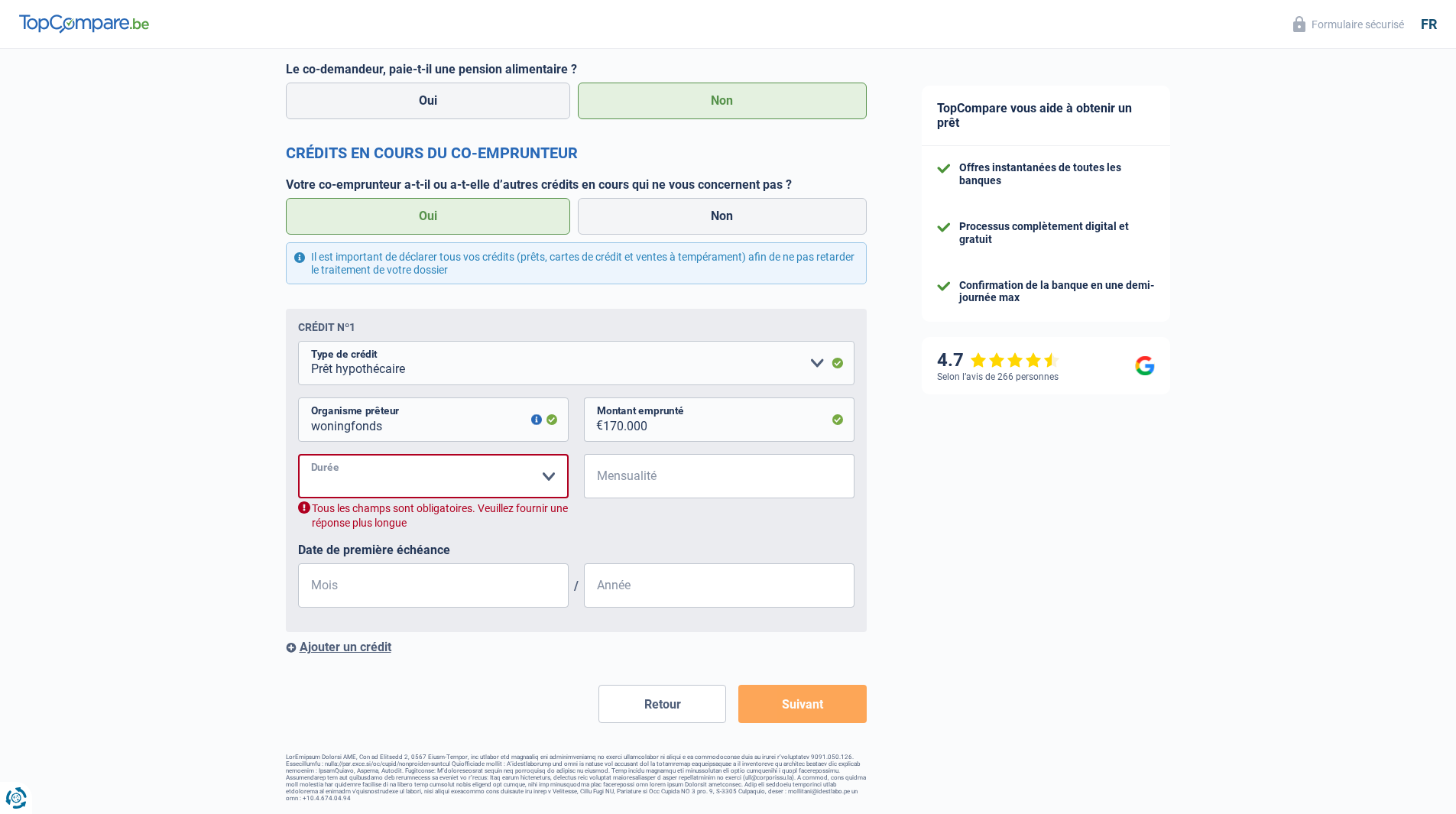 click on "120 mois 180 mois 240 mois 300 mois 360 mois 420 mois
Veuillez sélectionner une option" at bounding box center [433, 476] 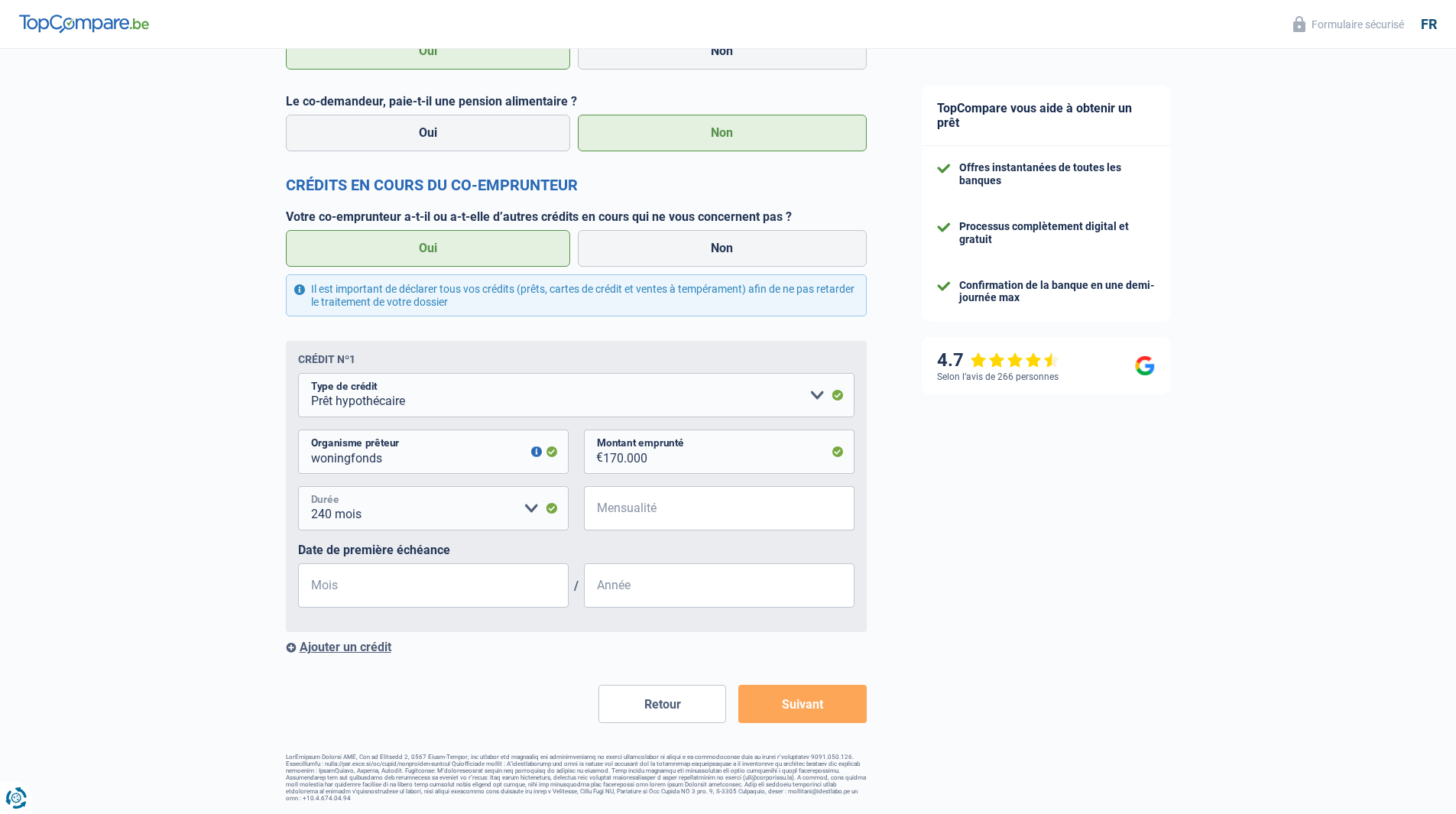 scroll, scrollTop: 1673, scrollLeft: 0, axis: vertical 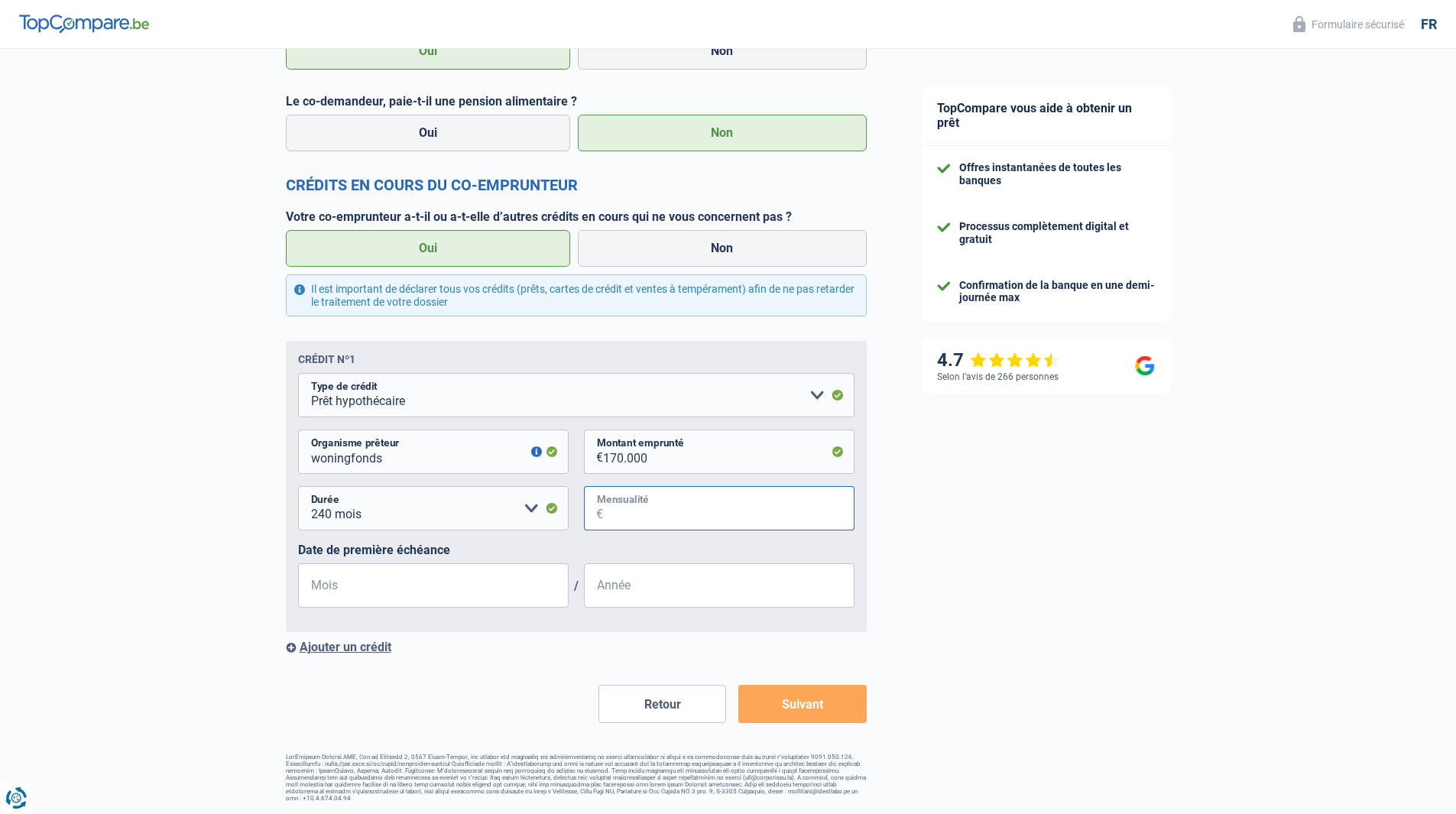 click on "Mensualité" at bounding box center [728, 508] 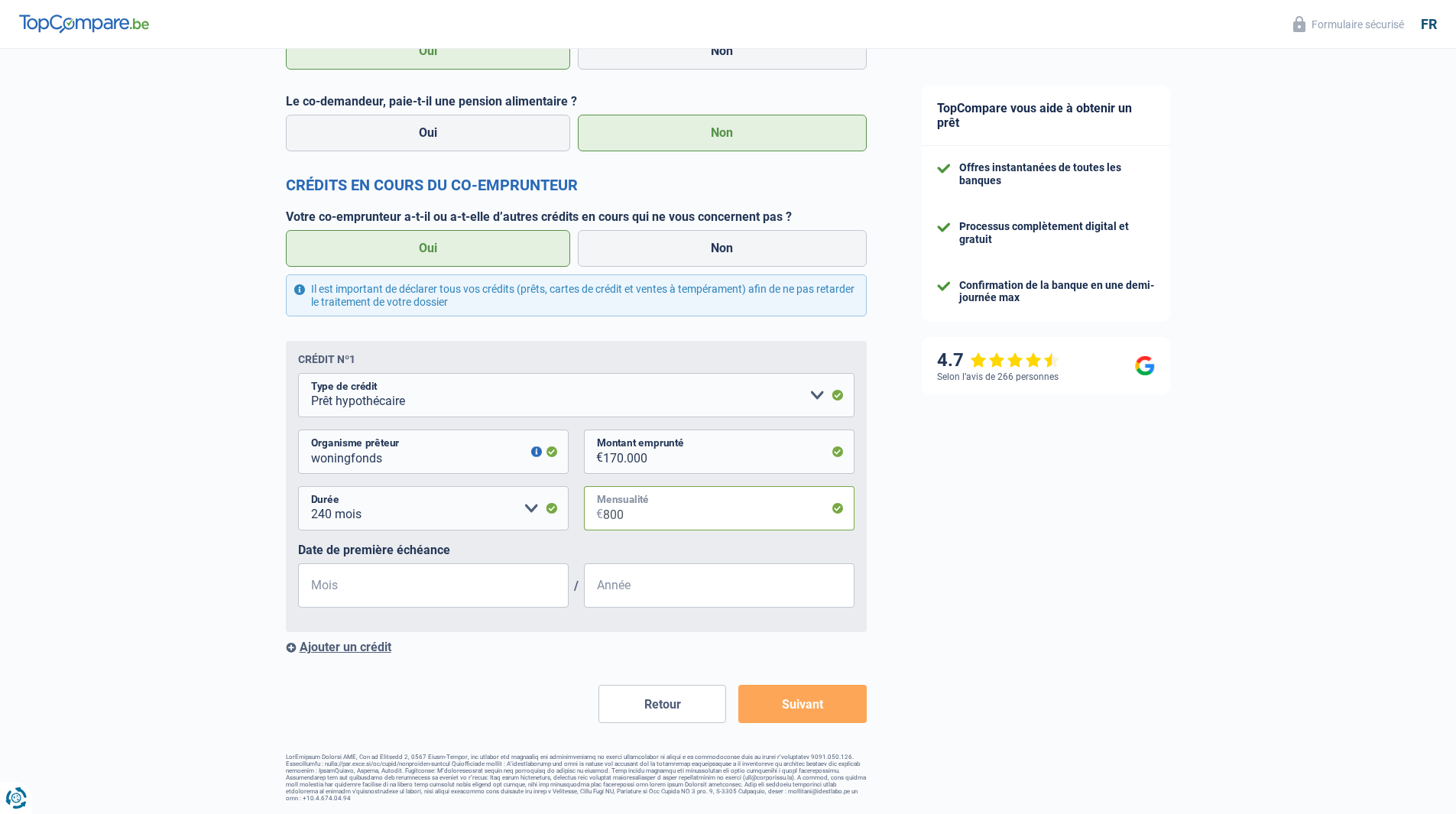 type on "800" 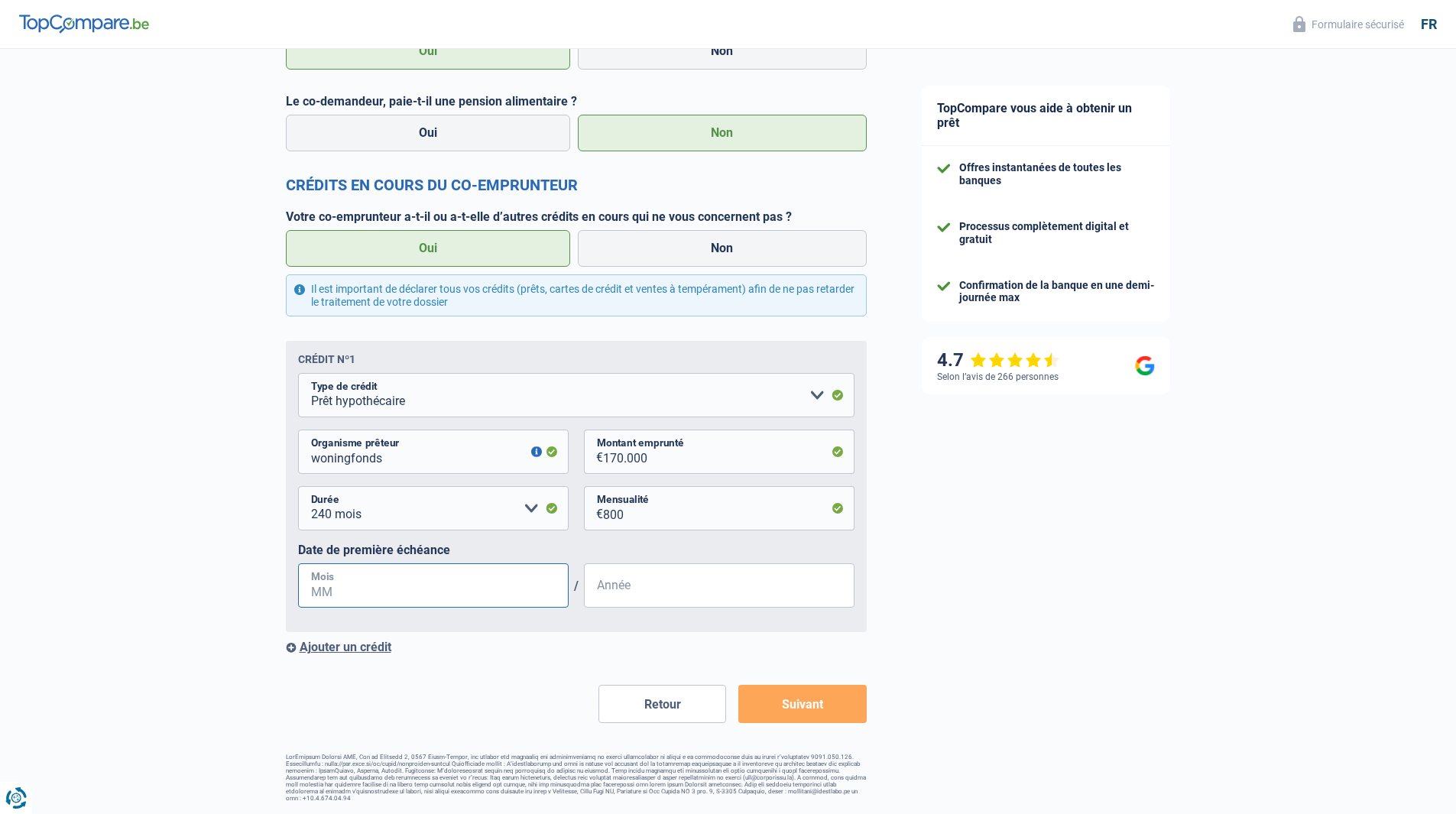 click on "Mois" at bounding box center [433, 585] 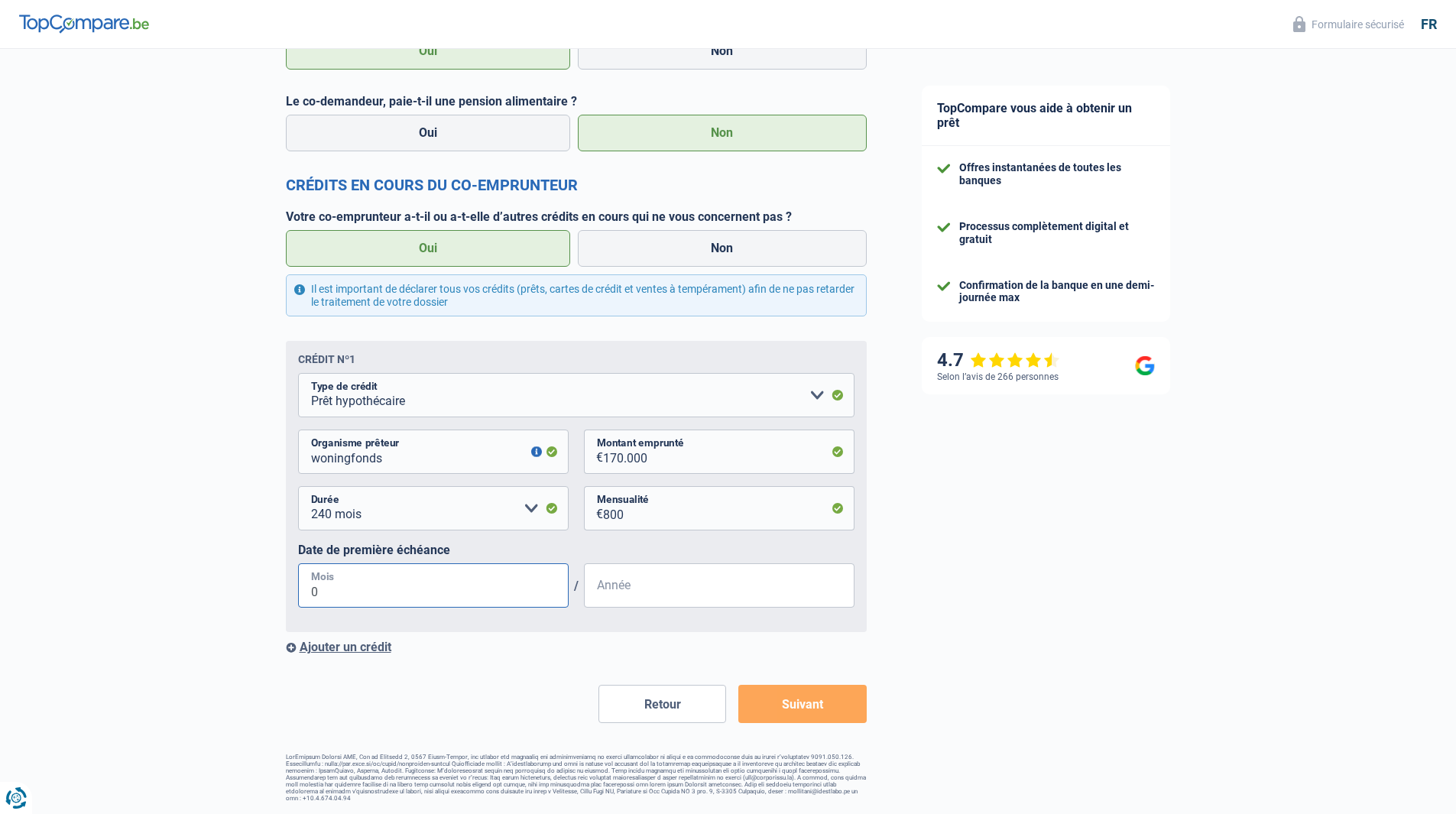 type on "01" 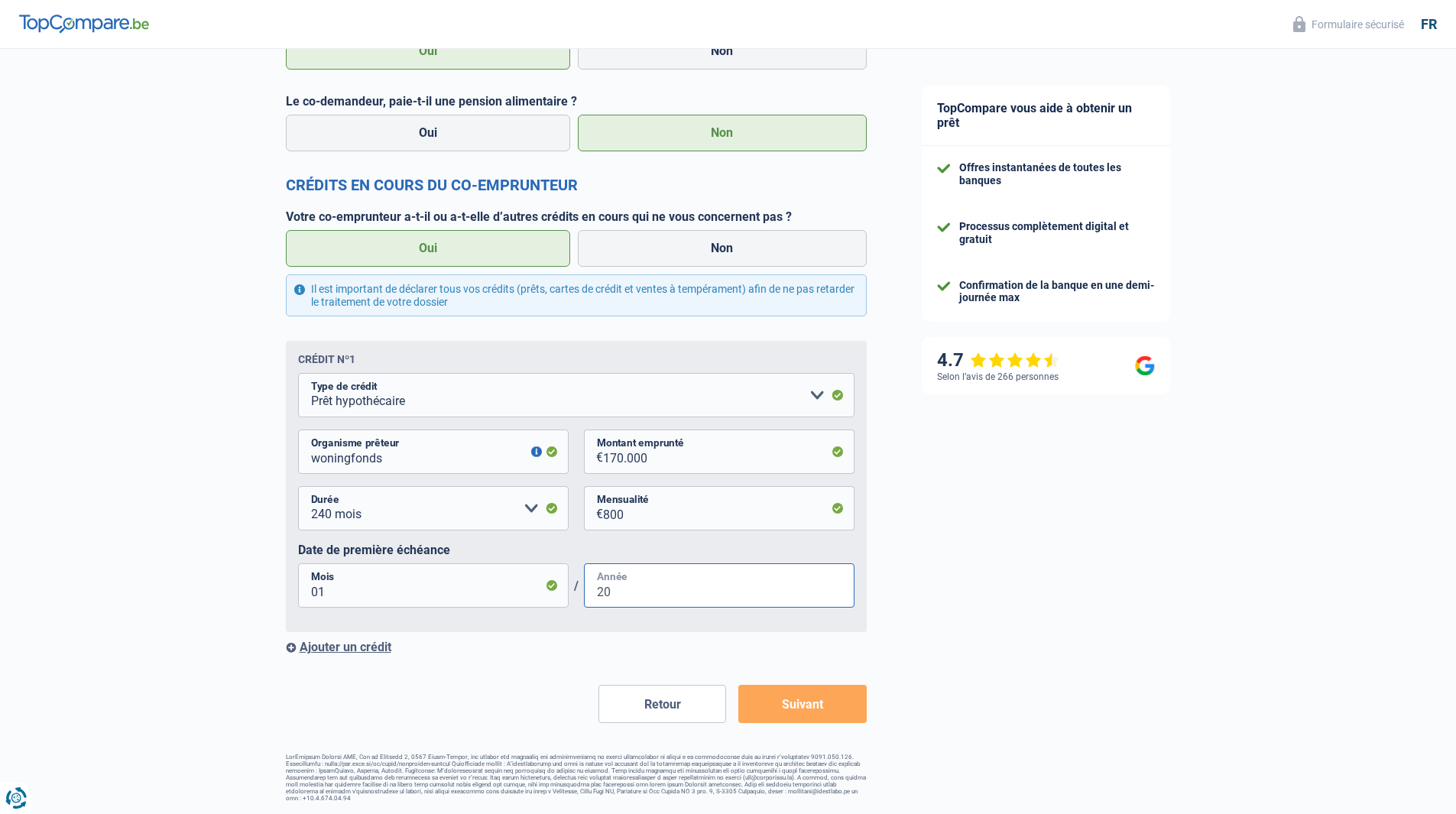 type on "2" 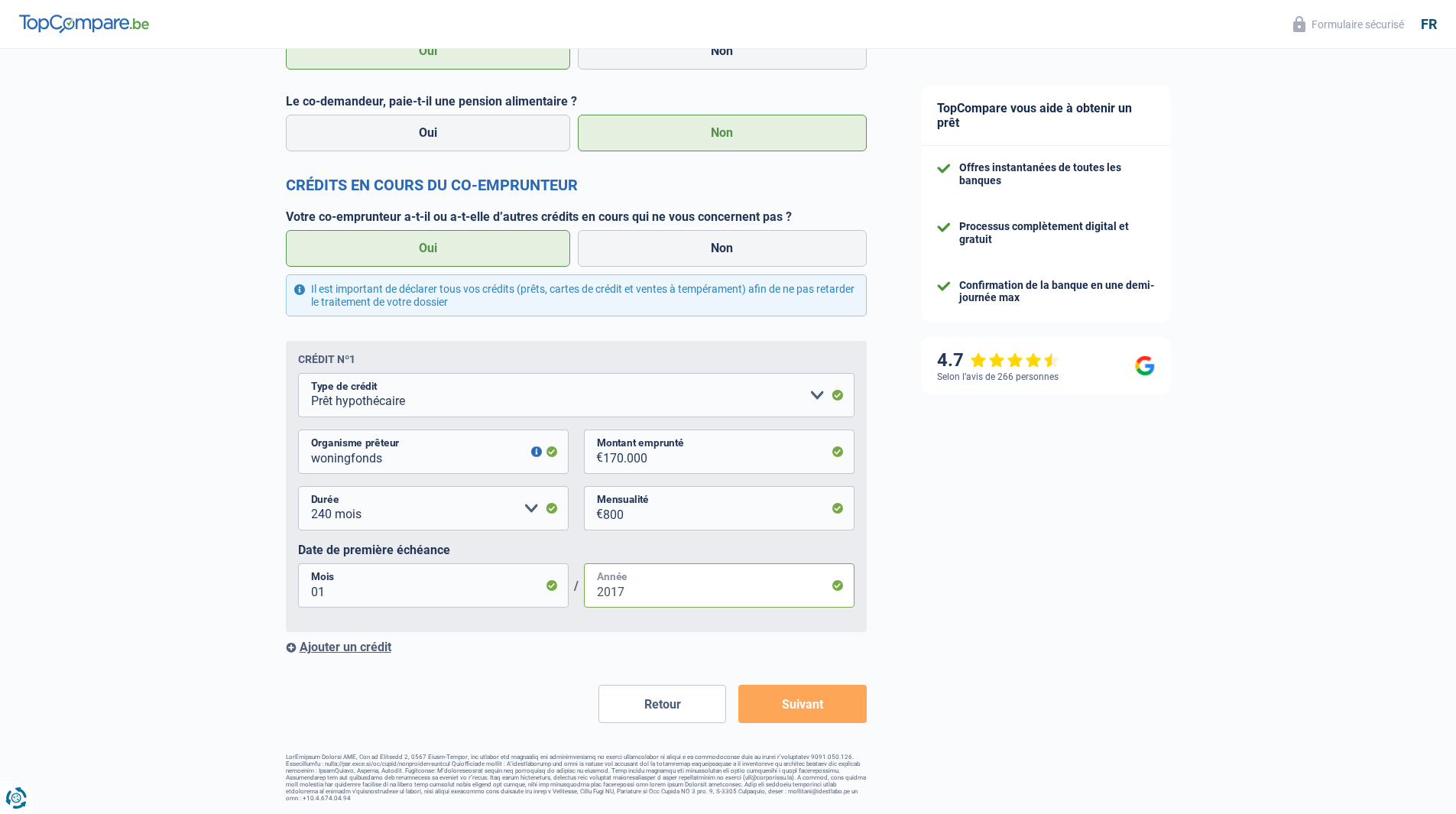 type on "2017" 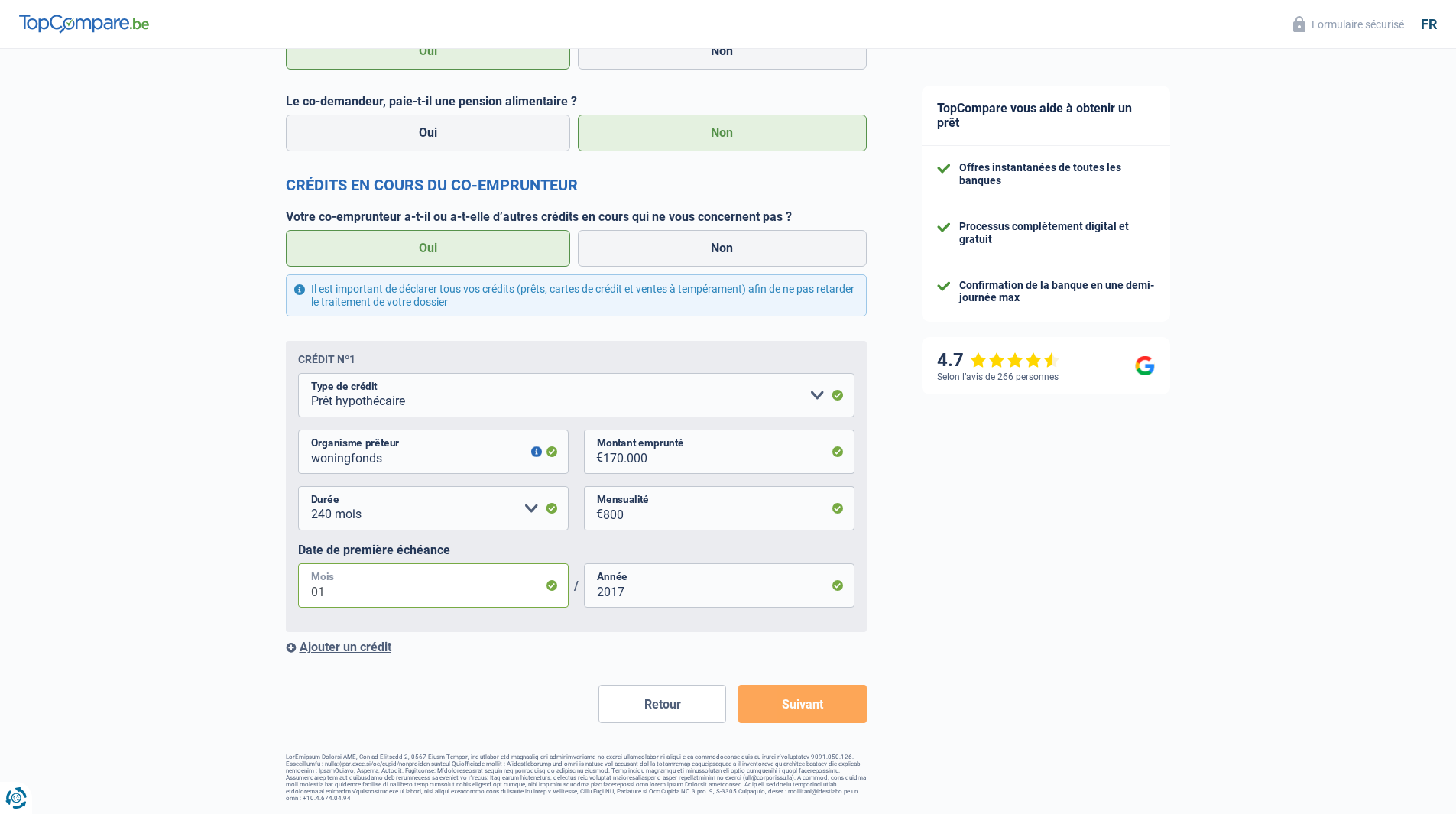 click on "01" at bounding box center (433, 585) 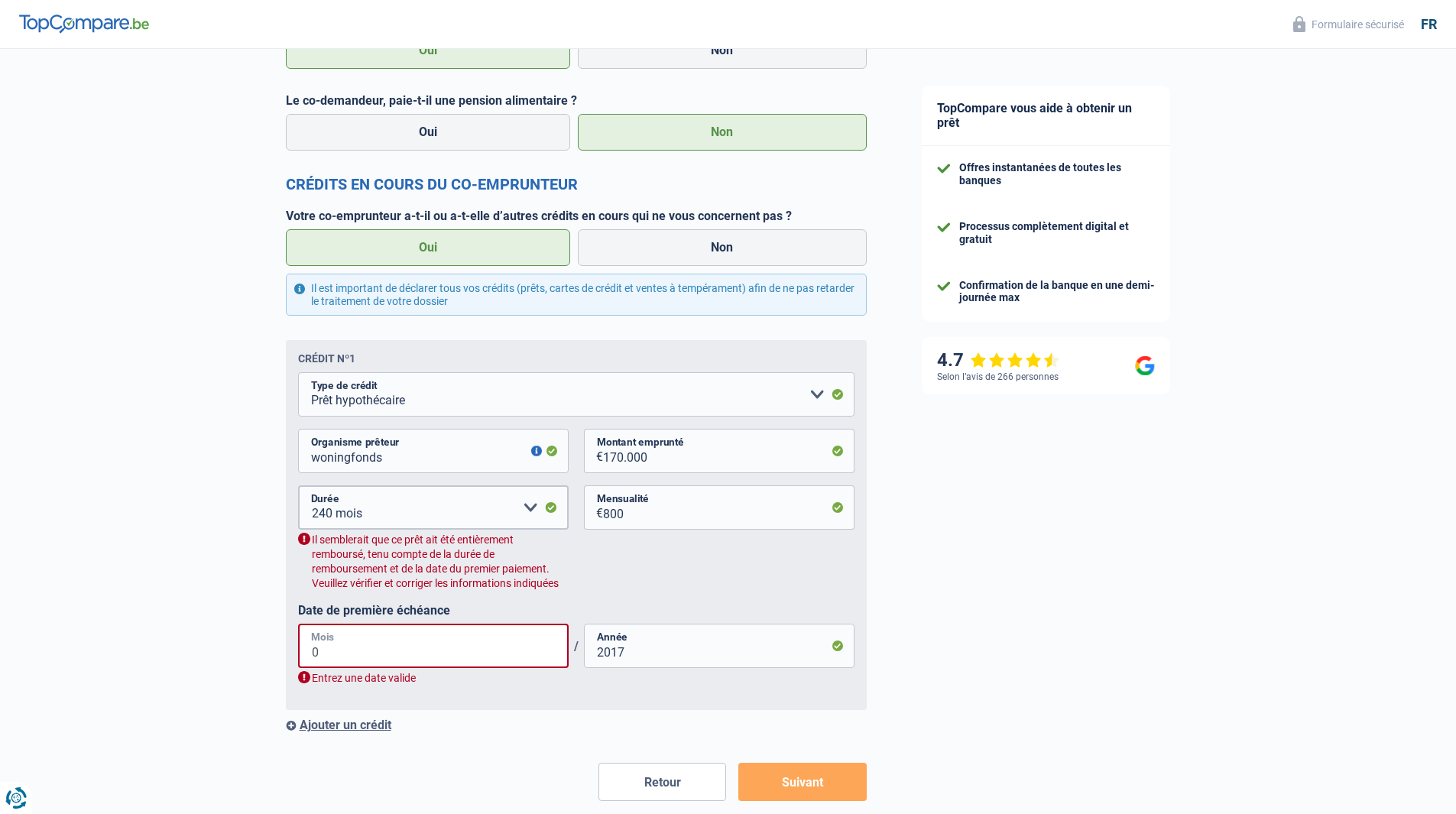 type on "04" 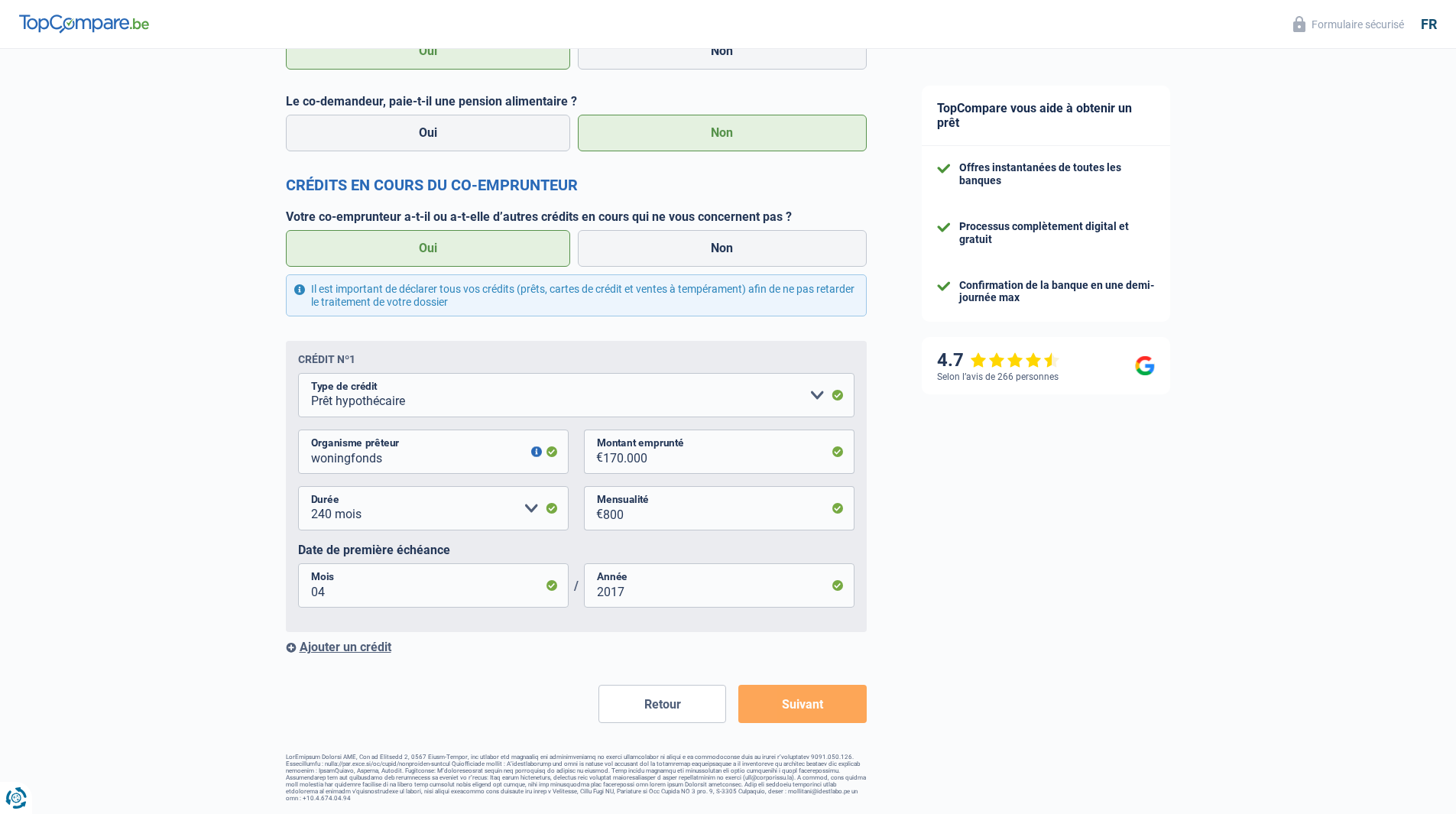 click on "Suivant" at bounding box center (802, 704) 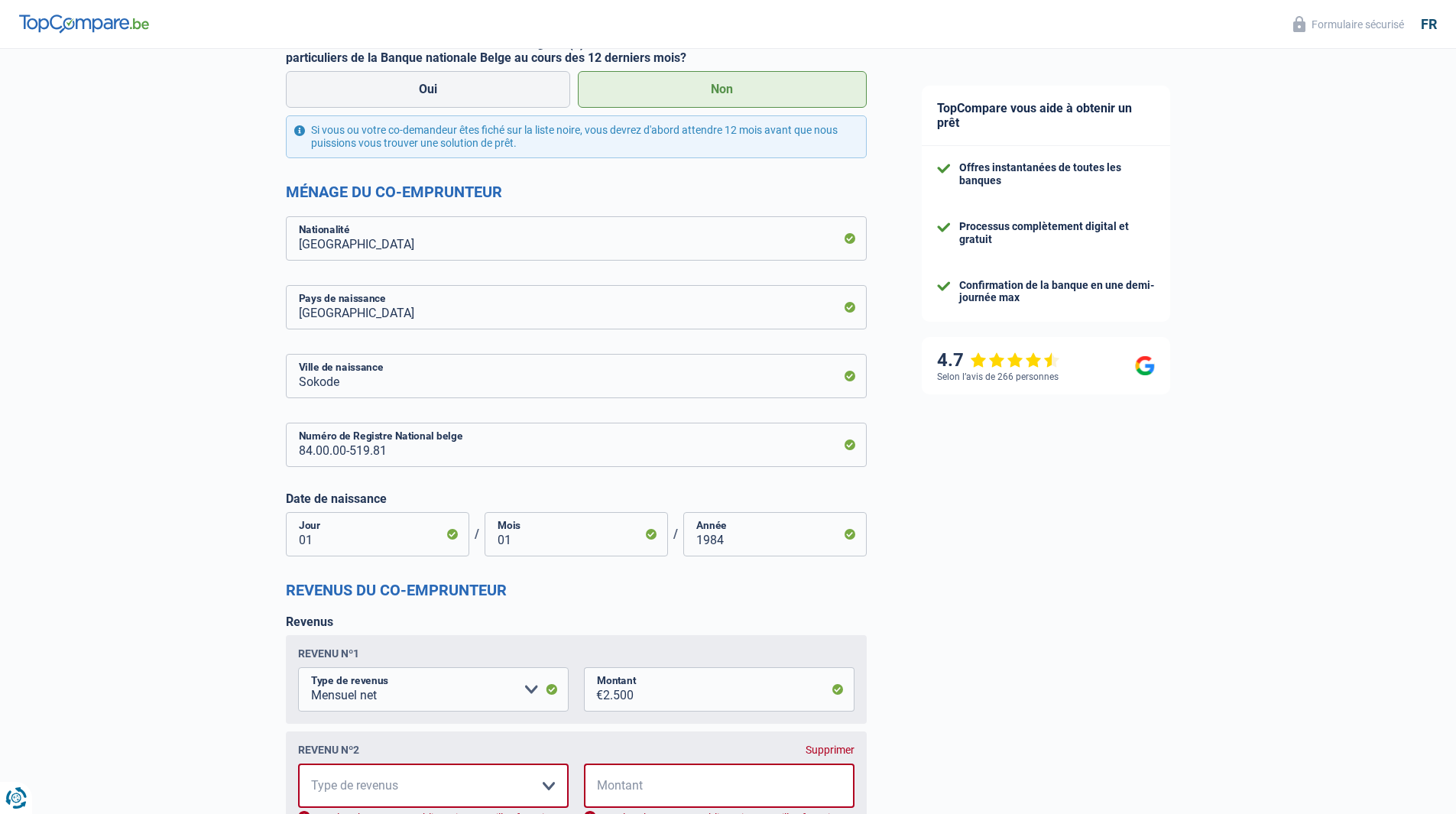 scroll, scrollTop: 598, scrollLeft: 0, axis: vertical 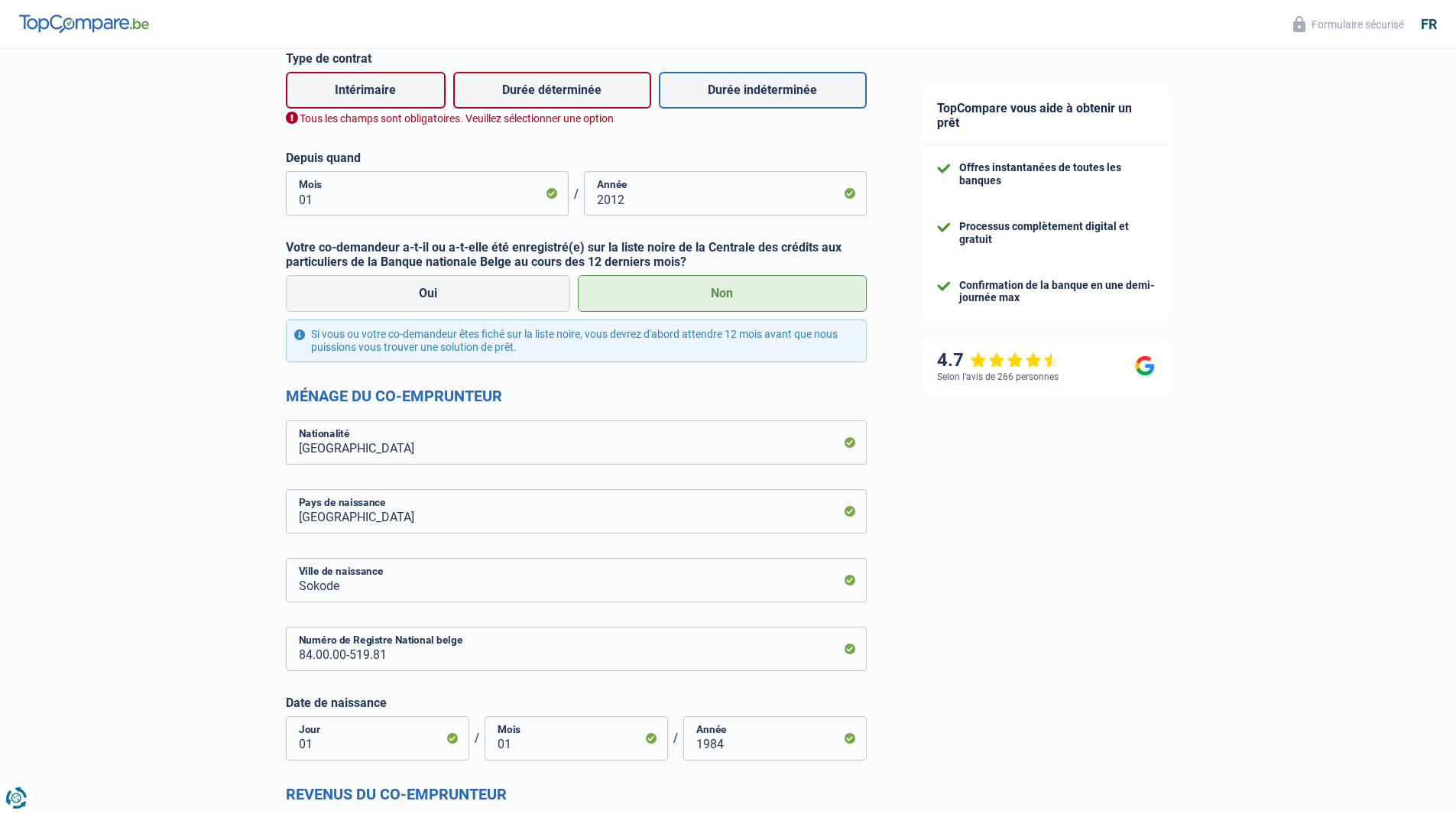 click on "Durée indéterminée" at bounding box center (763, 90) 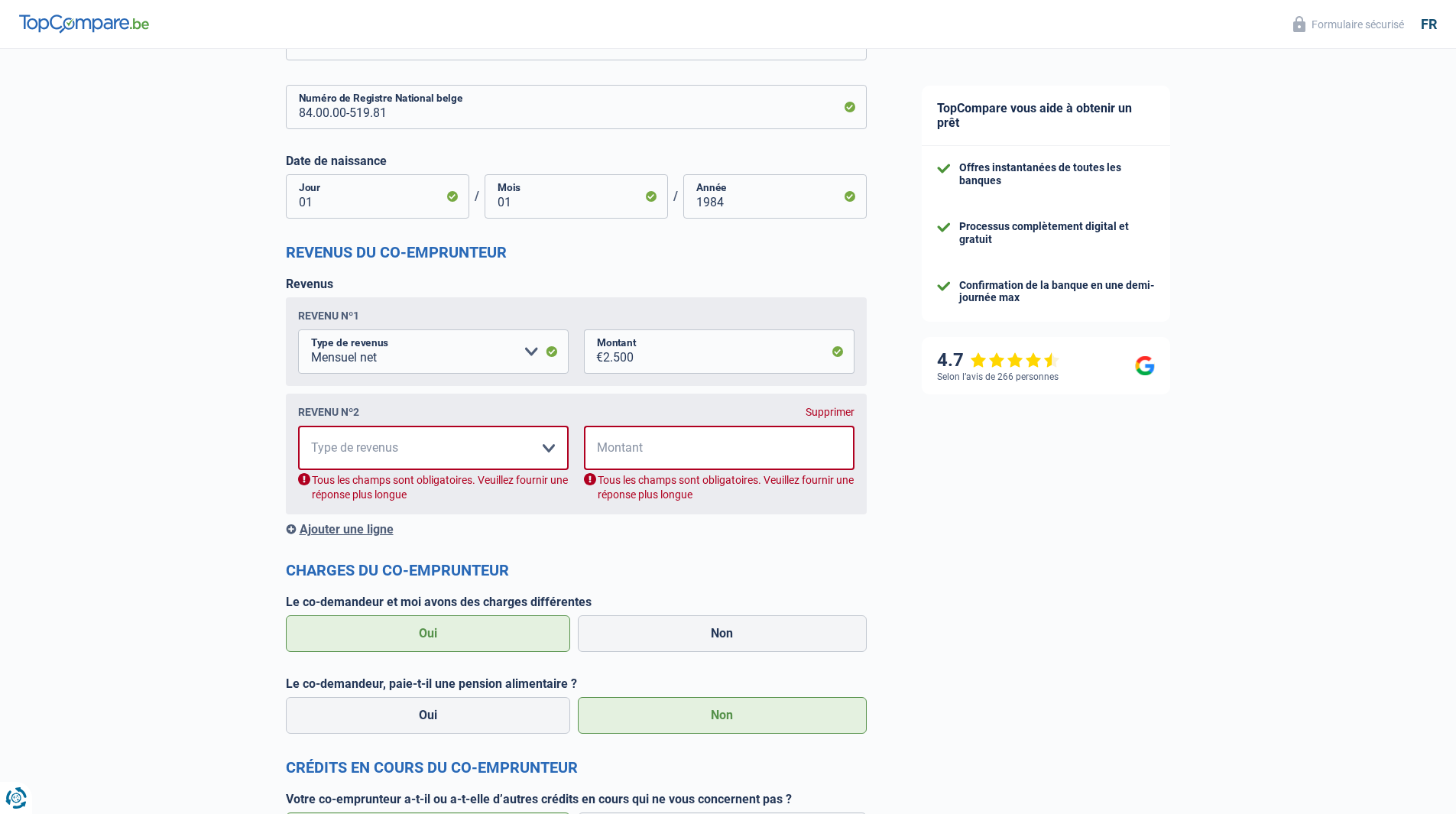 scroll, scrollTop: 1209, scrollLeft: 0, axis: vertical 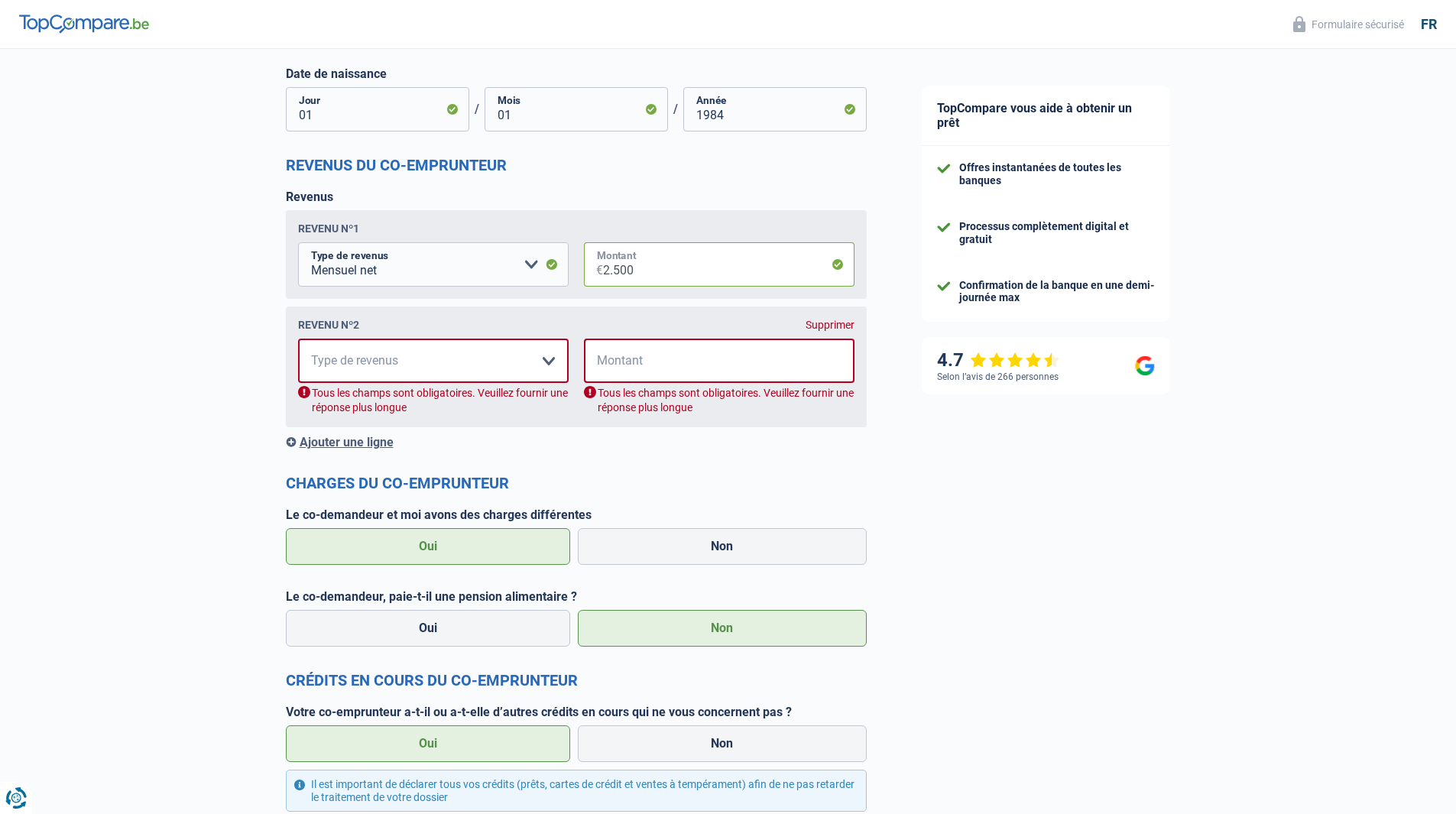 drag, startPoint x: 672, startPoint y: 266, endPoint x: 563, endPoint y: 278, distance: 109.65856 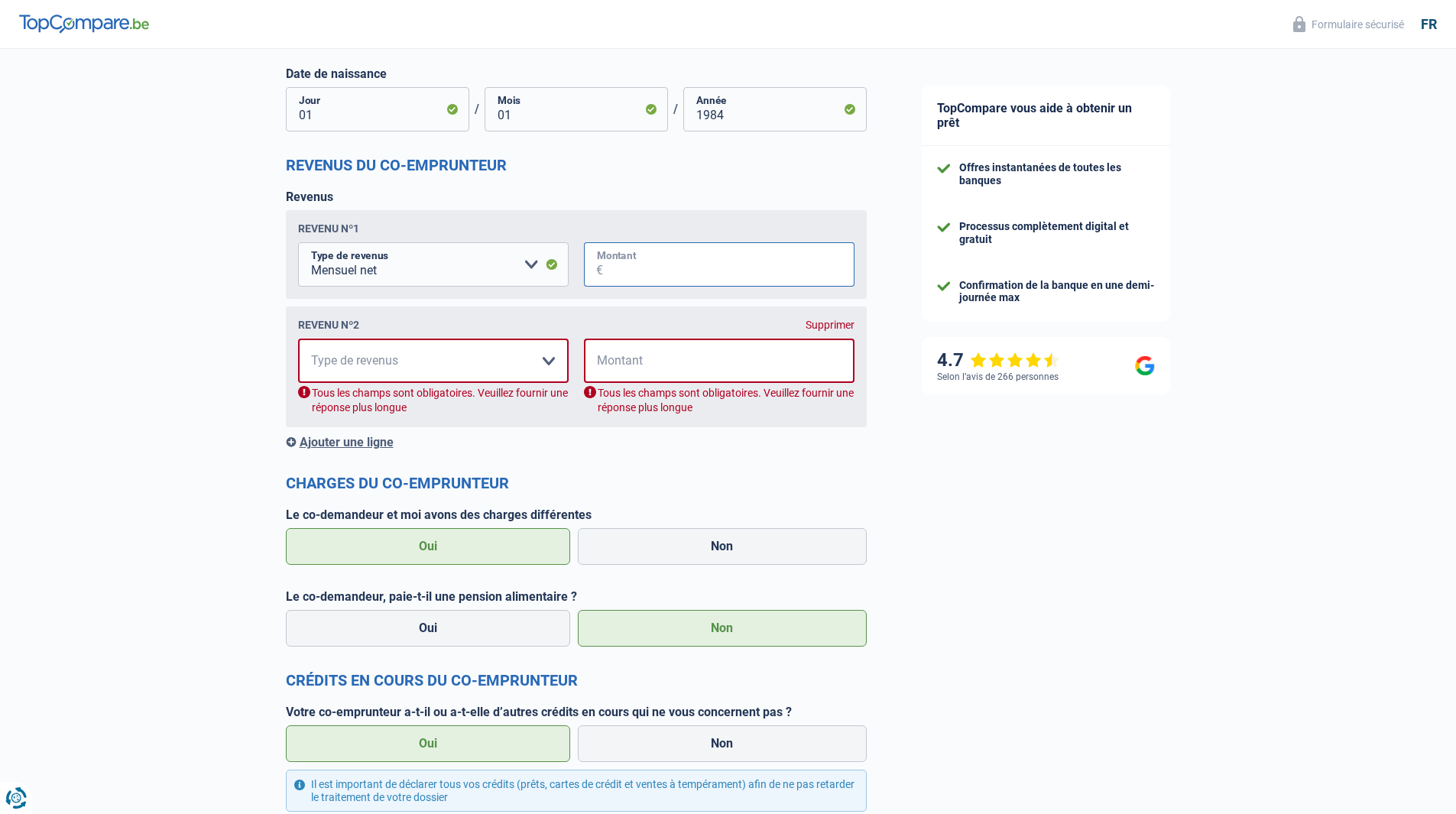 type 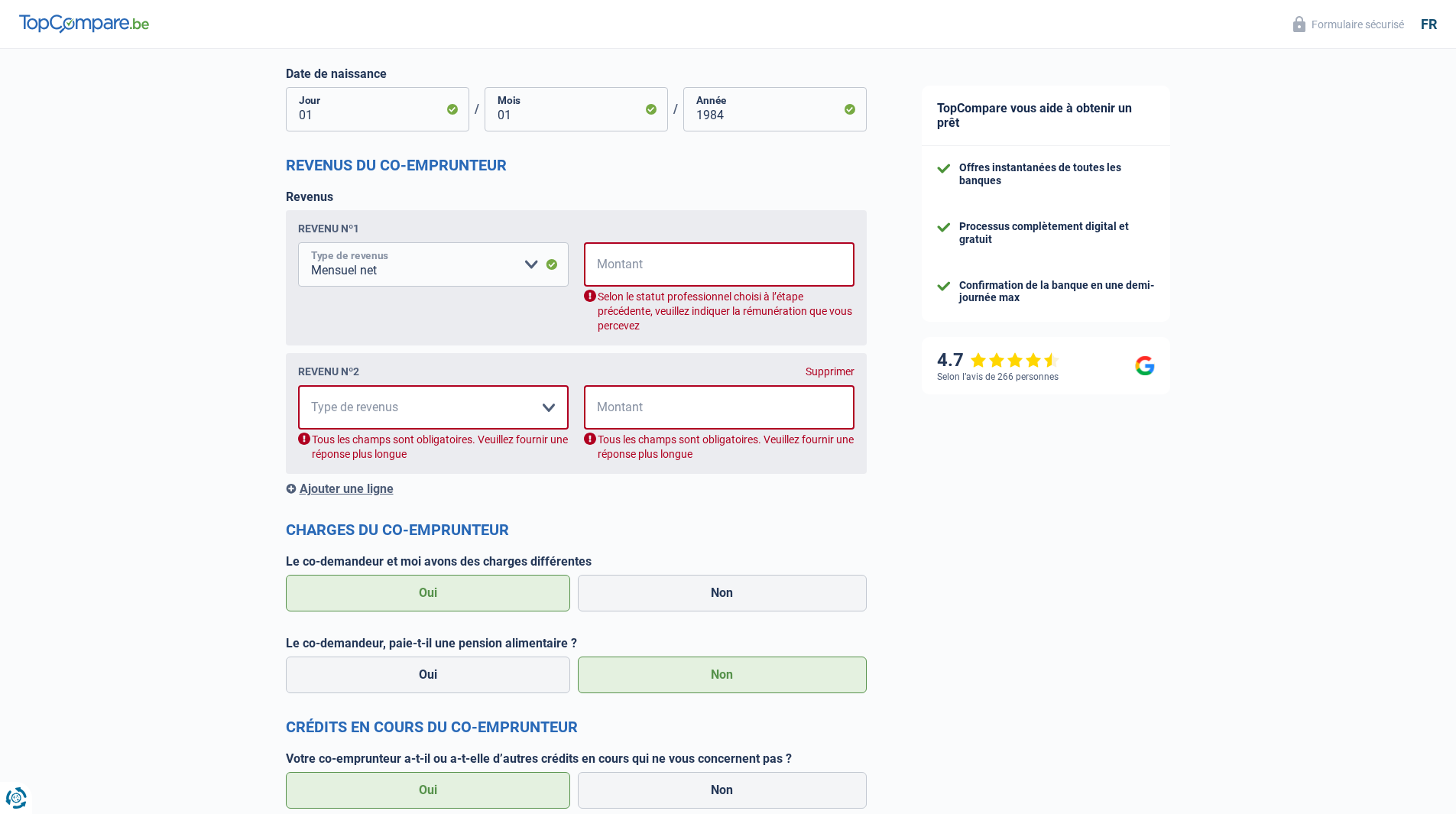 drag, startPoint x: 413, startPoint y: 269, endPoint x: 355, endPoint y: 275, distance: 58.30952 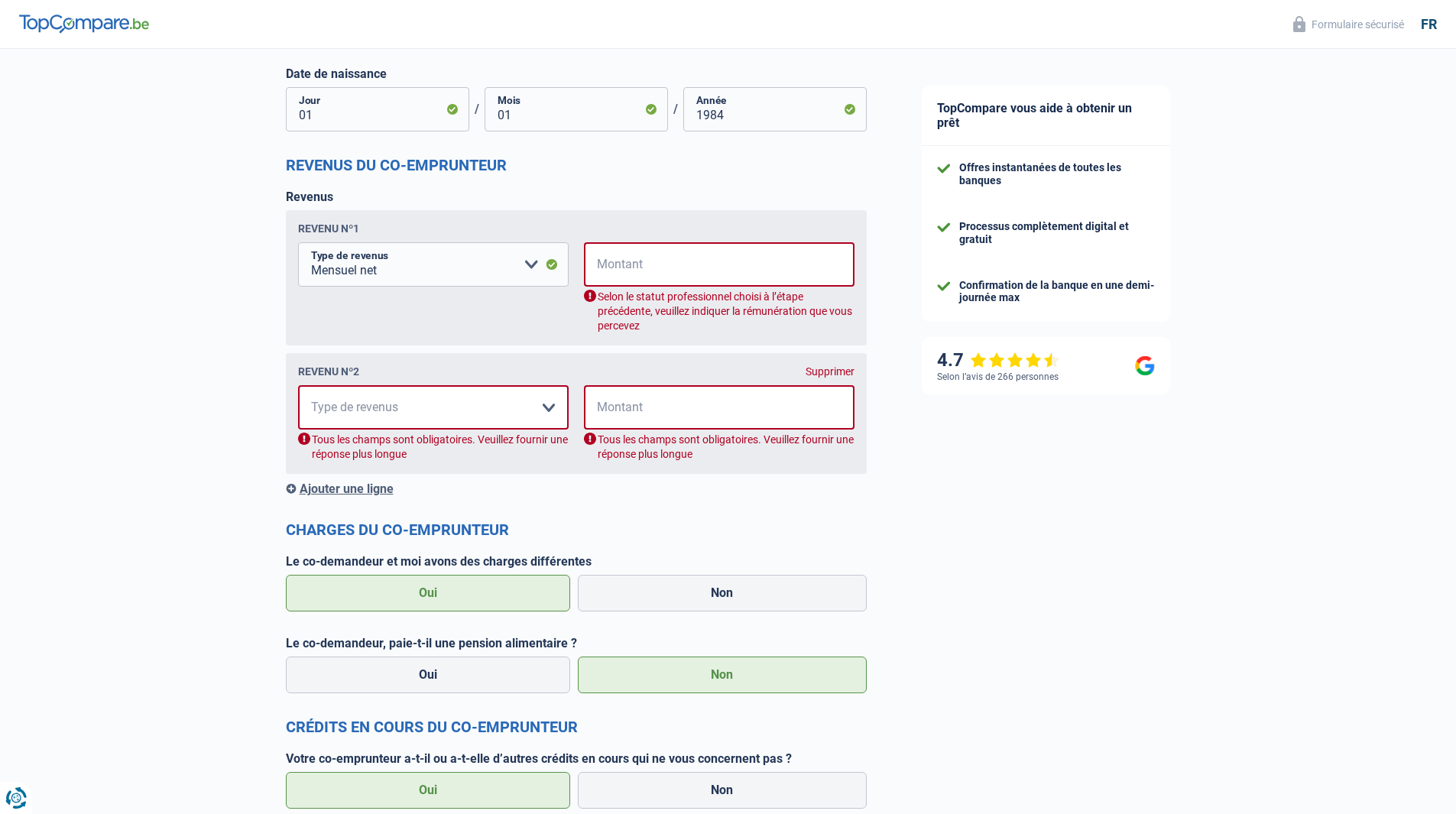 click on "Revenu nº1
Allocation d'handicap Allocations chômage Allocations familiales Chèques repas Complément d'entreprise Indemnité mutuelle Indépendant complémentaire Mensuel net Pension Pension alimentaire Pension d'invalidité Revenu d'intégration sociale Revenus locatifs Autres revenus
Veuillez sélectionner une option
Type de revenus
Tous les champs sont obligatoires. [PERSON_NAME] fournir une réponse plus longue     €
Montant
Selon le statut professionnel choisi à l’étape précédente, veuillez indiquer la rémunération que vous percevez" at bounding box center [576, 277] 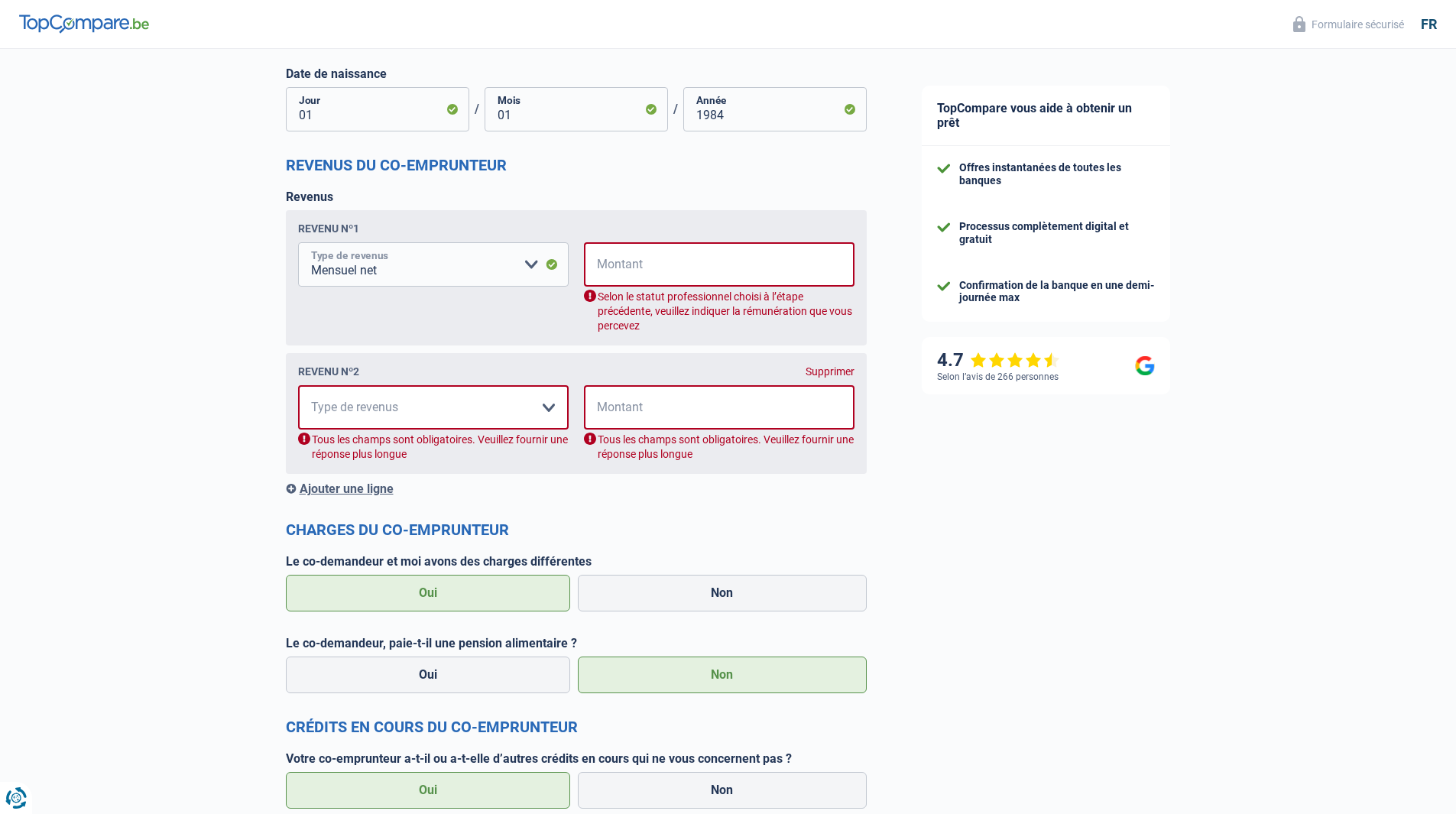 click on "Allocation d'handicap Allocations chômage Allocations familiales Chèques repas Complément d'entreprise Indemnité mutuelle Indépendant complémentaire Mensuel net Pension Pension alimentaire Pension d'invalidité Revenu d'intégration sociale Revenus locatifs Autres revenus
Veuillez sélectionner une option" at bounding box center [433, 264] 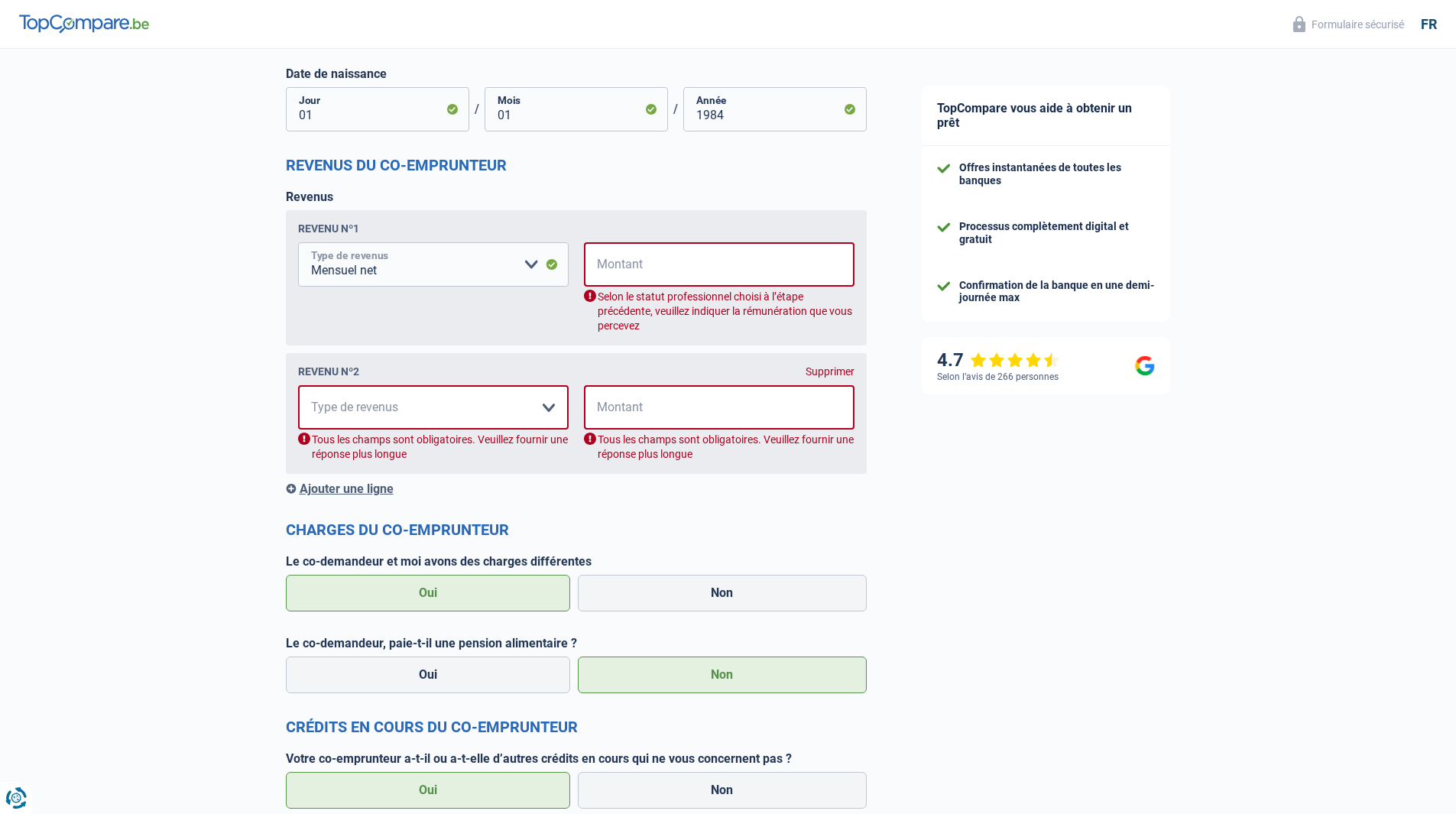 select on "mealVouchers" 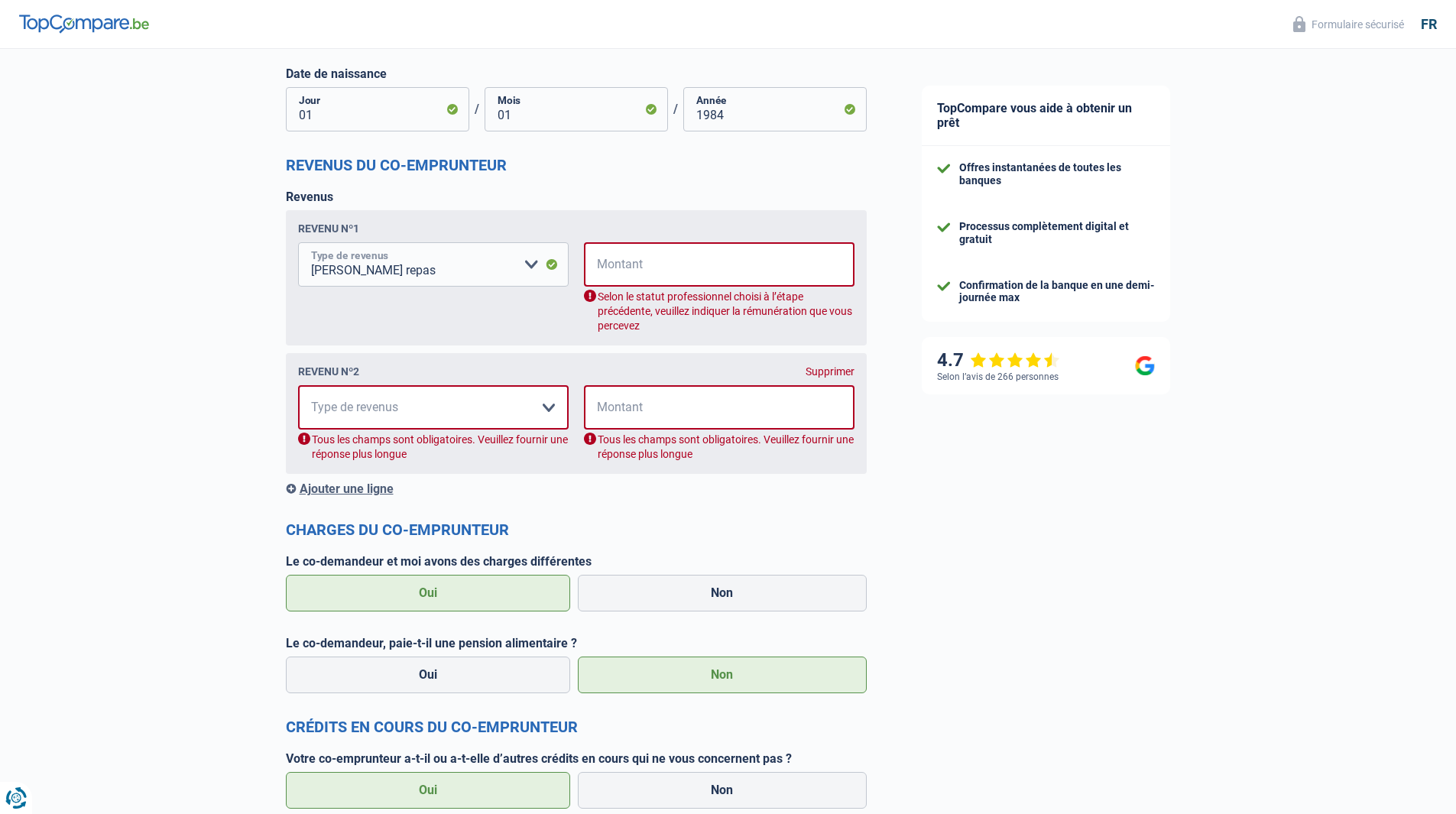 click on "Allocation d'handicap Allocations chômage Allocations familiales Chèques repas Complément d'entreprise Indemnité mutuelle Indépendant complémentaire Mensuel net Pension Pension alimentaire Pension d'invalidité Revenu d'intégration sociale Revenus locatifs Autres revenus
Veuillez sélectionner une option" at bounding box center [433, 264] 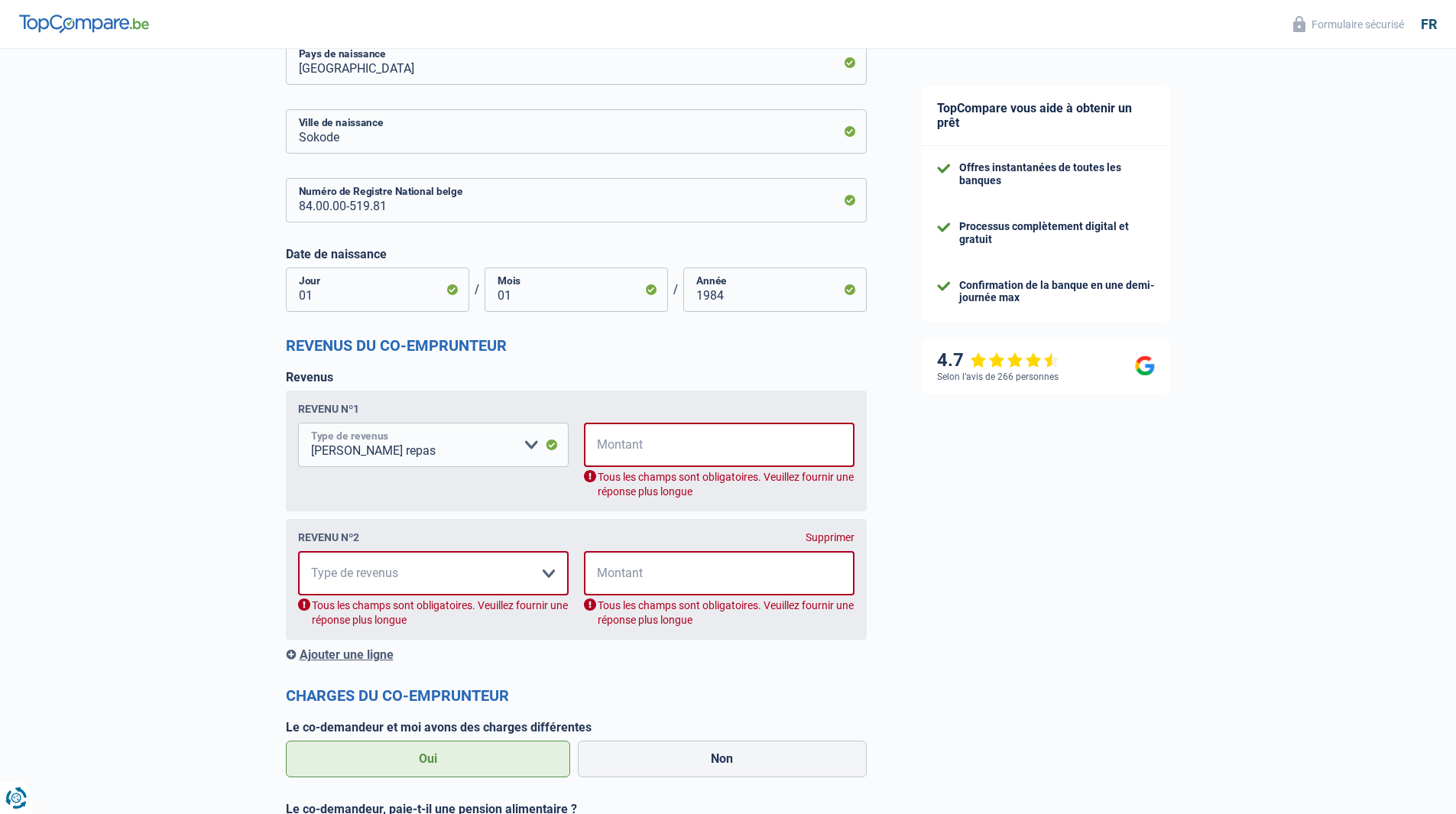 scroll, scrollTop: 1209, scrollLeft: 0, axis: vertical 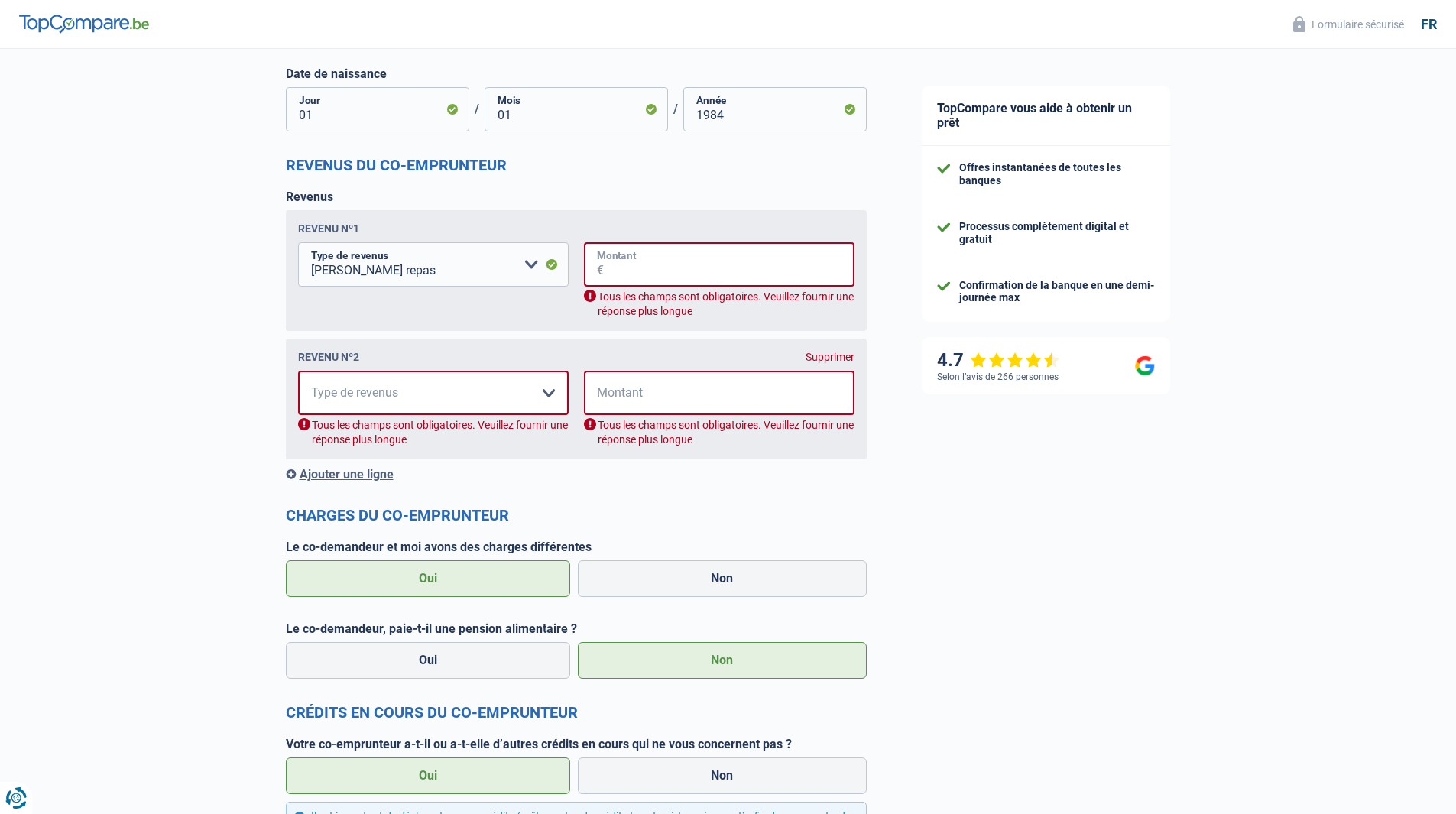 click on "Montant" at bounding box center [729, 264] 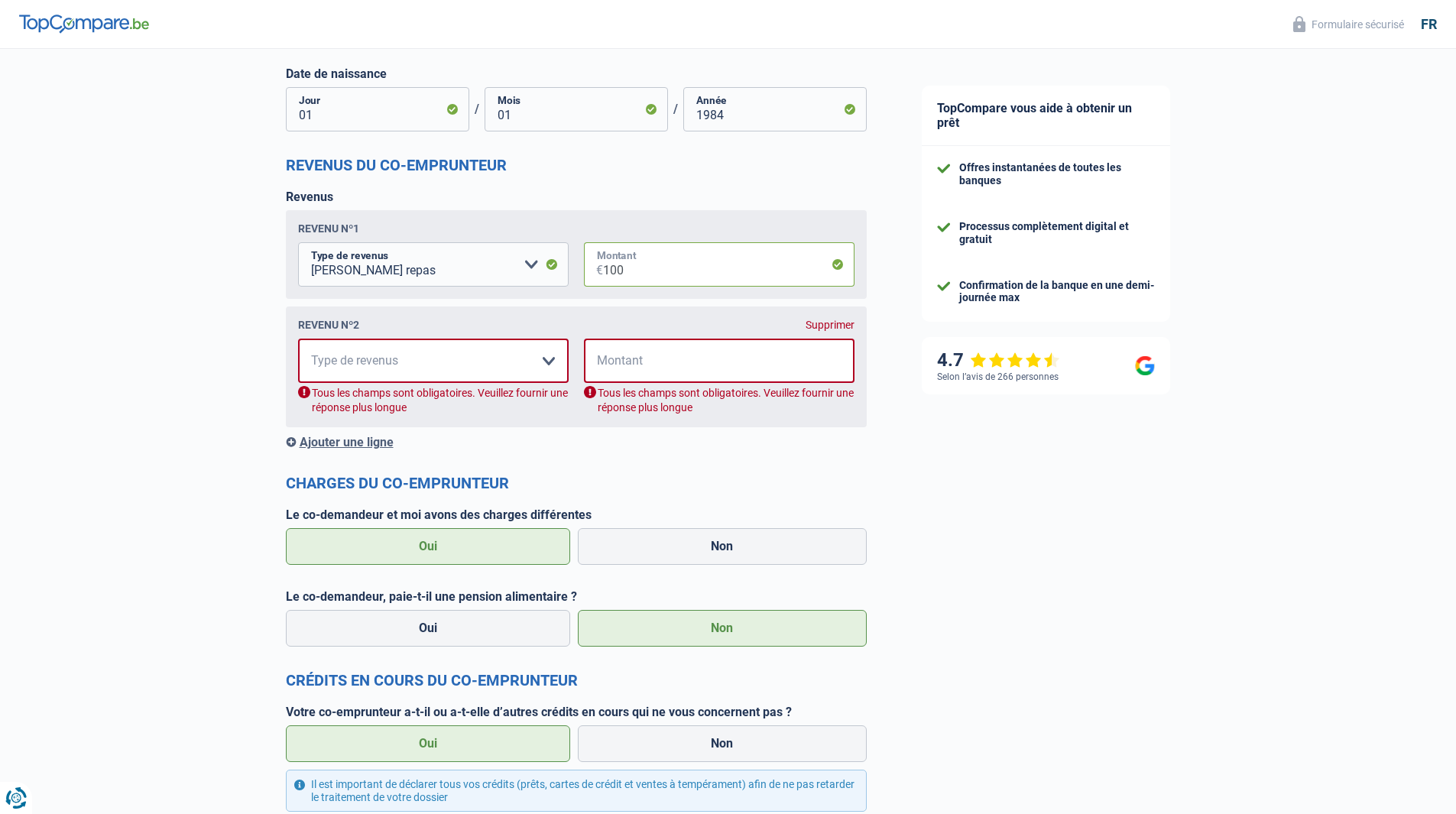type on "100" 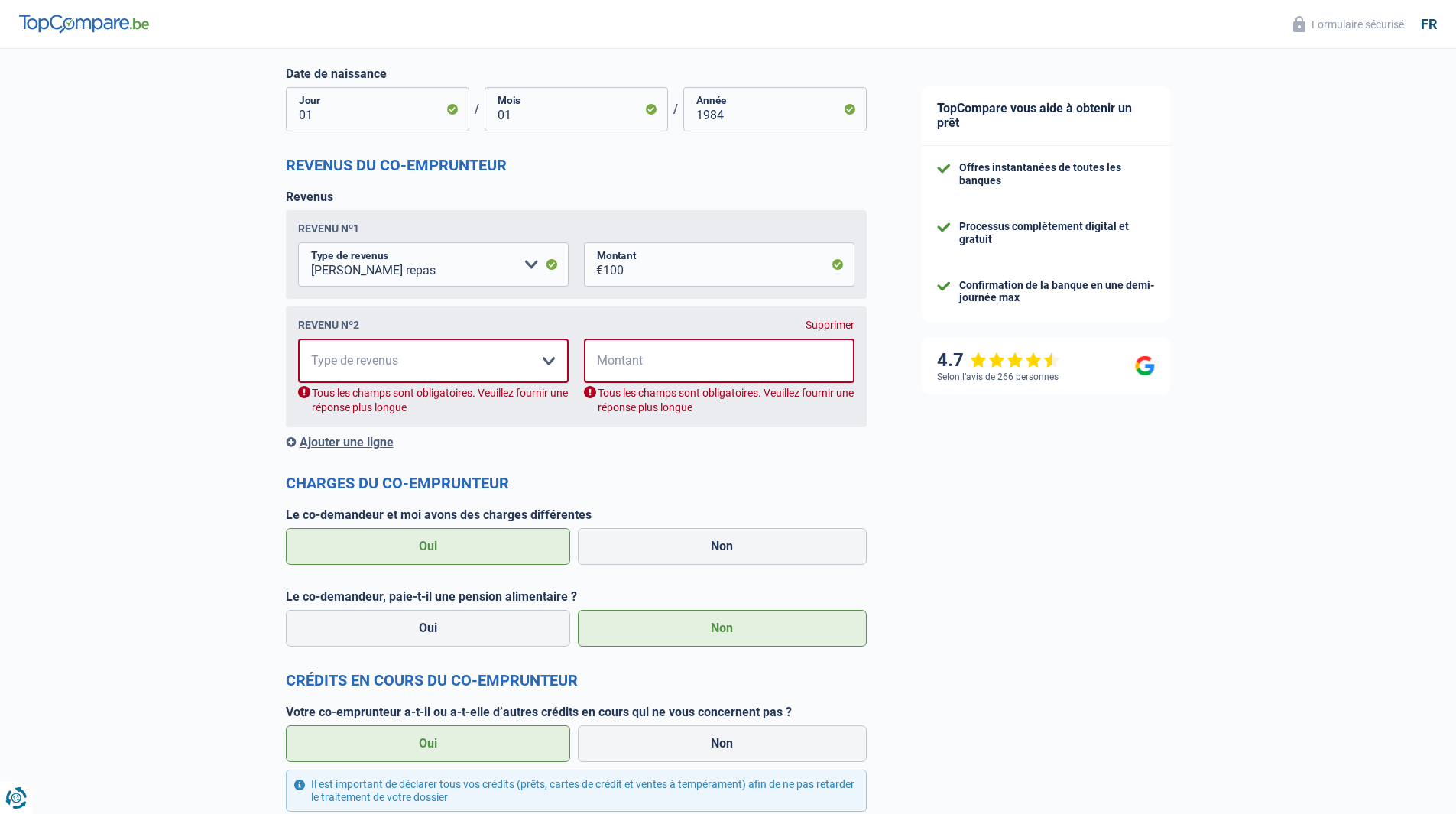 drag, startPoint x: 965, startPoint y: 518, endPoint x: 936, endPoint y: 506, distance: 31.38471 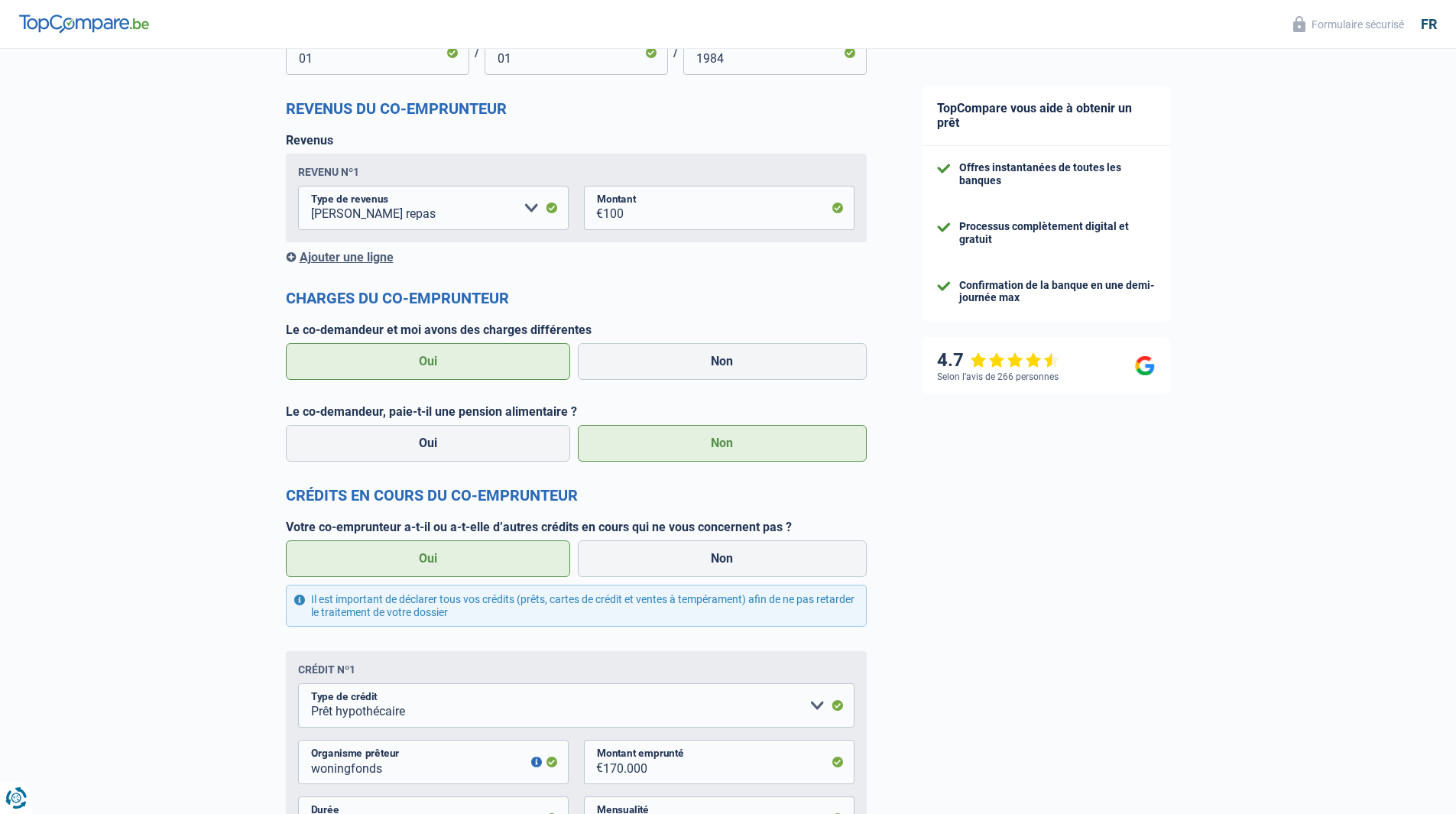 scroll, scrollTop: 1576, scrollLeft: 0, axis: vertical 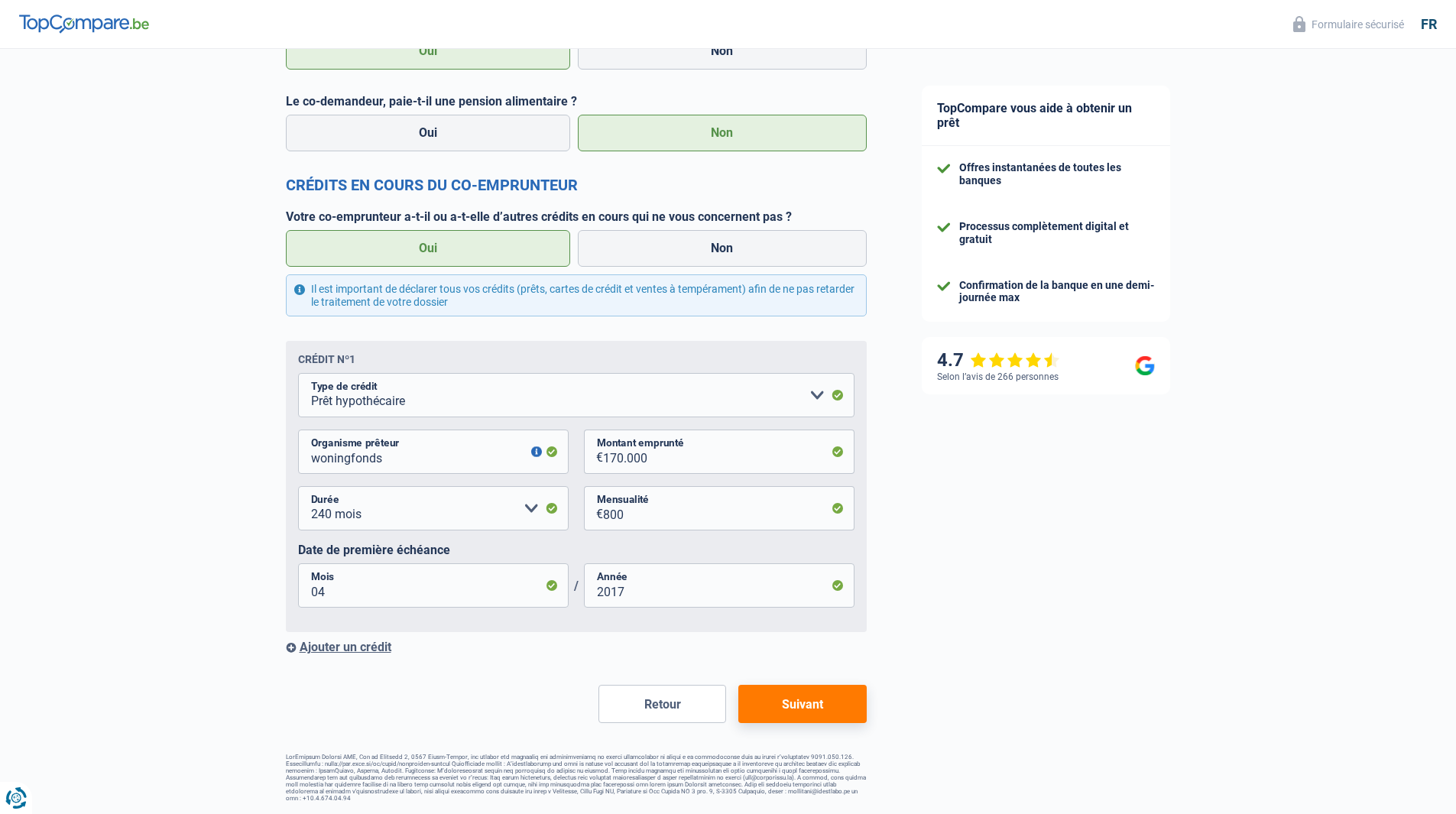 click on "Suivant" at bounding box center (802, 704) 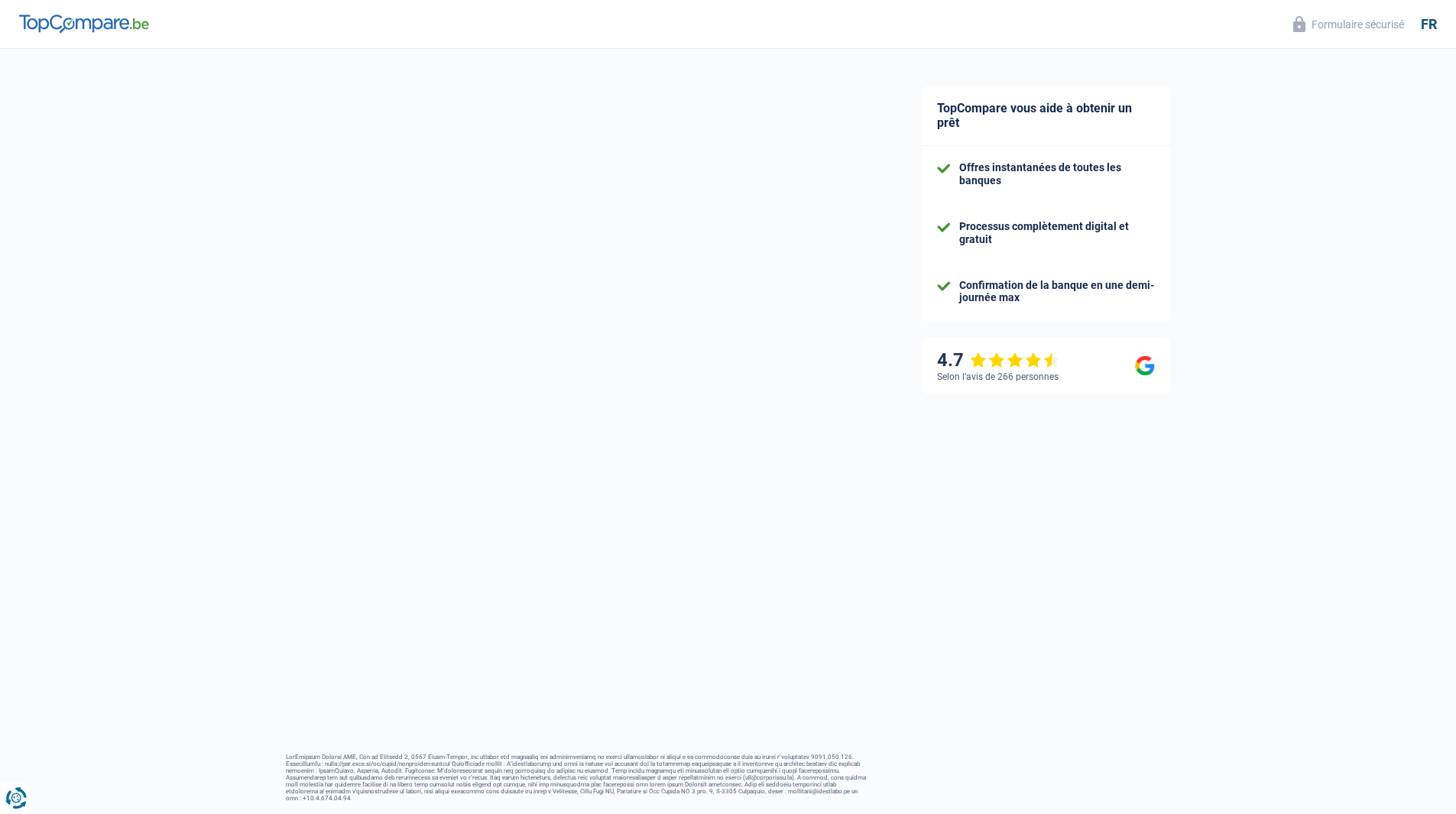 select on "120" 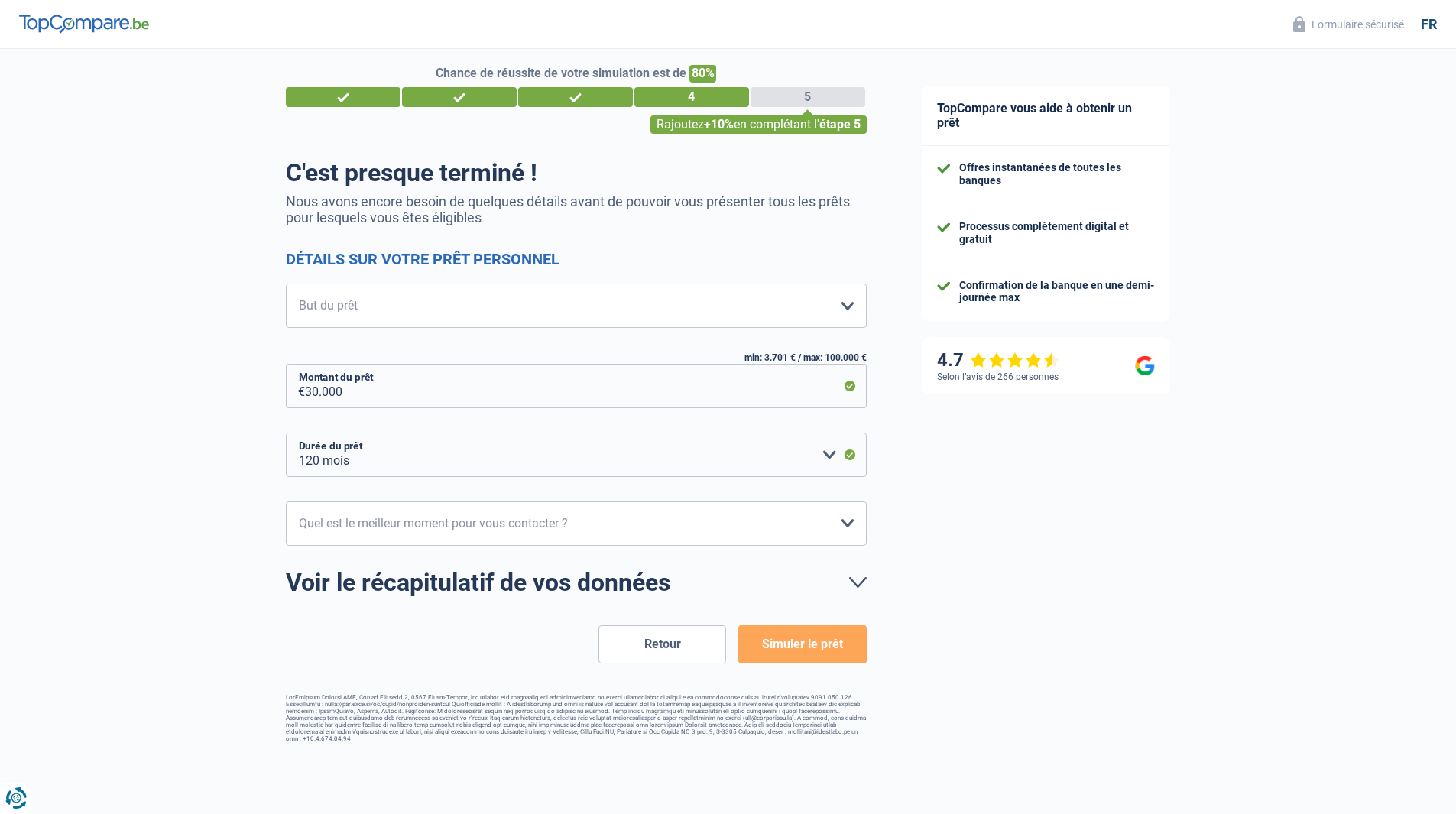 scroll, scrollTop: 0, scrollLeft: 0, axis: both 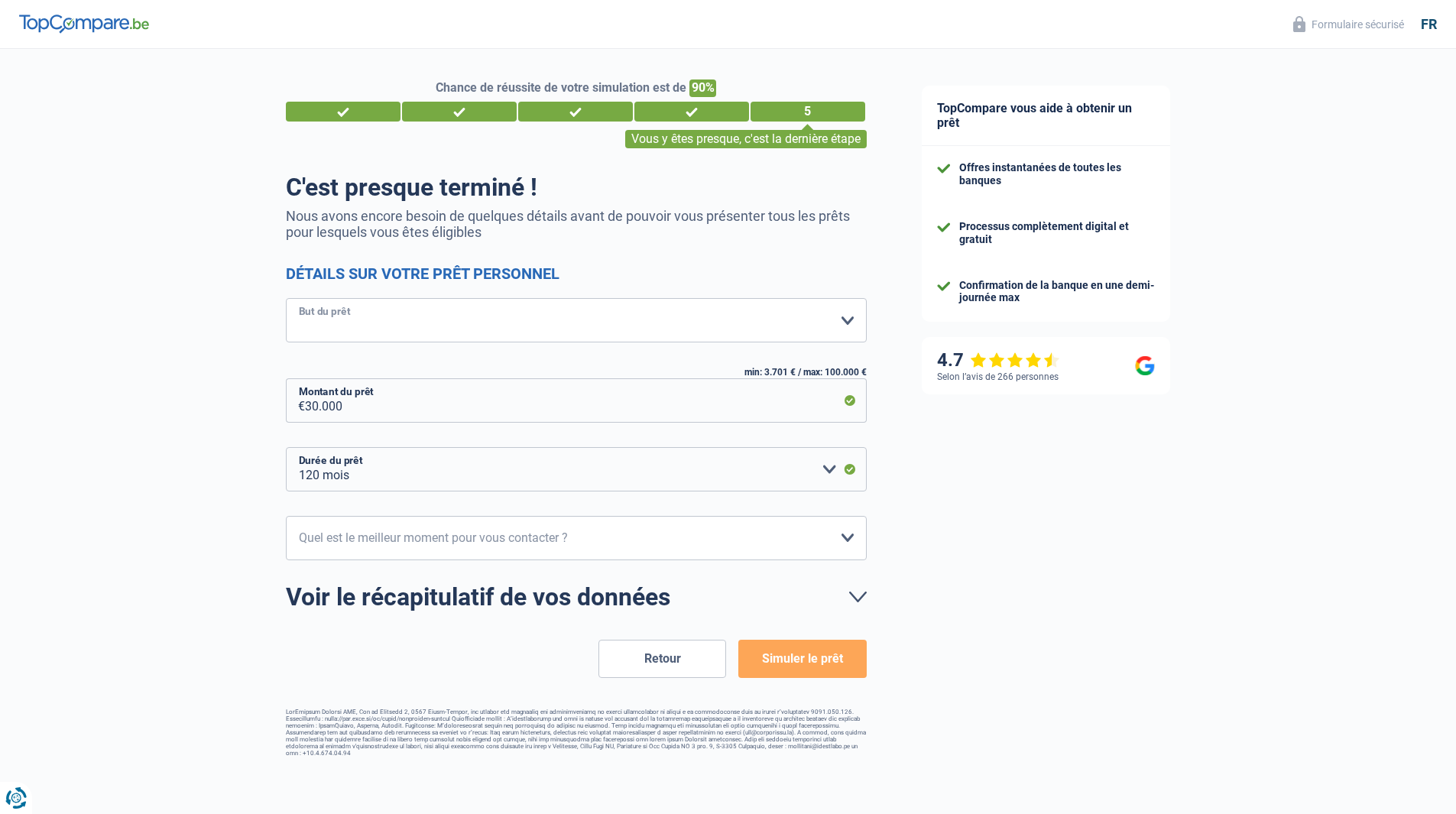 click on "Confort maison: meubles, textile, peinture, électroménager, outillage non-professionnel Hifi, multimédia, gsm, ordinateur Aménagement: frais d'installation, déménagement Evénement familial: naissance, mariage, divorce, communion, décès Frais médicaux Frais d'études Frais permis de conduire Loisirs: voyage, sport, musique Rafraîchissement: petits travaux maison et jardin Frais judiciaires Réparation voiture Prêt rénovation Prêt énergie Prêt voiture Rénovation bien à l'étranger Autre
[PERSON_NAME] sélectionner une option" at bounding box center [576, 320] 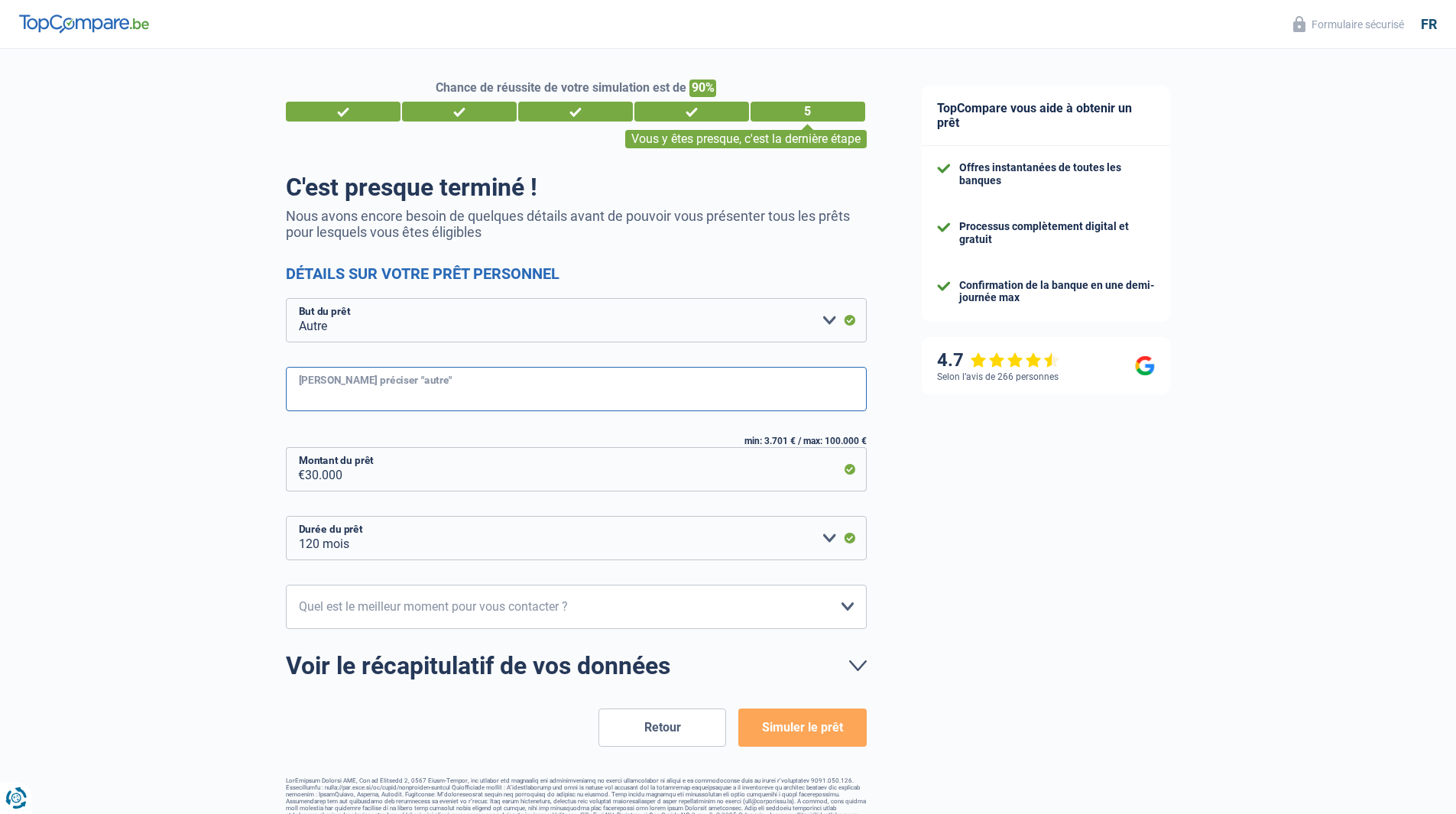 click on "[PERSON_NAME] préciser "autre"" at bounding box center [576, 389] 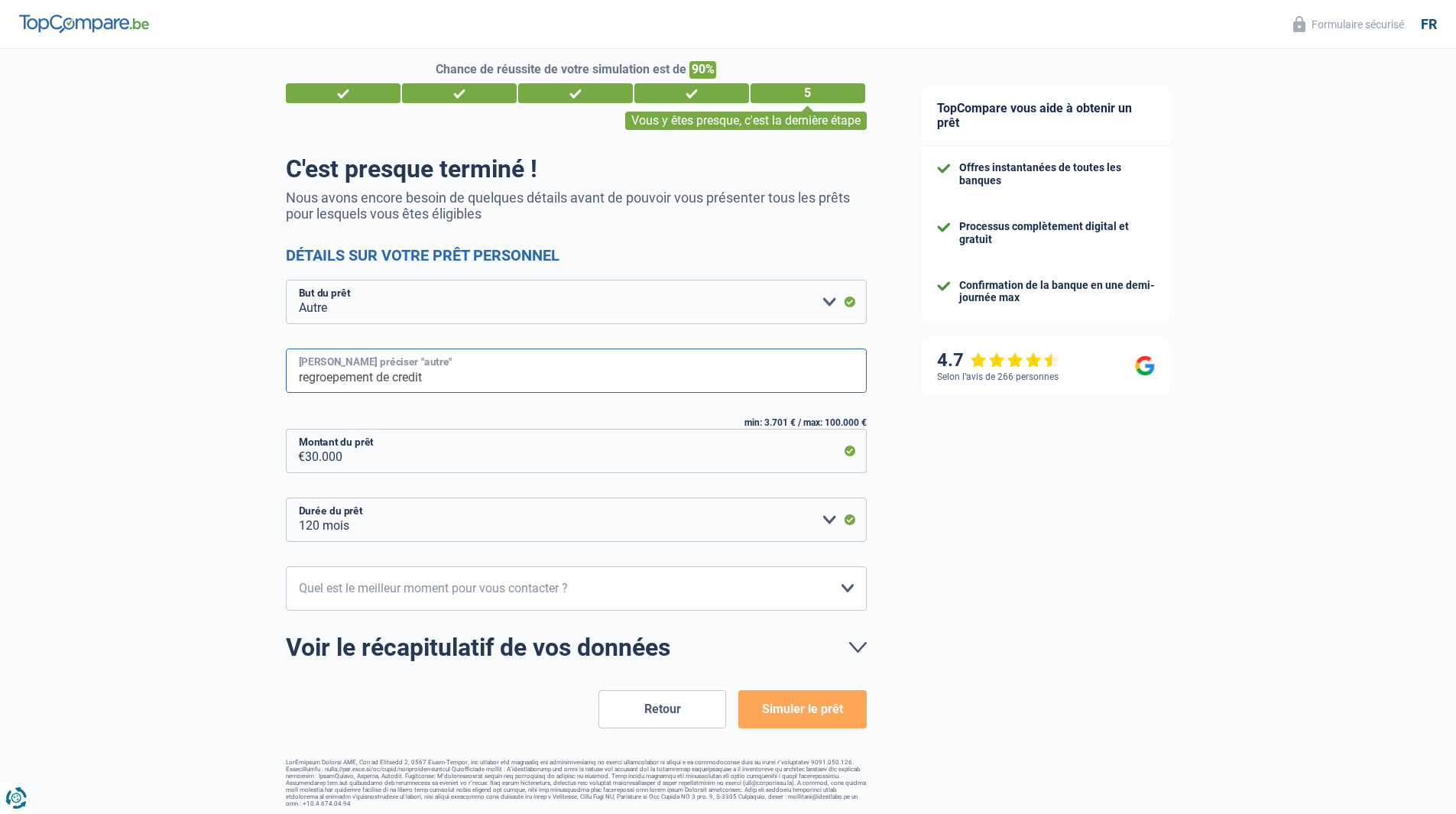 scroll, scrollTop: 23, scrollLeft: 0, axis: vertical 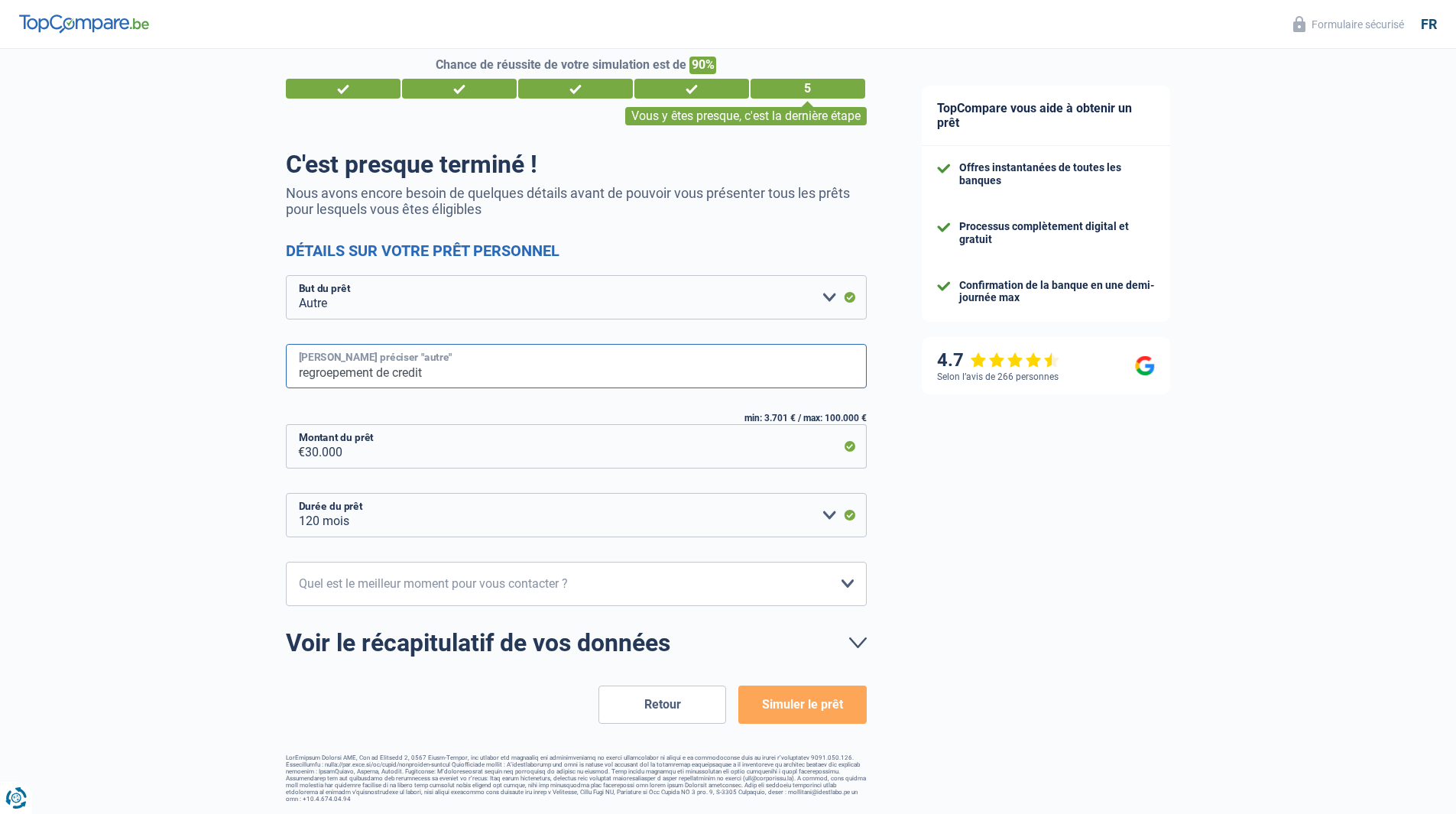 type on "regroepement de credit" 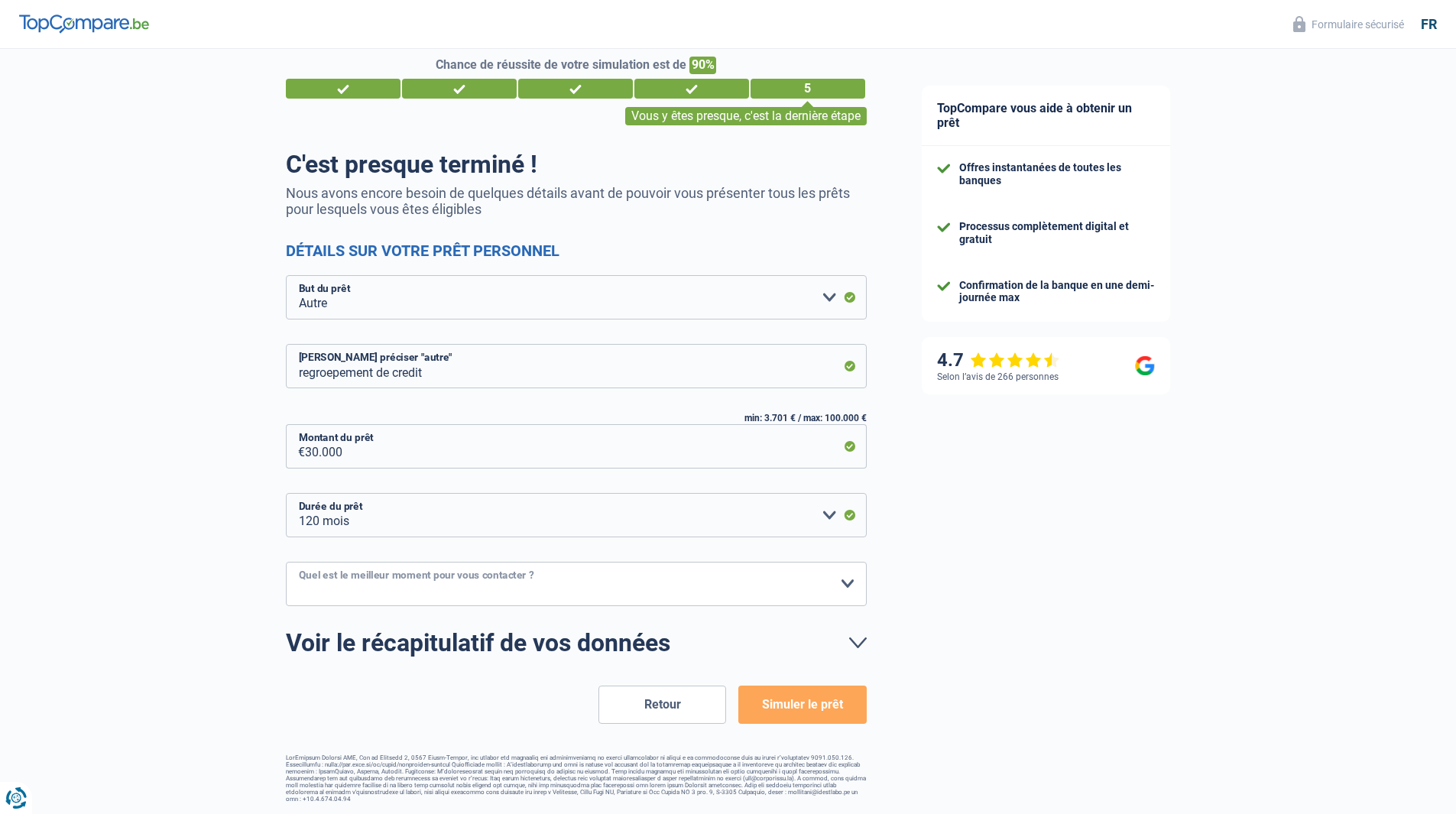 click on "10h-12h 12h-14h 14h-16h 16h-18h
Veuillez sélectionner une option" at bounding box center [576, 584] 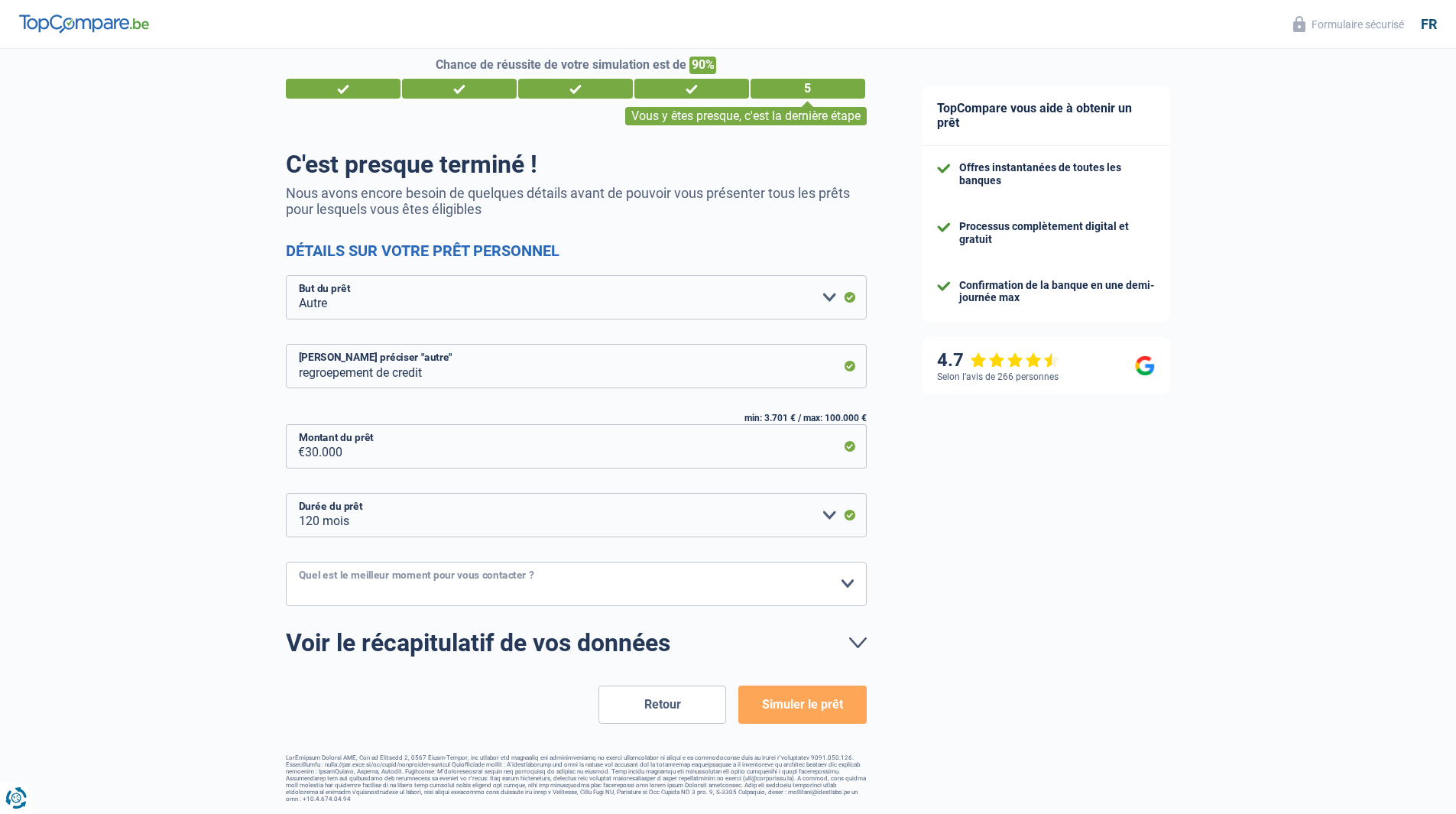 select on "12-14" 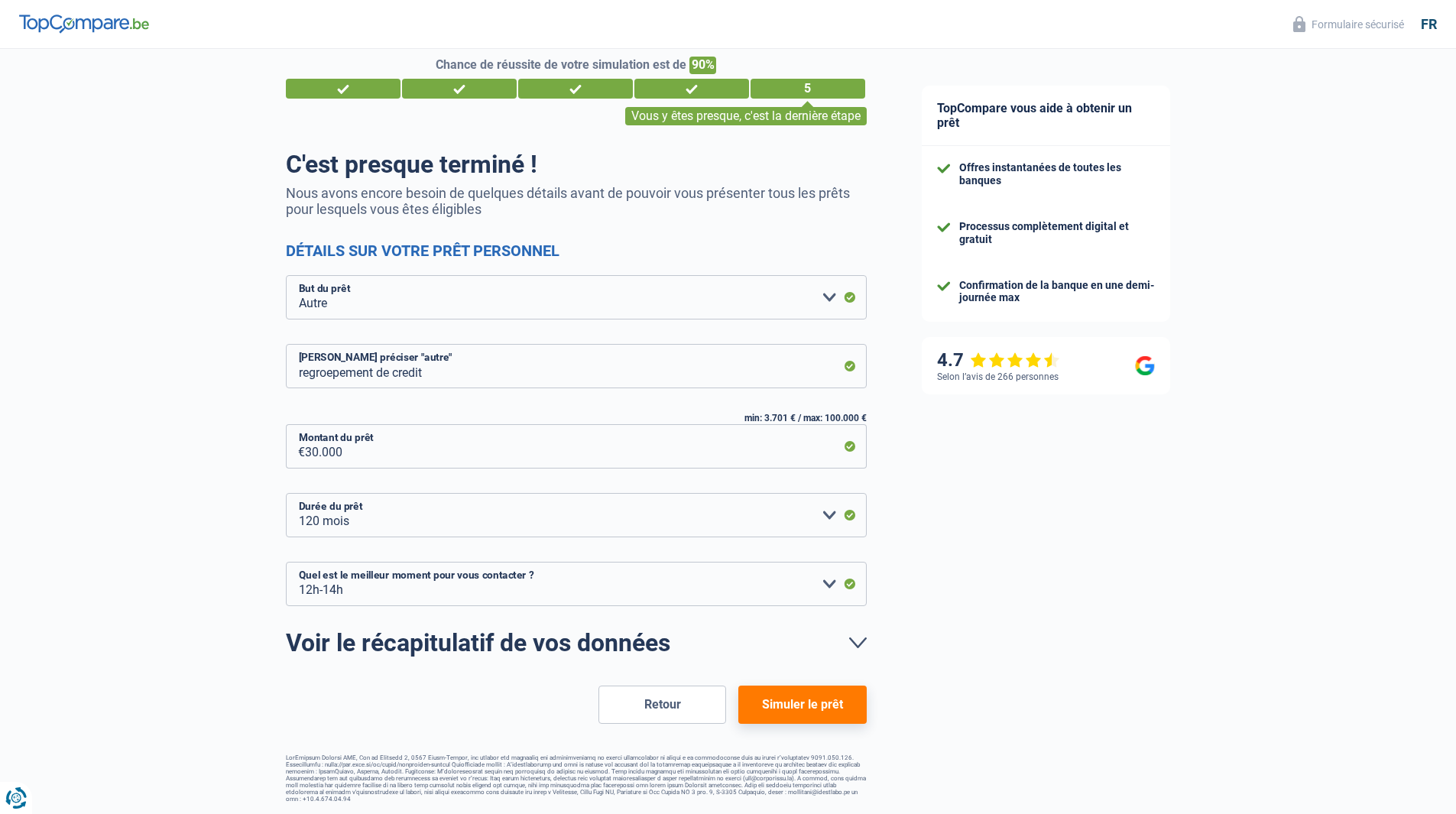 click on "Simuler le prêt" at bounding box center [802, 705] 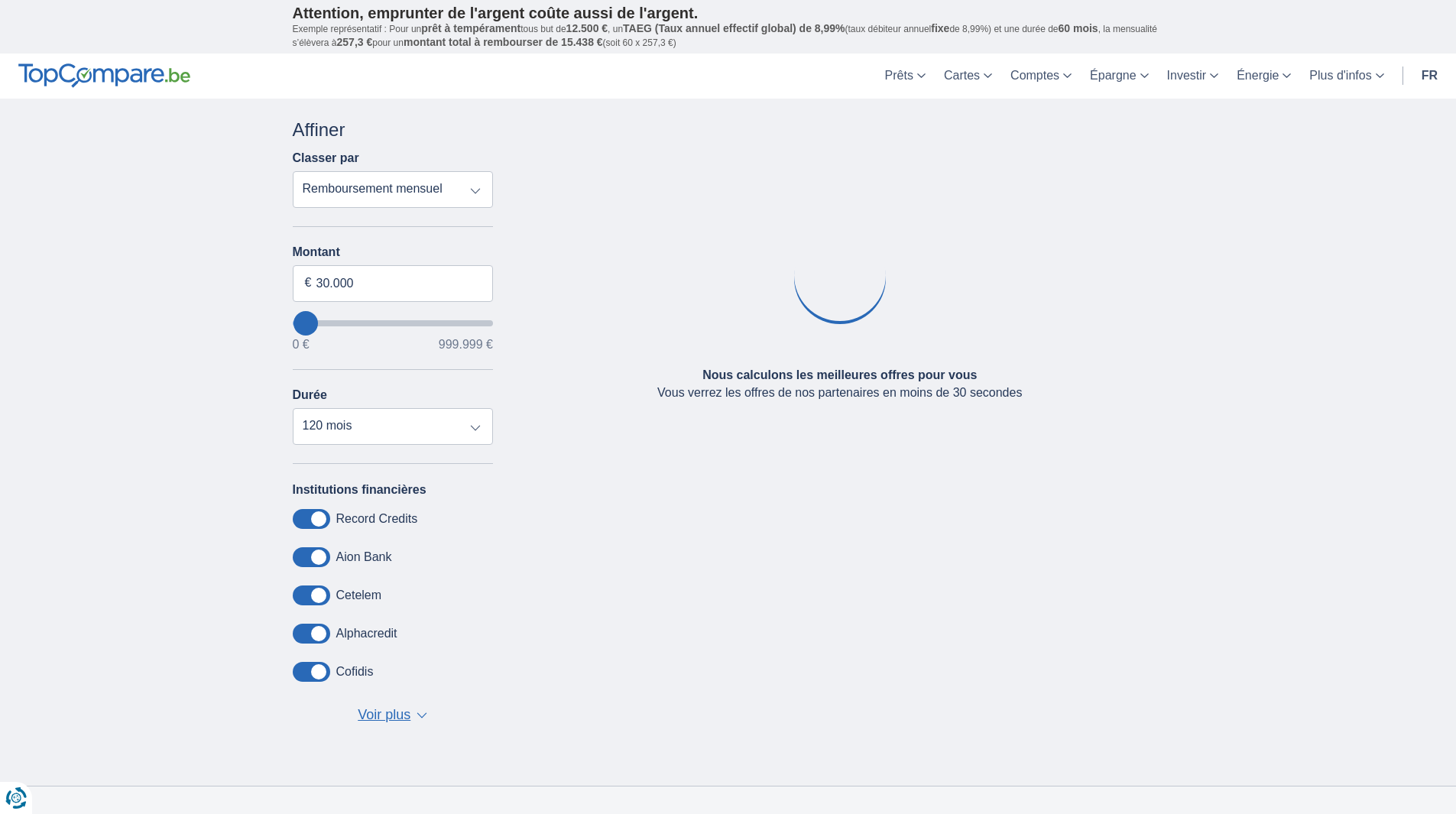 scroll, scrollTop: 0, scrollLeft: 0, axis: both 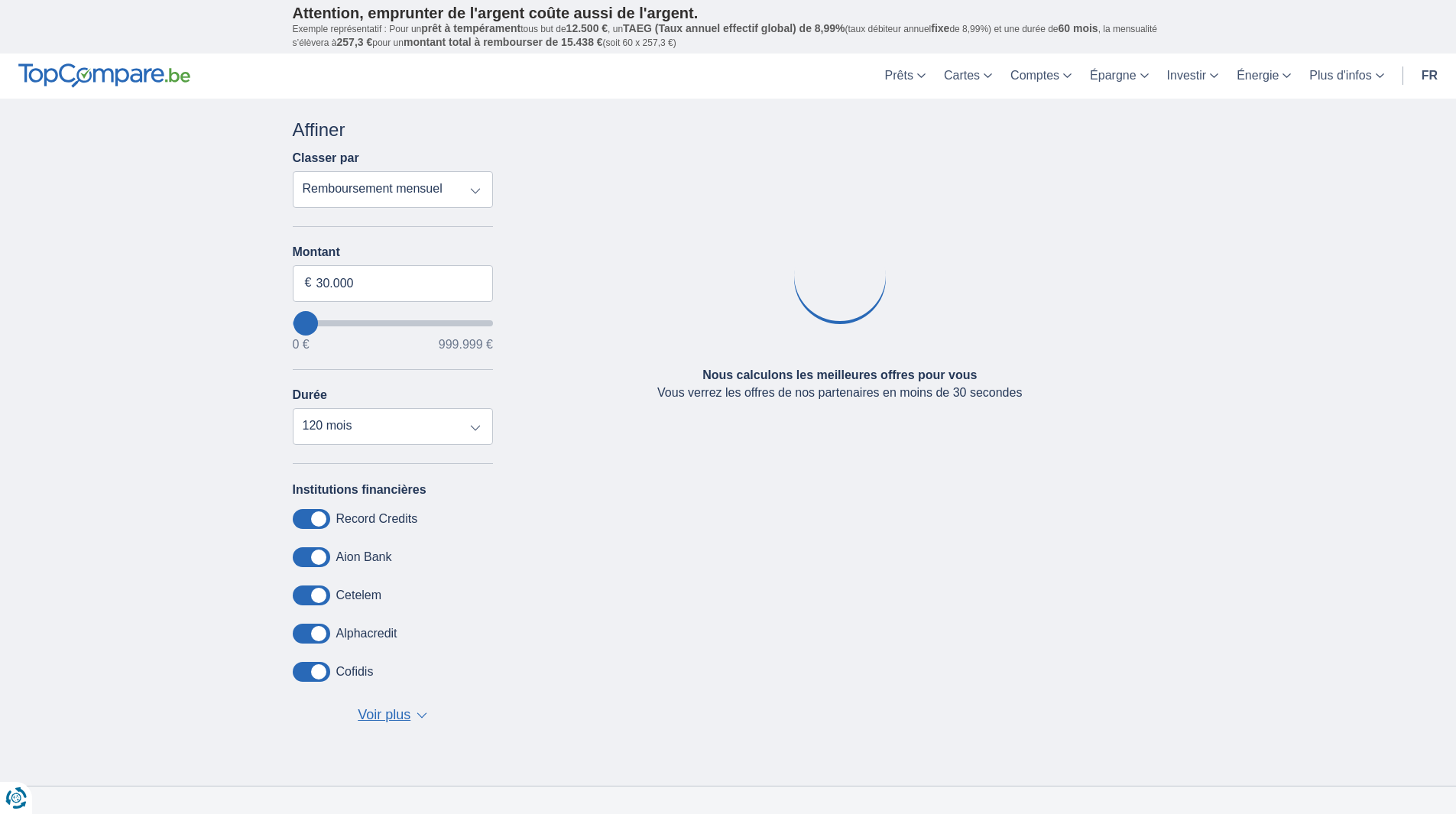 type on "29.000" 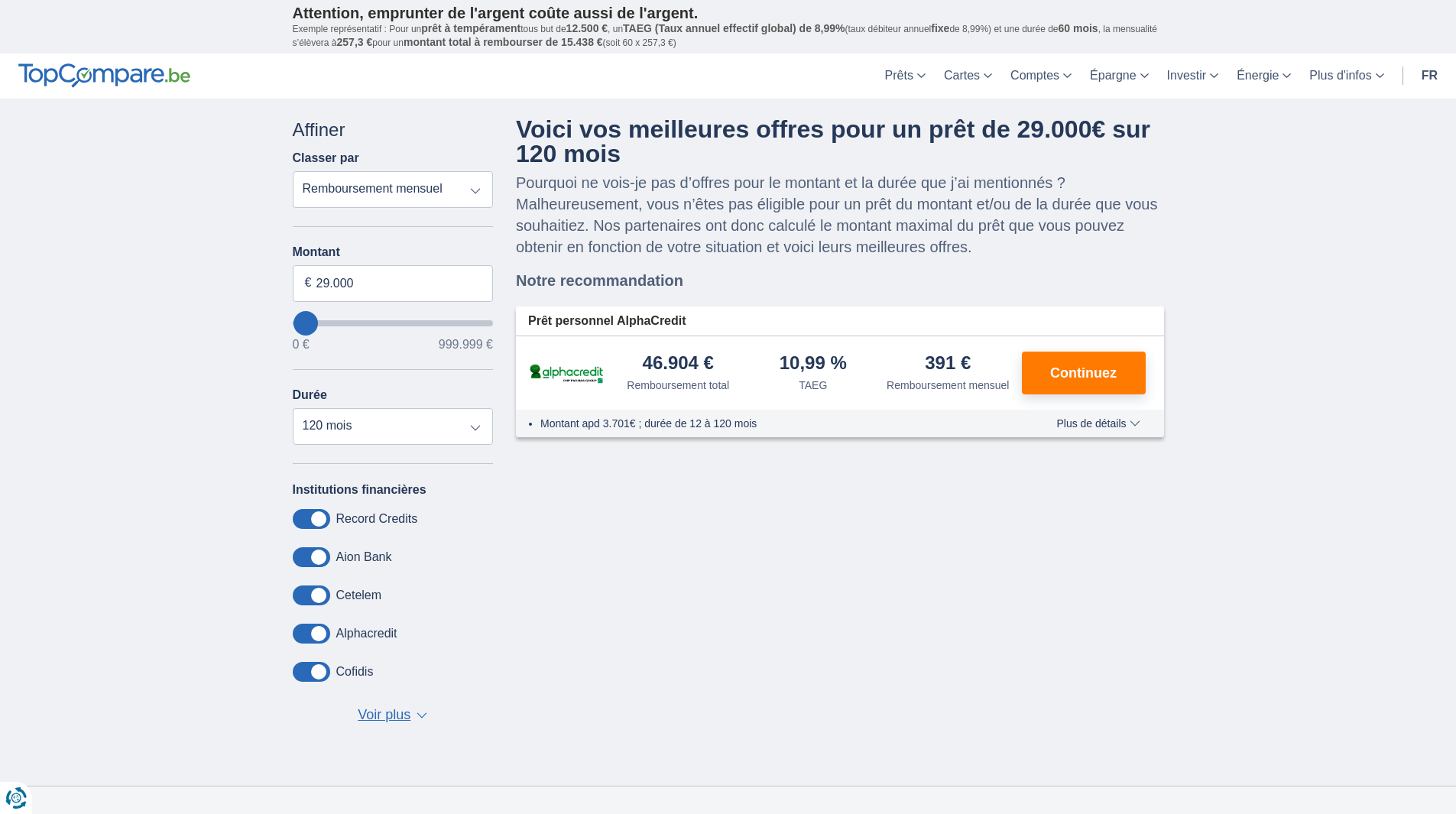 click on "Voir plus
Voir moins
▼
▲" at bounding box center (392, 715) 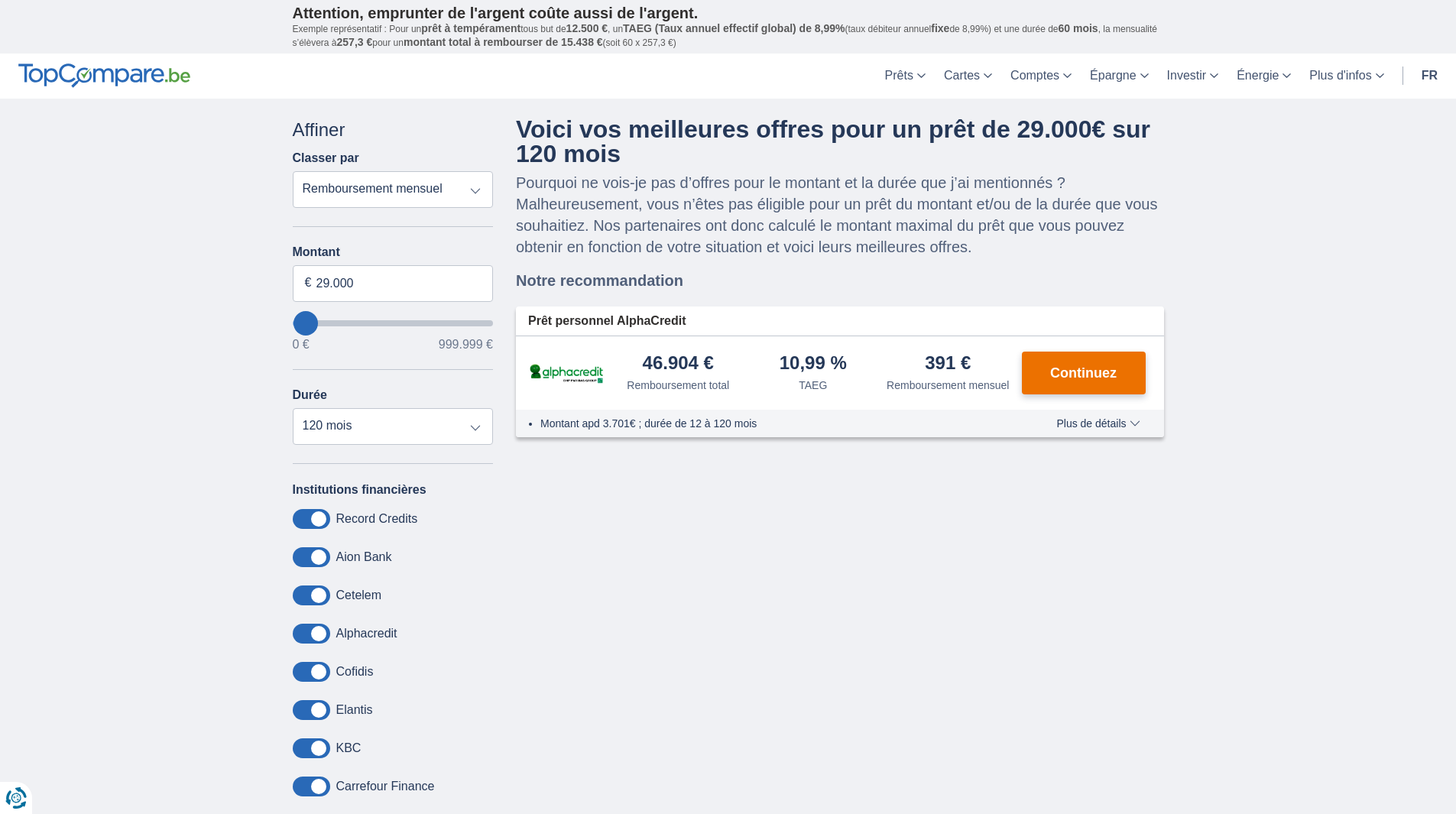 click on "Continuez" at bounding box center (1083, 373) 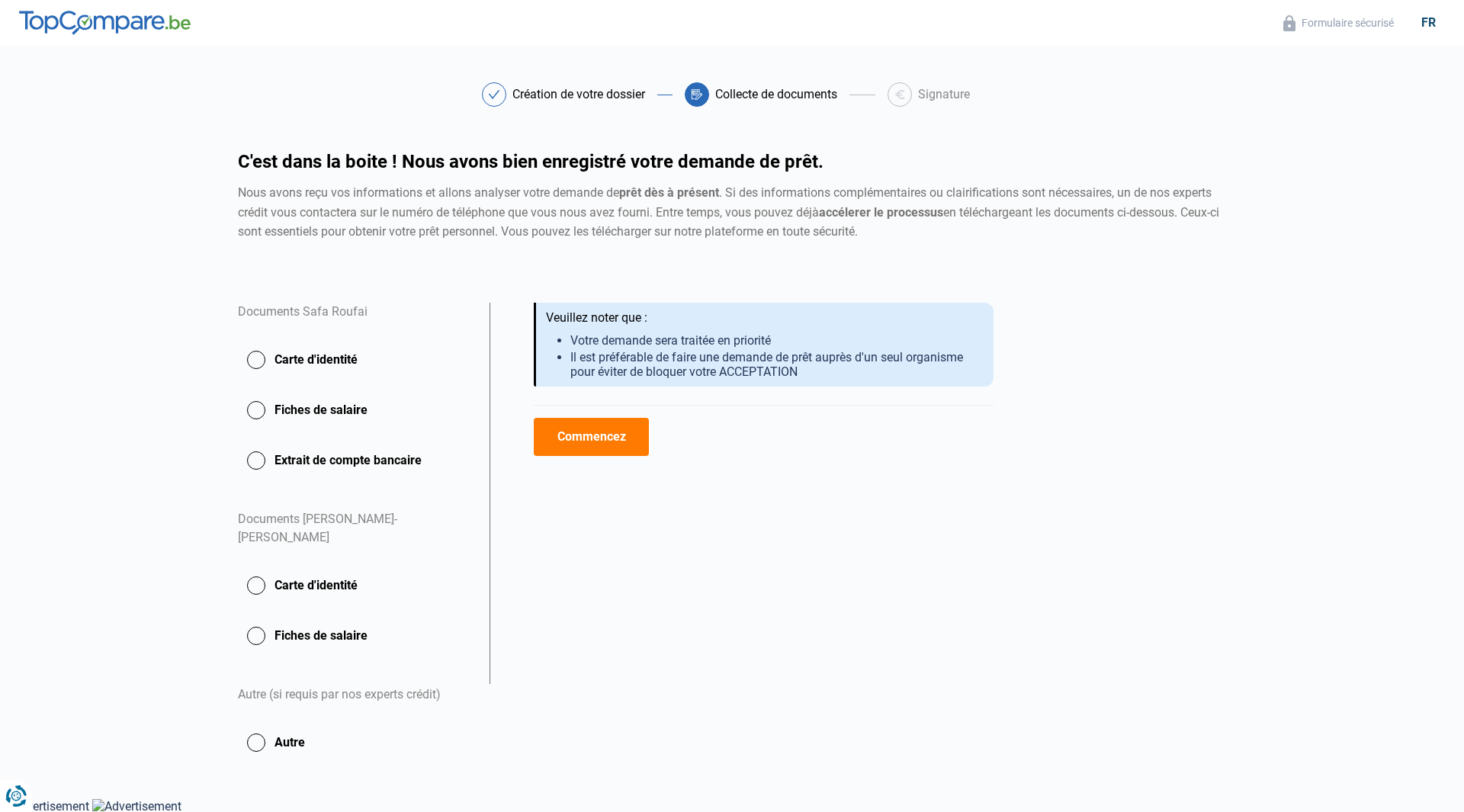 scroll, scrollTop: 0, scrollLeft: 0, axis: both 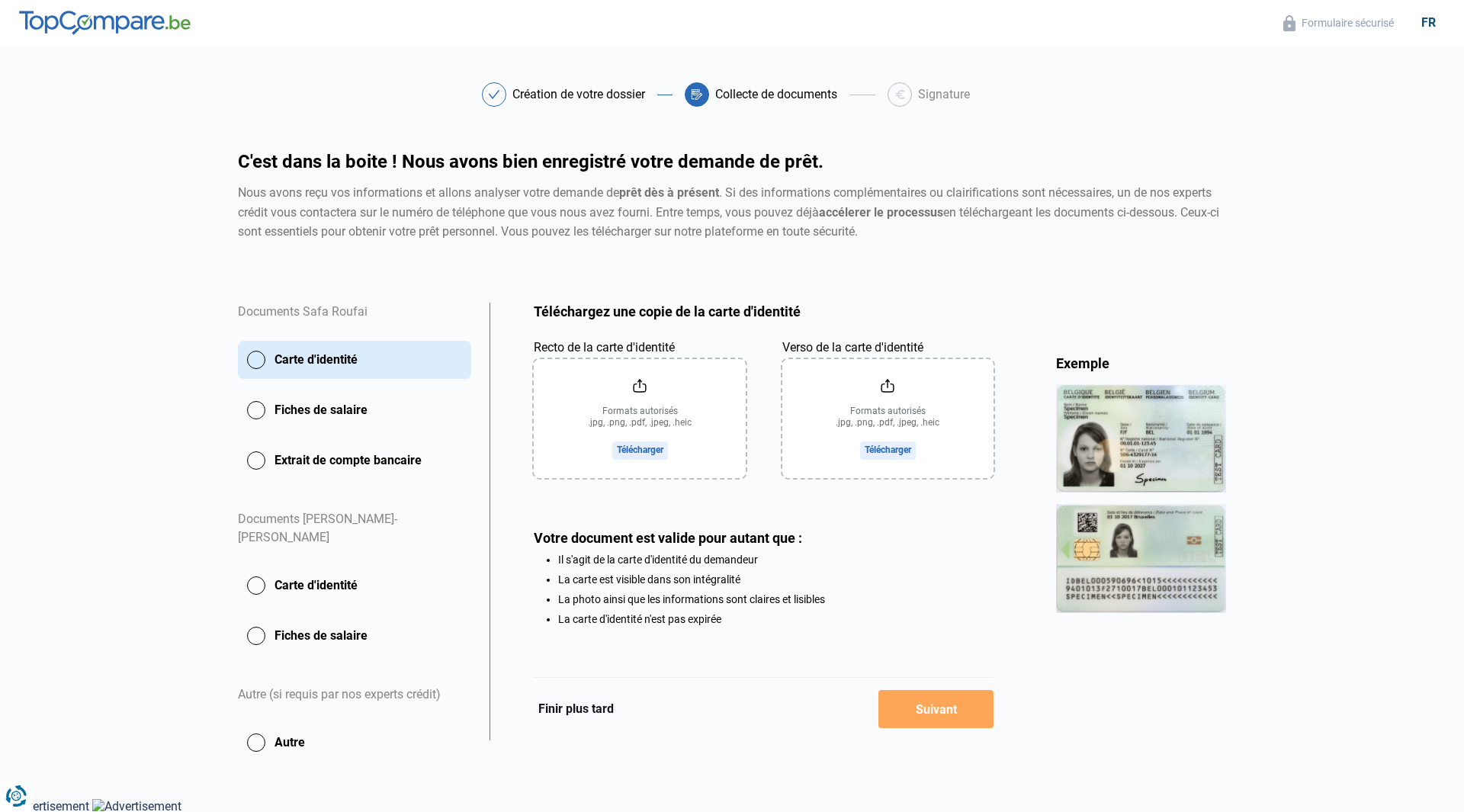 click on "Finir plus tard" 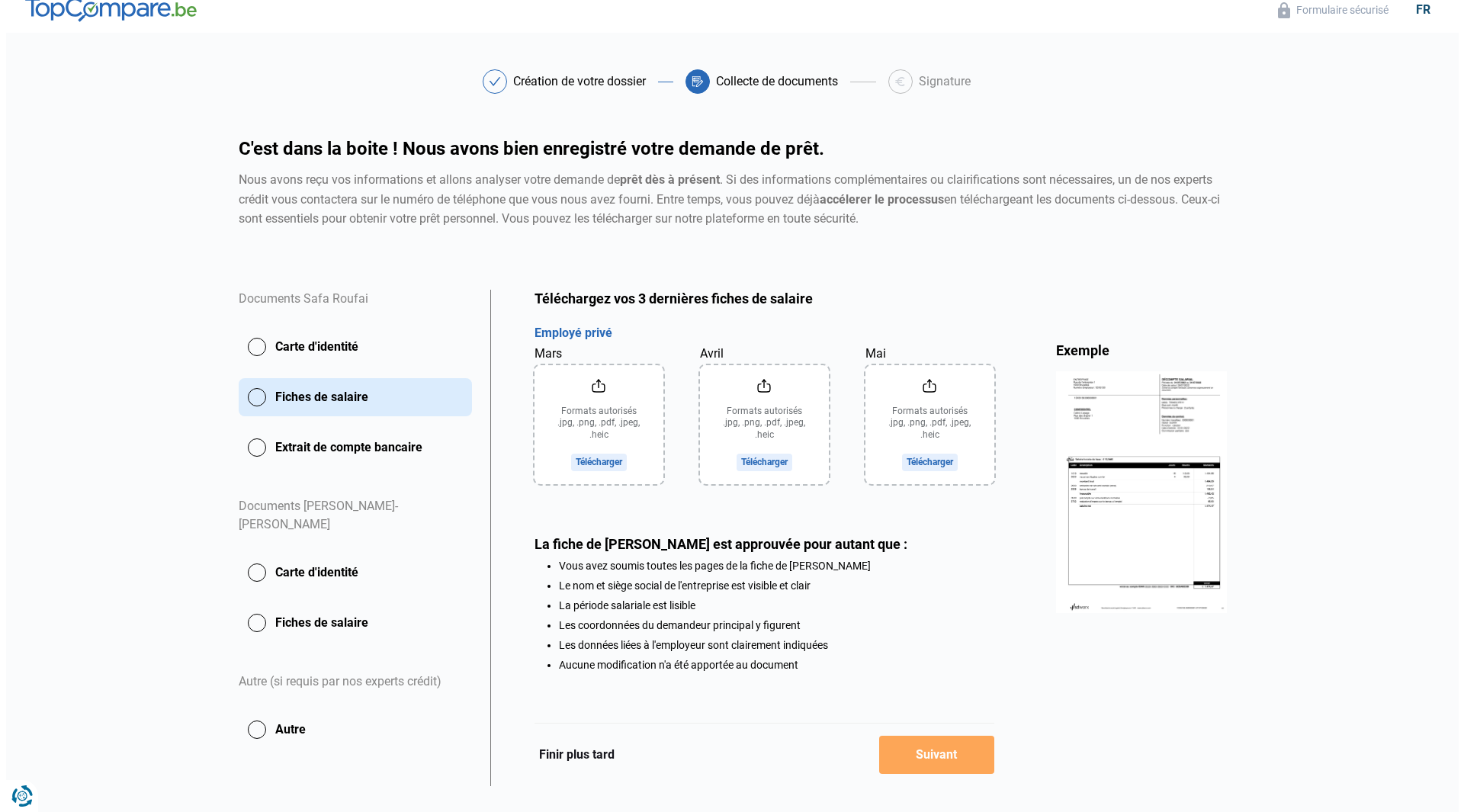 scroll, scrollTop: 0, scrollLeft: 0, axis: both 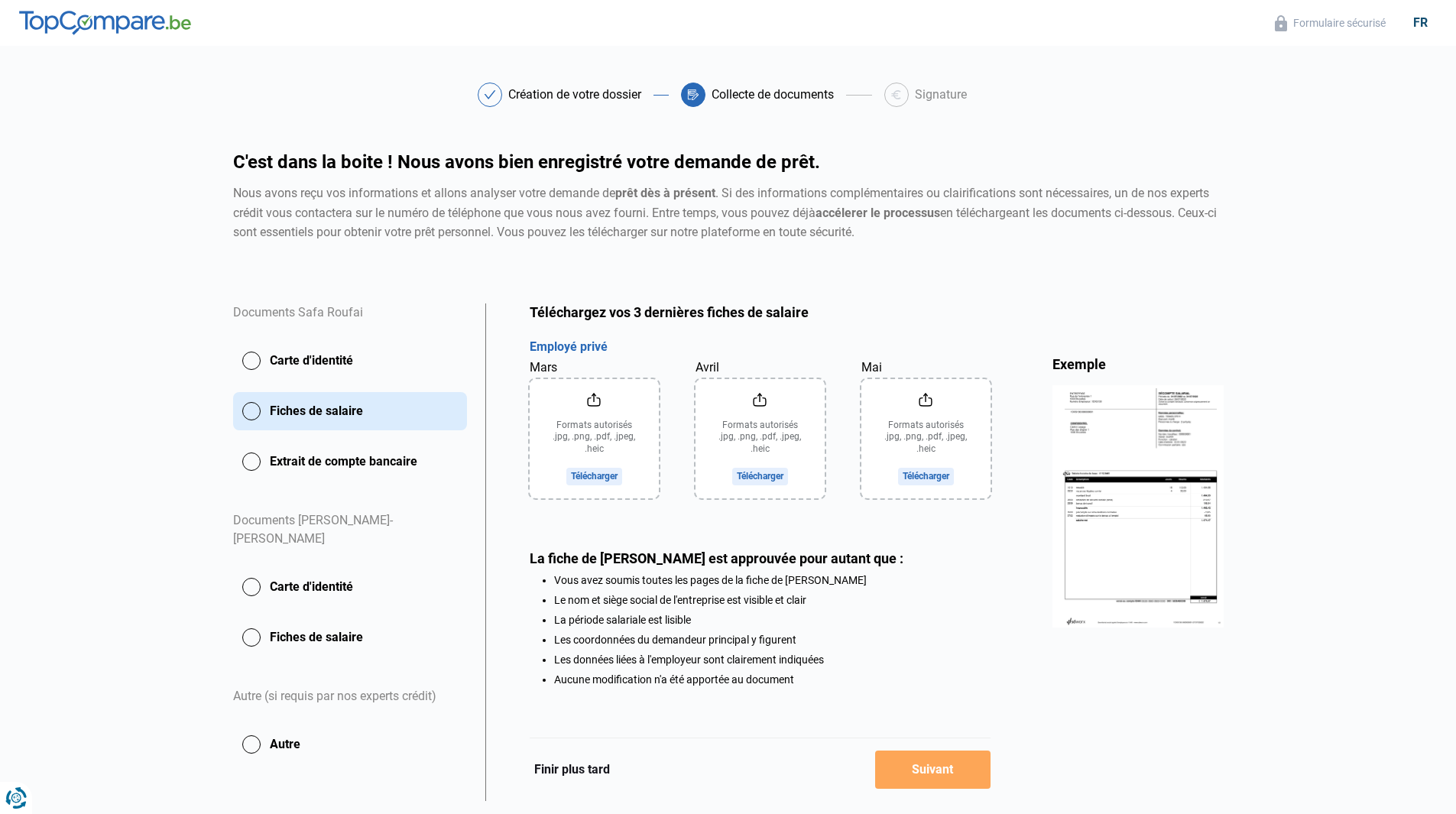 click on "Finir plus tard" 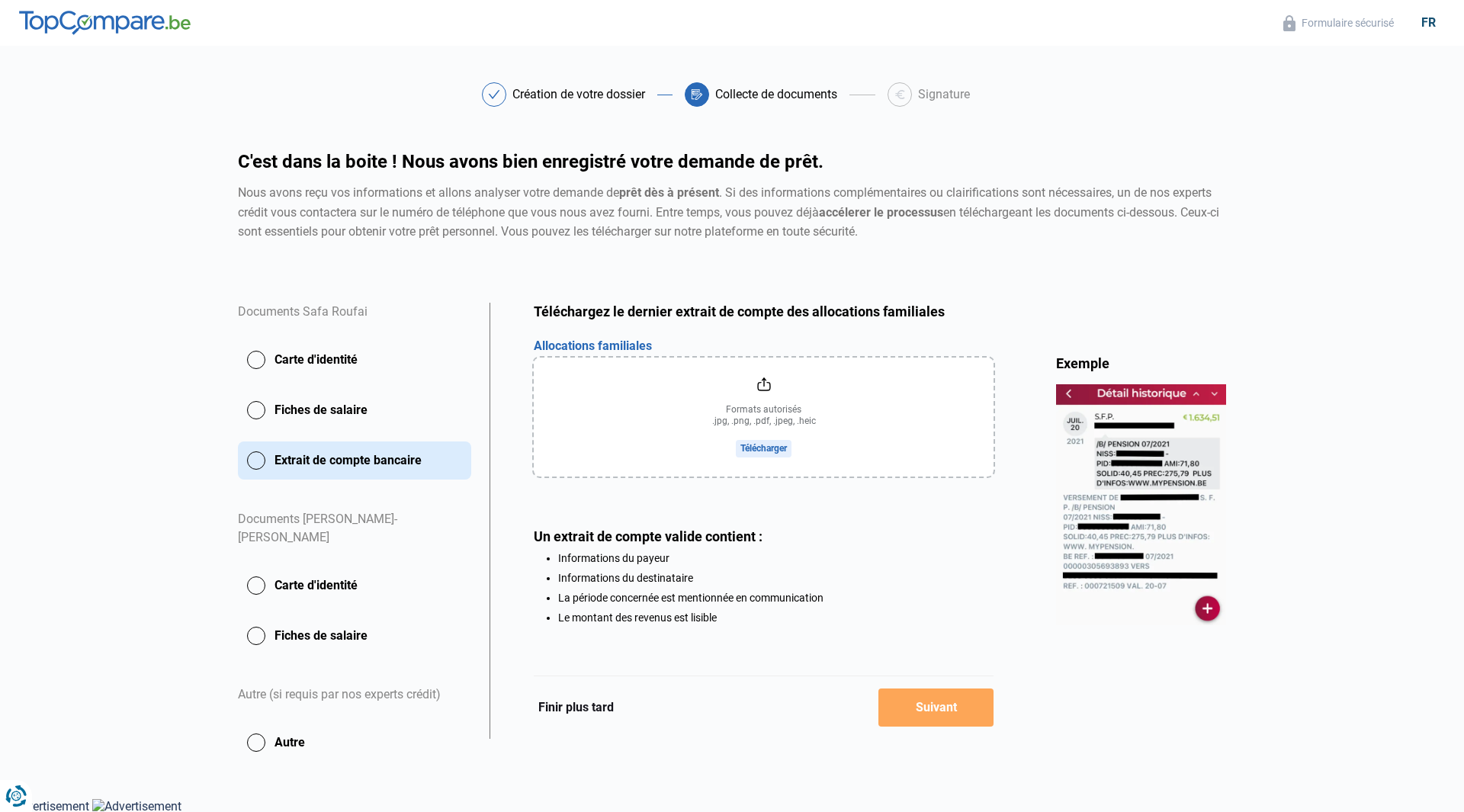 click on "Finir plus tard" 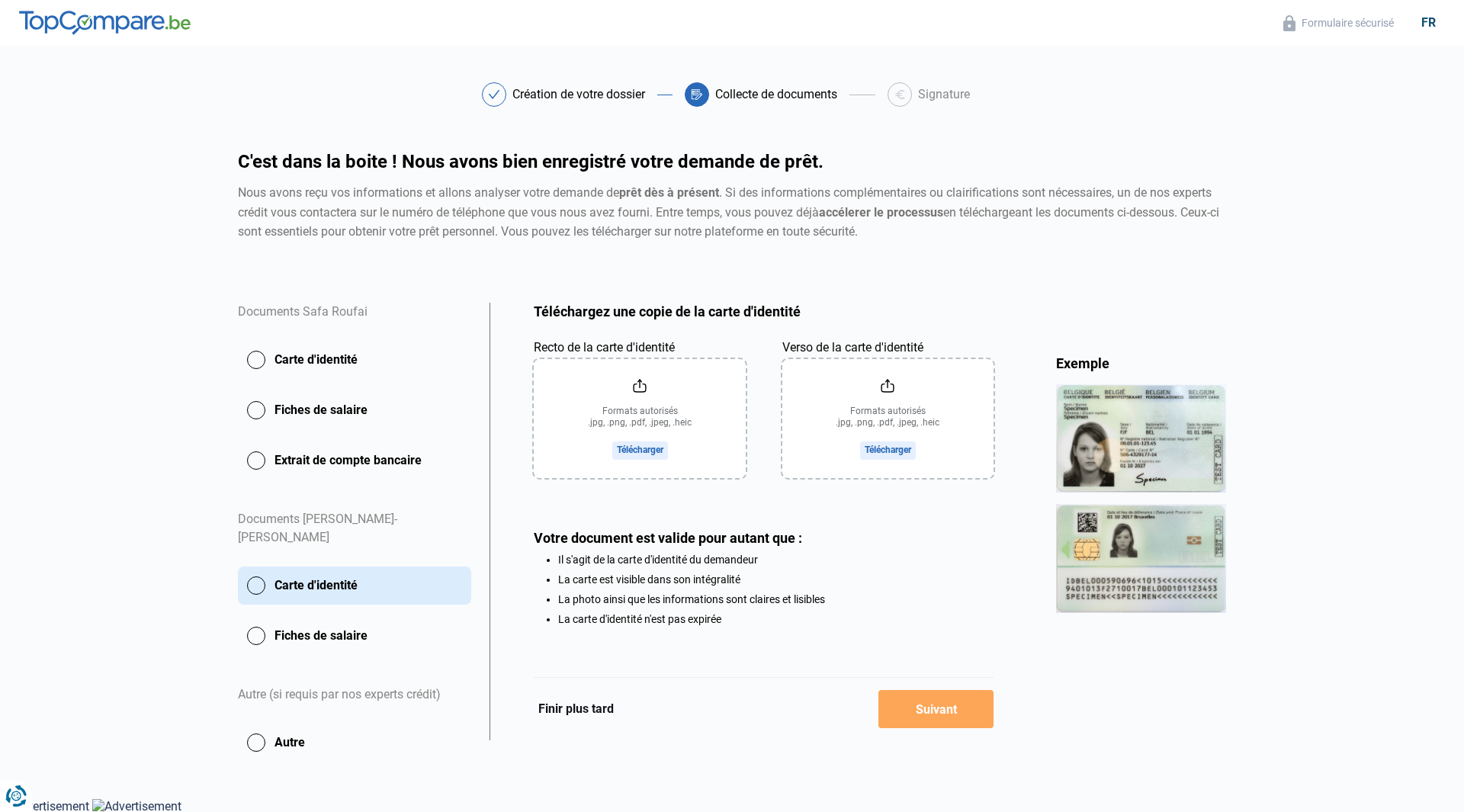 click on "Finir plus tard" 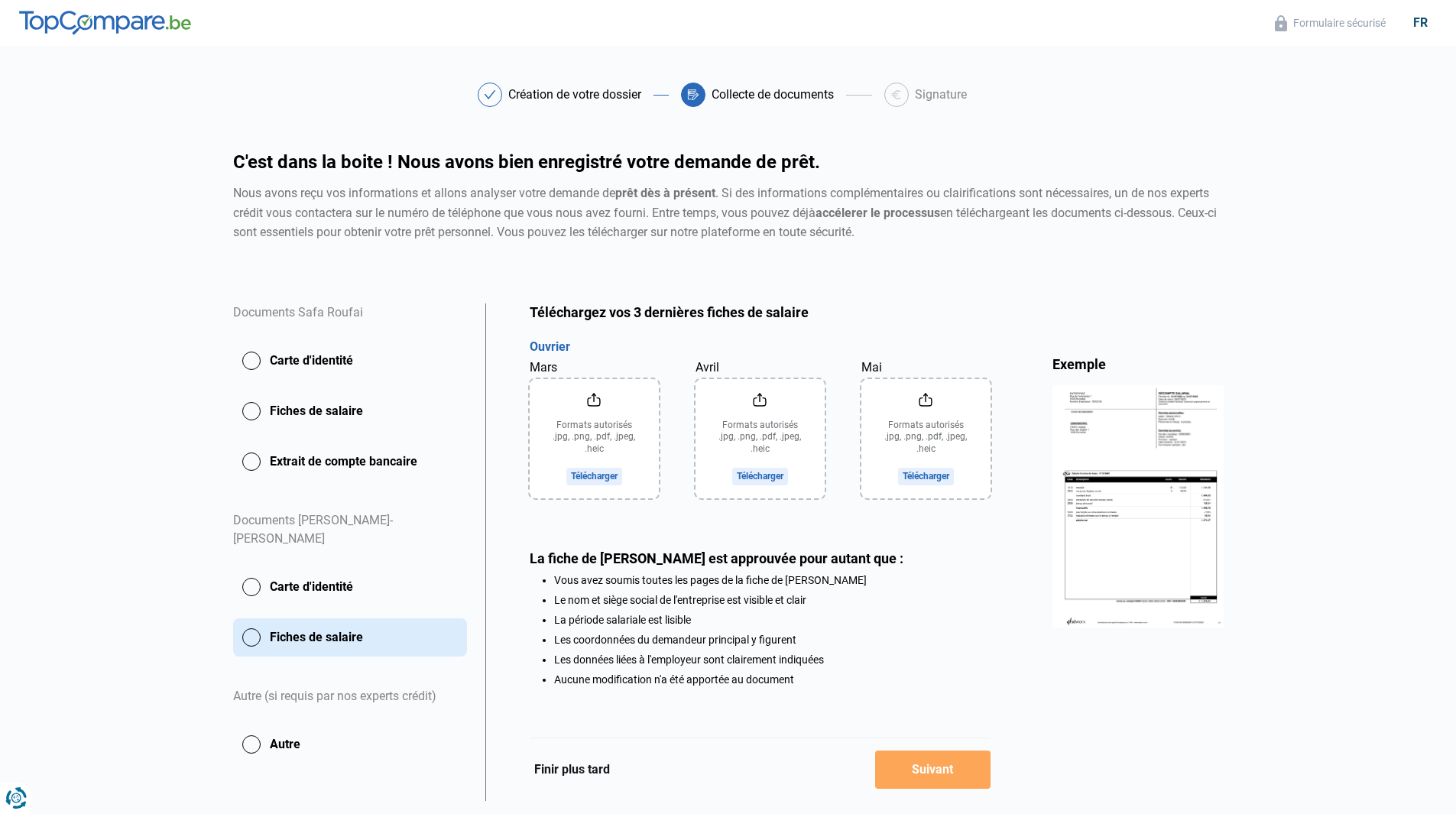 click on "Téléchargez vos 3 dernières fiches de salaire Aperçu des documents Documents Safa Roufai Carte d'identité Fiches de salaire Extrait de compte bancaire Documents Abdoul-wassiou alassani Carte d'identité Fiches de salaire Autre (si requis par nos experts crédit) Autre 0 documents reçus Exemple file.sample.income Conditions : Vous avez soumis toutes les pages de la fiche de paie sans modification Le nom de l'entreprise et la période salariale sont lisibles Les coordonnées & données du travailleur y figurent Ouvrier Mars Formats autorisés  .jpg, .png, .pdf, .jpeg, .heic  Télécharger Avril Formats autorisés  .jpg, .png, .pdf, .jpeg, .heic  Télécharger Mai Formats autorisés  .jpg, .png, .pdf, .jpeg, .heic  Télécharger La fiche de paie est approuvée pour autant que : Vous avez soumis toutes les pages de la fiche de paie Le nom et siège social de l'entreprise est visible et clair La période salariale est lisible Les coordonnées du demandeur principal y figurent Finir plus tard Suivant" at bounding box center [760, 552] 